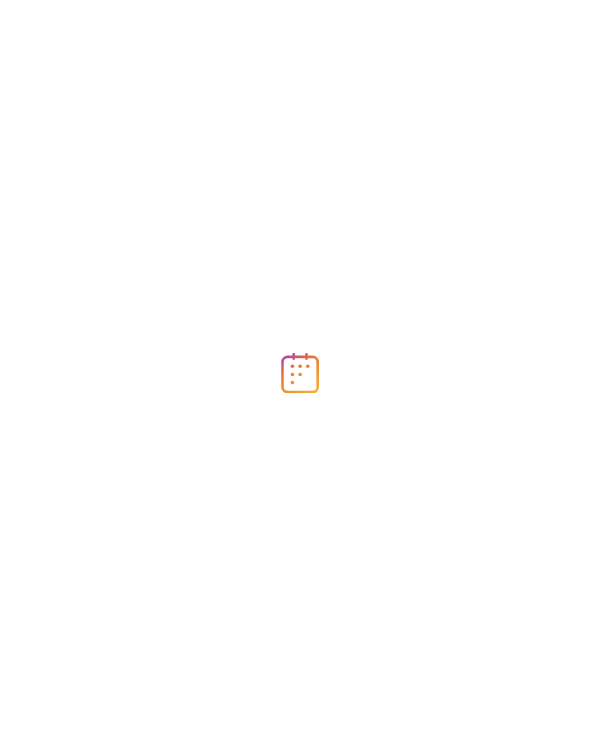 scroll, scrollTop: 0, scrollLeft: 0, axis: both 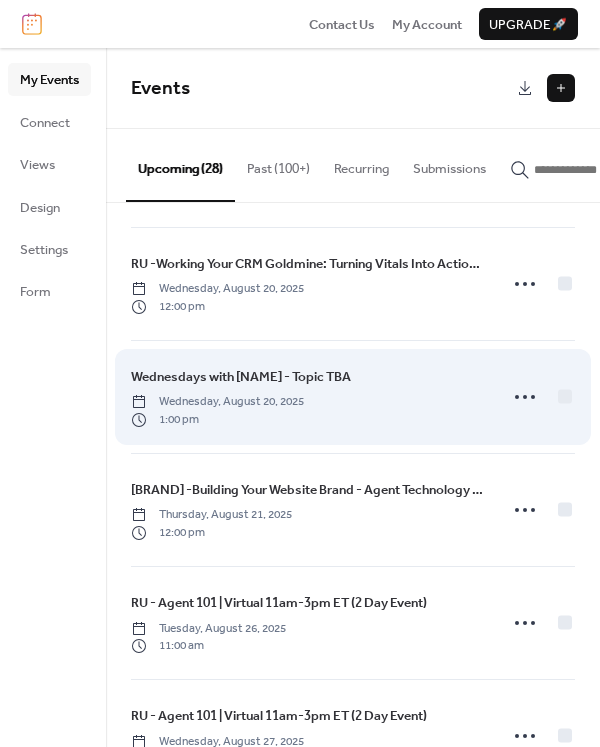 click on "Wednesdays with [NAME] - Topic TBA" at bounding box center (241, 377) 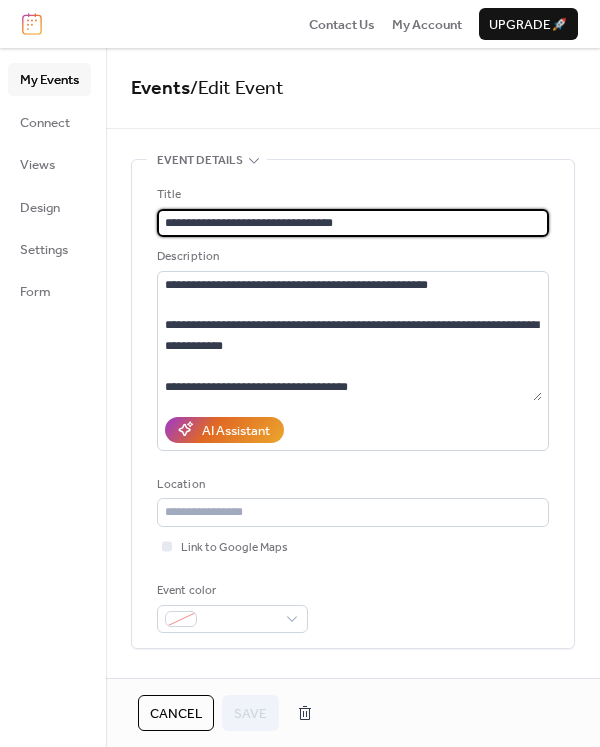 drag, startPoint x: 304, startPoint y: 226, endPoint x: 418, endPoint y: 227, distance: 114.00439 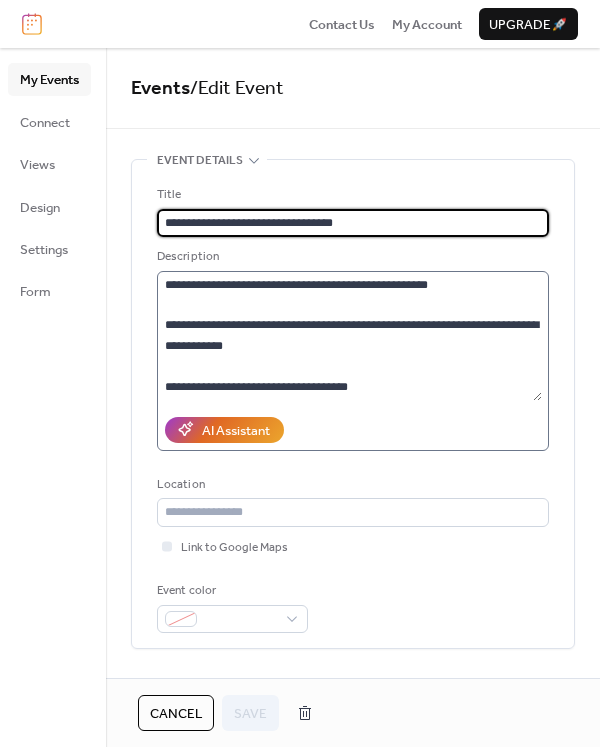 paste on "**********" 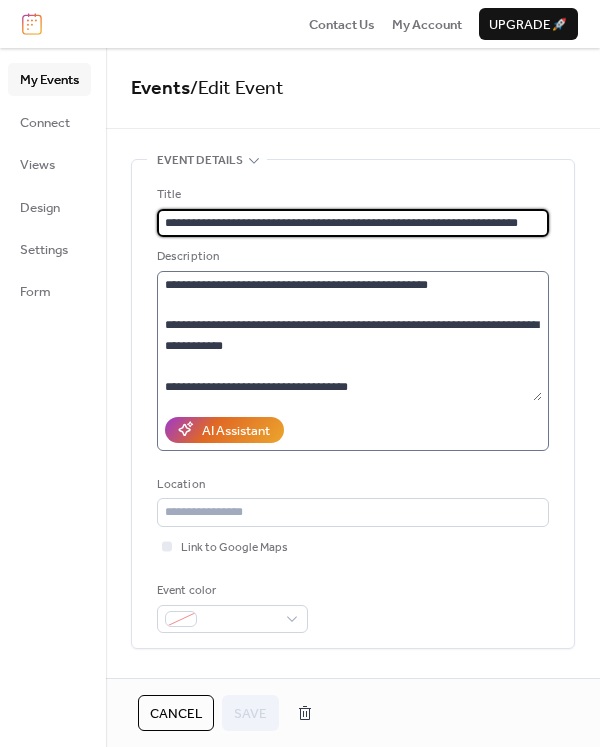 scroll, scrollTop: 0, scrollLeft: 17, axis: horizontal 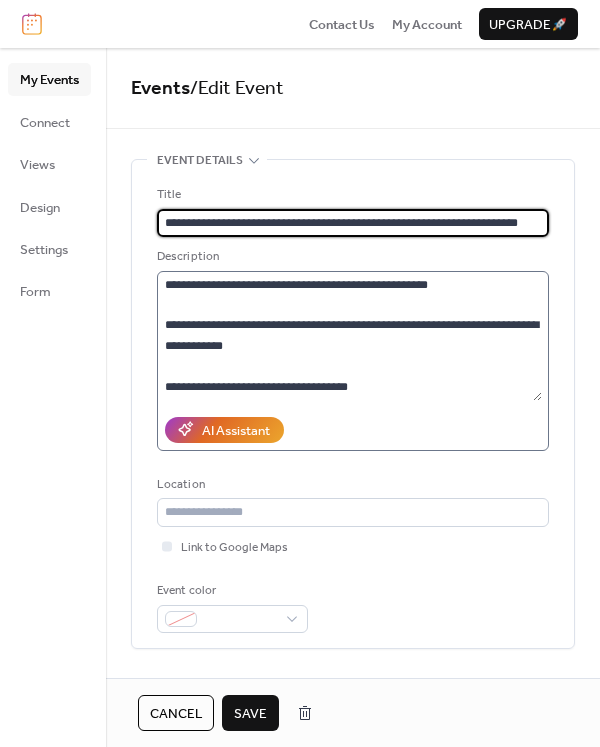 type on "**********" 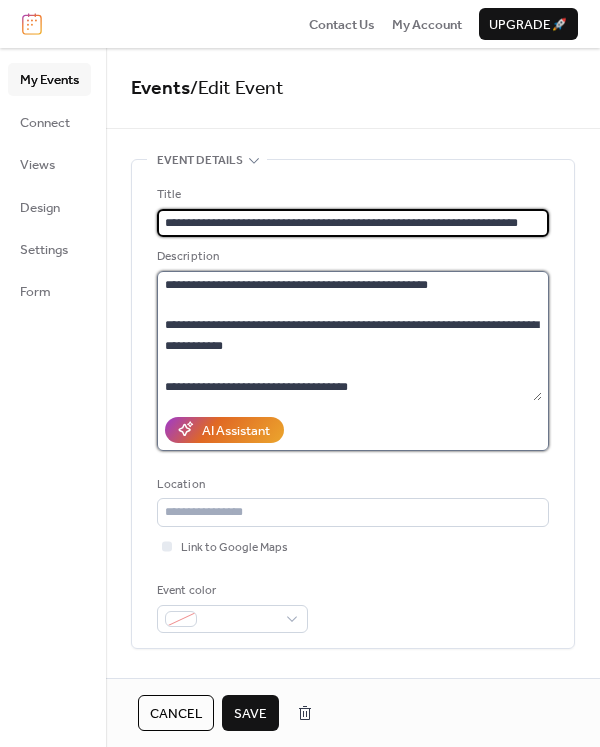 scroll, scrollTop: 0, scrollLeft: 0, axis: both 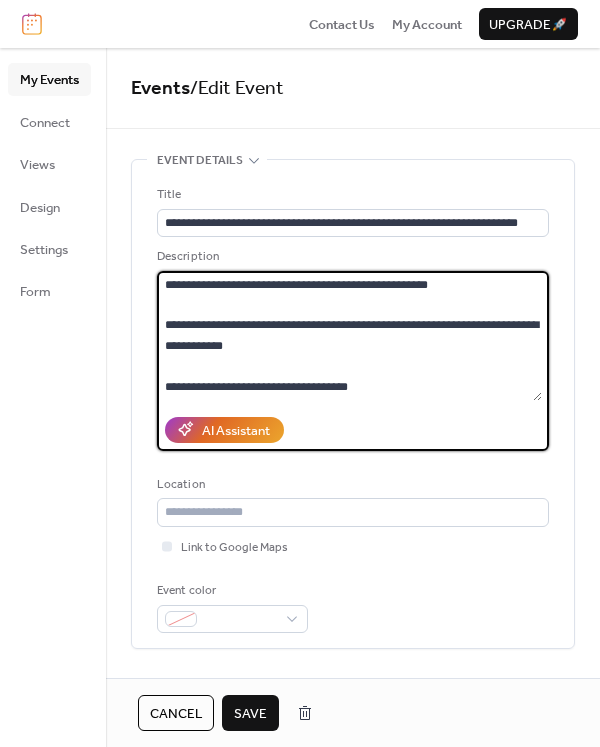 drag, startPoint x: 451, startPoint y: 282, endPoint x: 303, endPoint y: 282, distance: 148 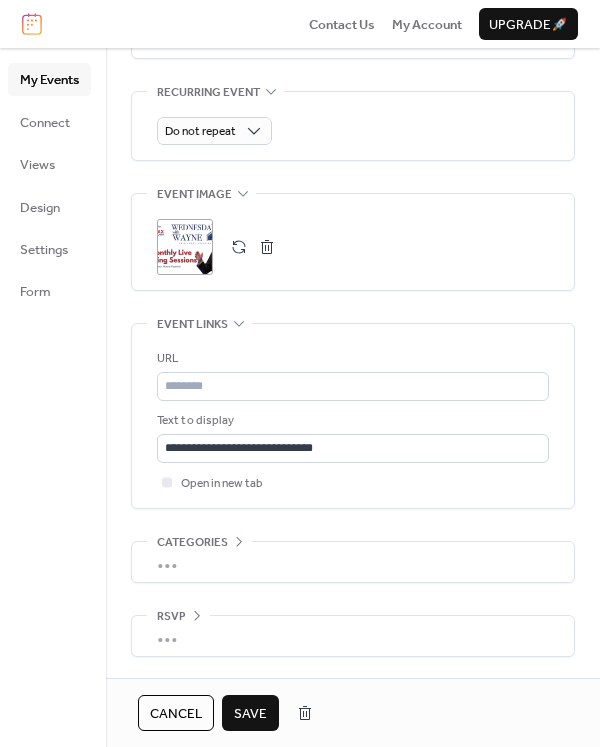 scroll, scrollTop: 923, scrollLeft: 0, axis: vertical 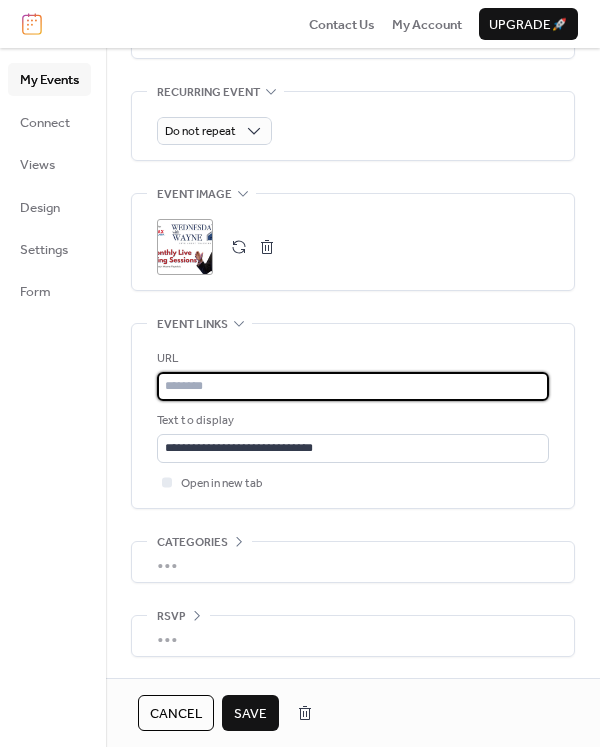 click at bounding box center [353, 386] 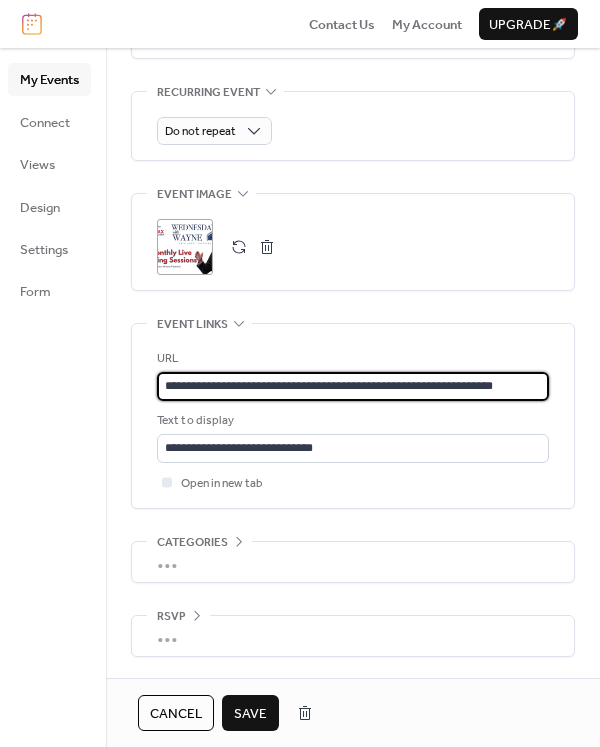 scroll, scrollTop: 0, scrollLeft: 25, axis: horizontal 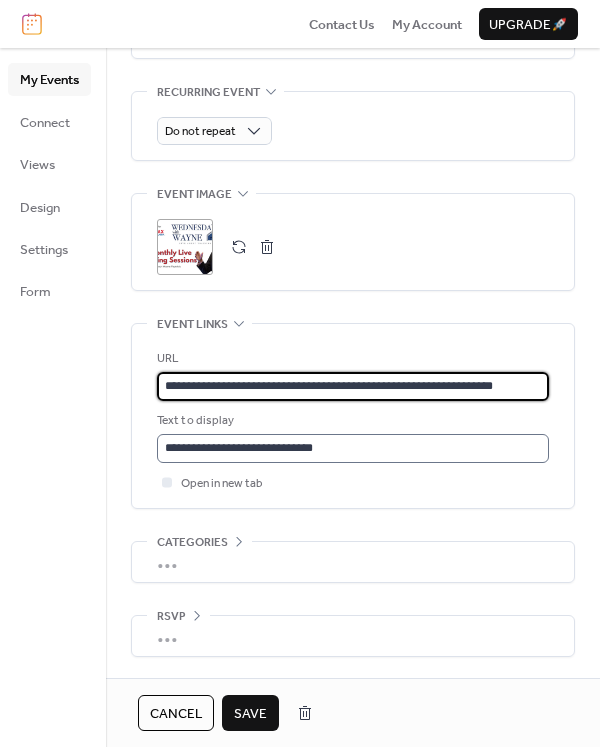 type on "**********" 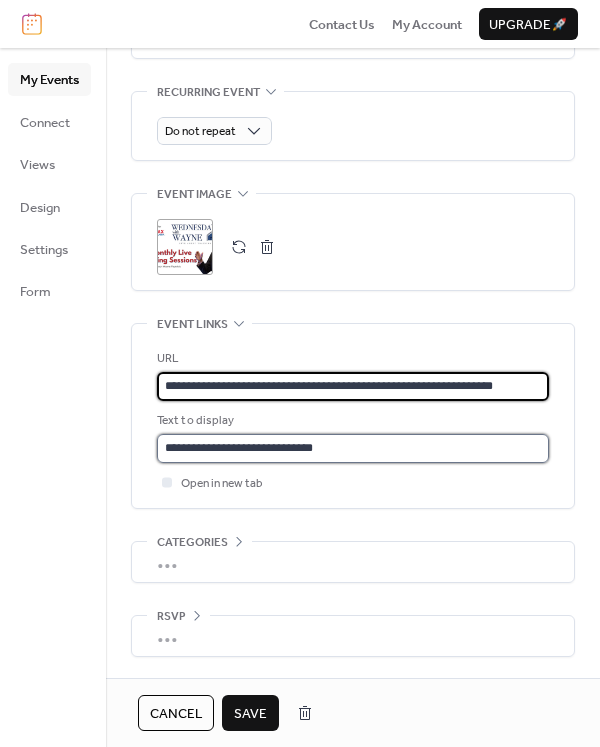 scroll, scrollTop: 0, scrollLeft: 0, axis: both 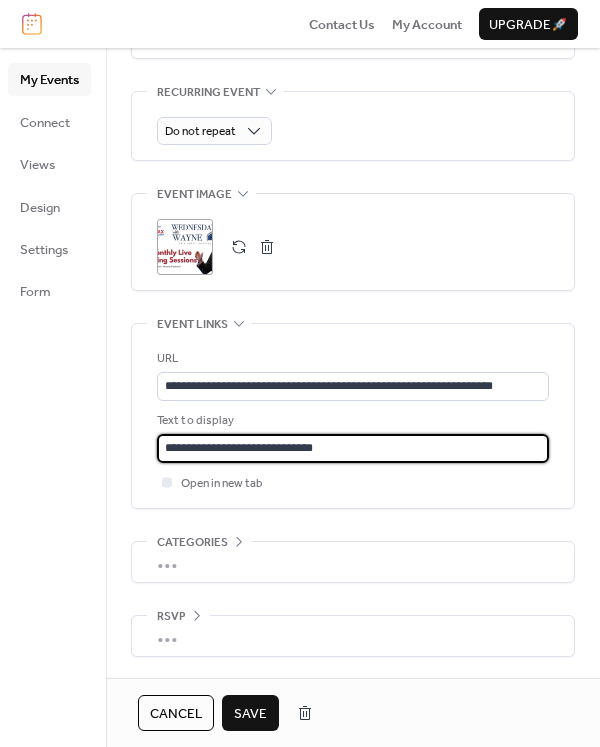 click on "**********" at bounding box center (353, 448) 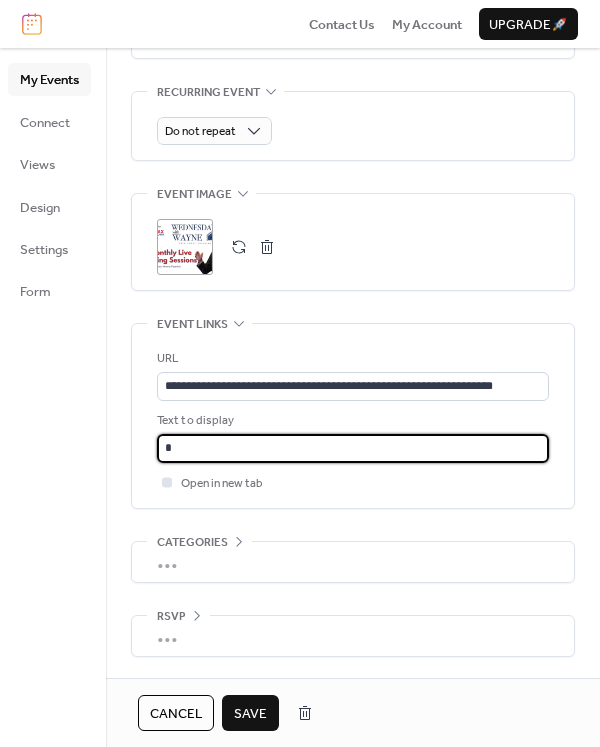 type on "**********" 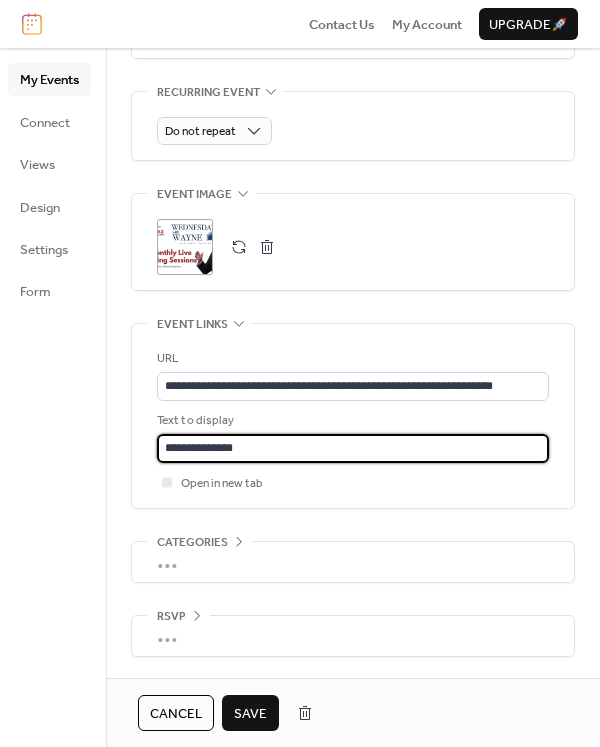 click on "Save" at bounding box center [250, 714] 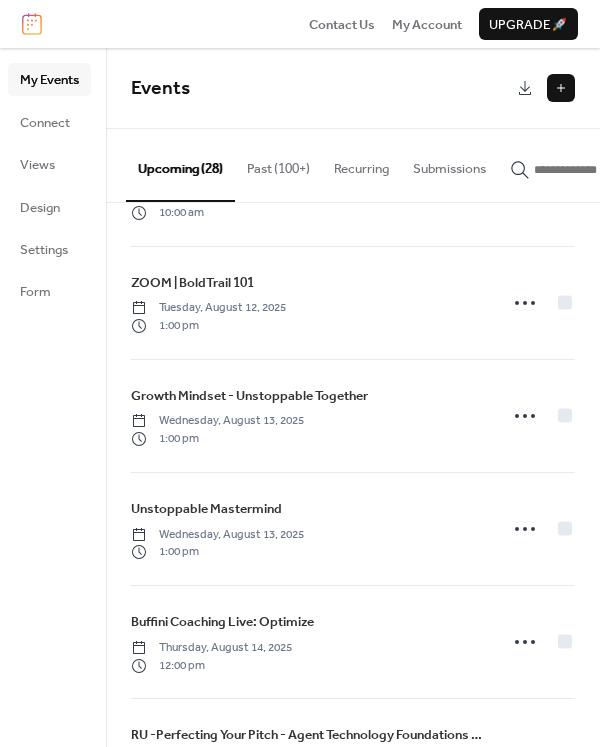 scroll, scrollTop: 0, scrollLeft: 0, axis: both 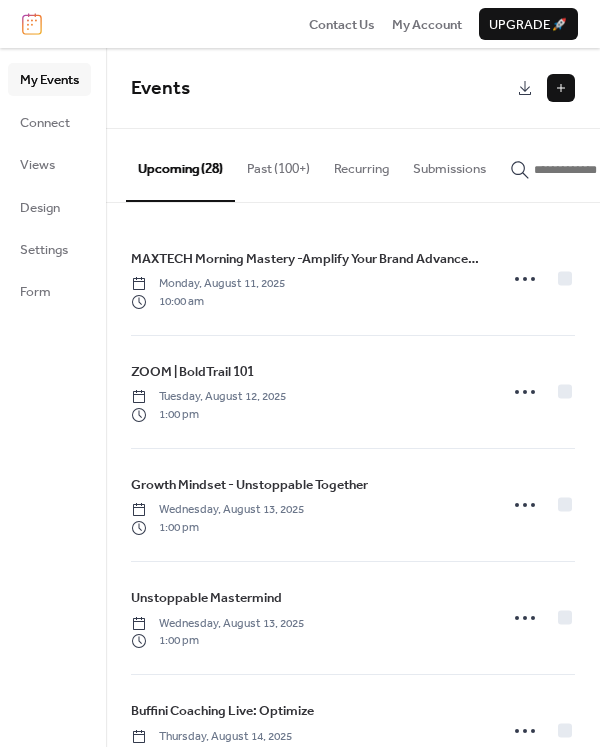 click at bounding box center [561, 88] 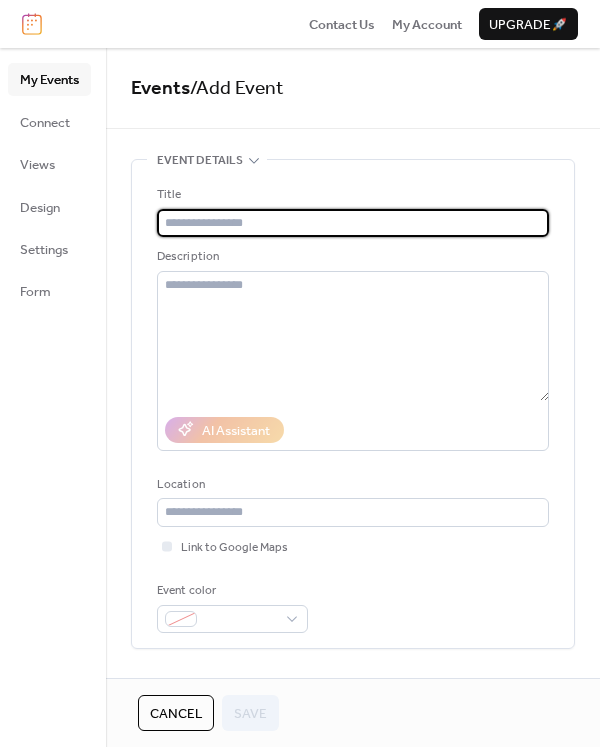 click at bounding box center [353, 223] 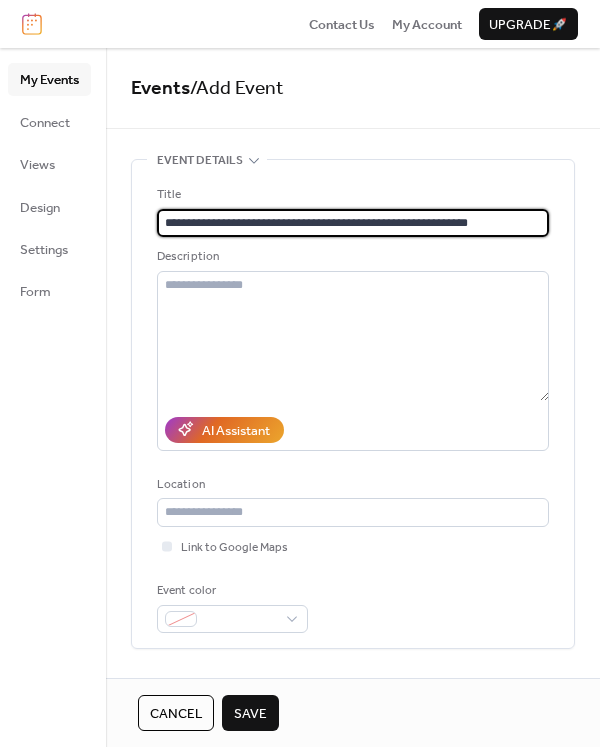 type on "**********" 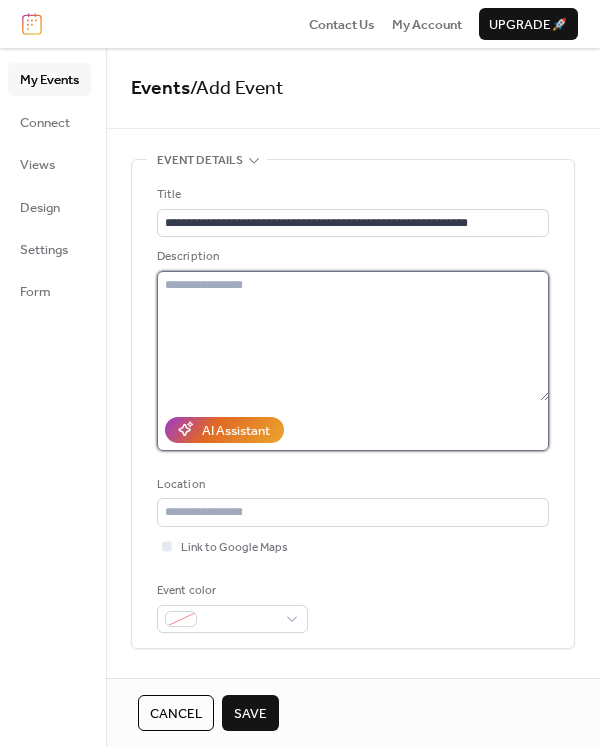 click at bounding box center (353, 336) 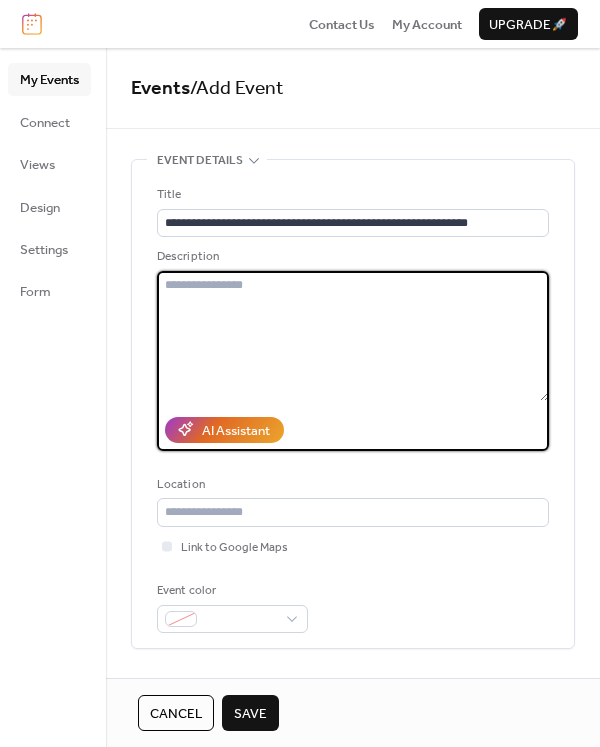 paste on "**********" 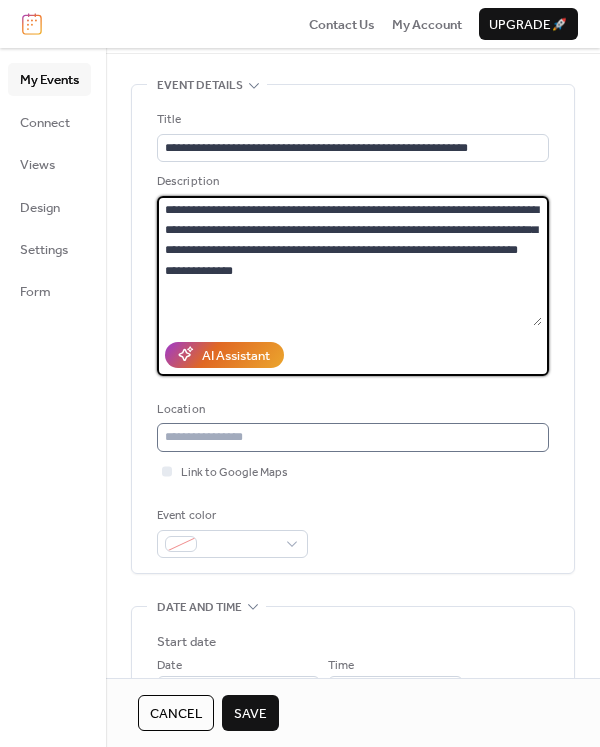 scroll, scrollTop: 400, scrollLeft: 0, axis: vertical 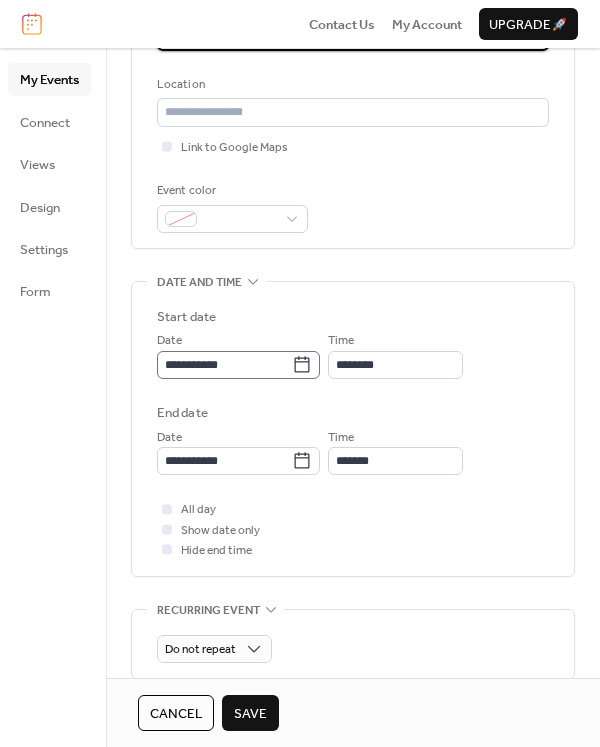 type on "**********" 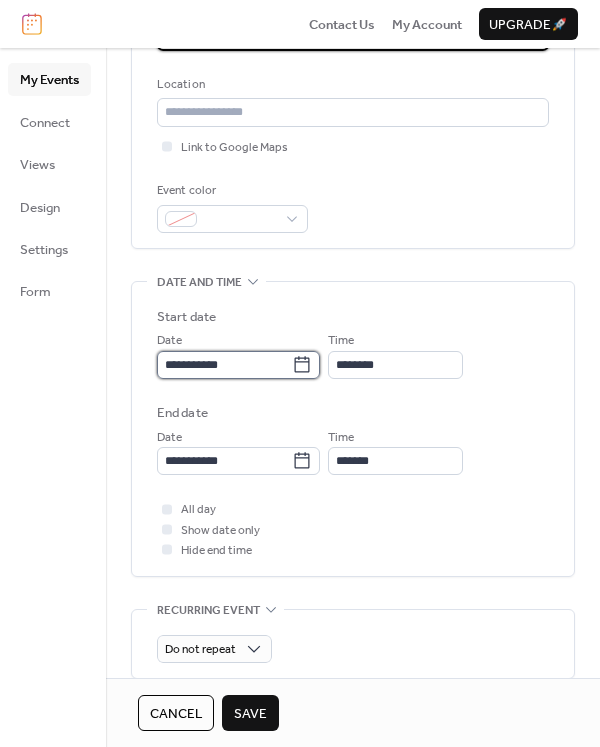 click on "**********" at bounding box center (224, 365) 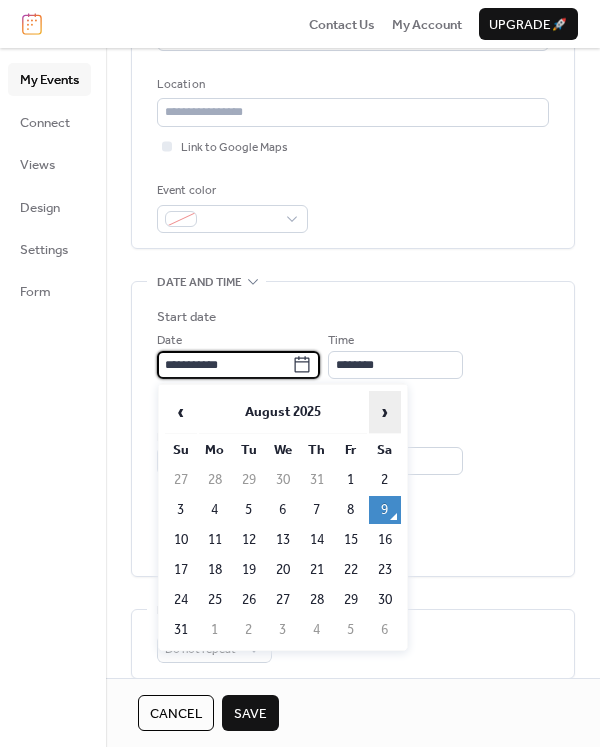 click on "›" at bounding box center (385, 412) 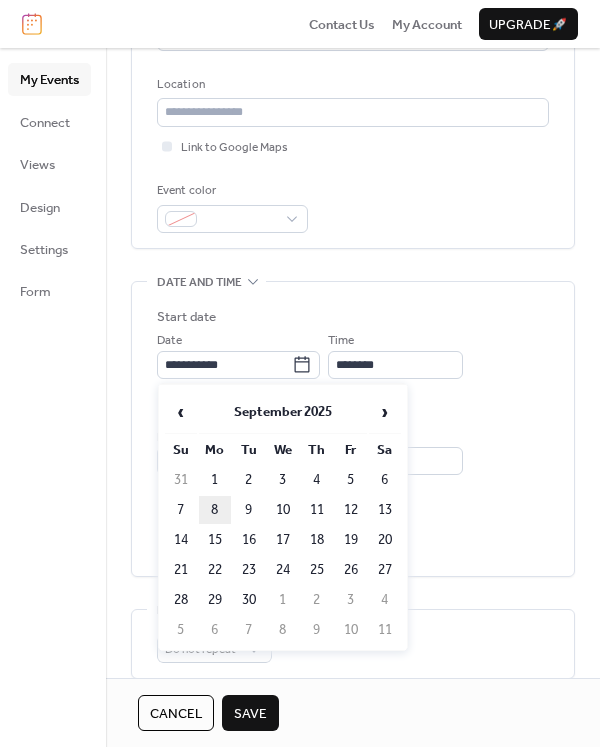 click on "8" at bounding box center (215, 510) 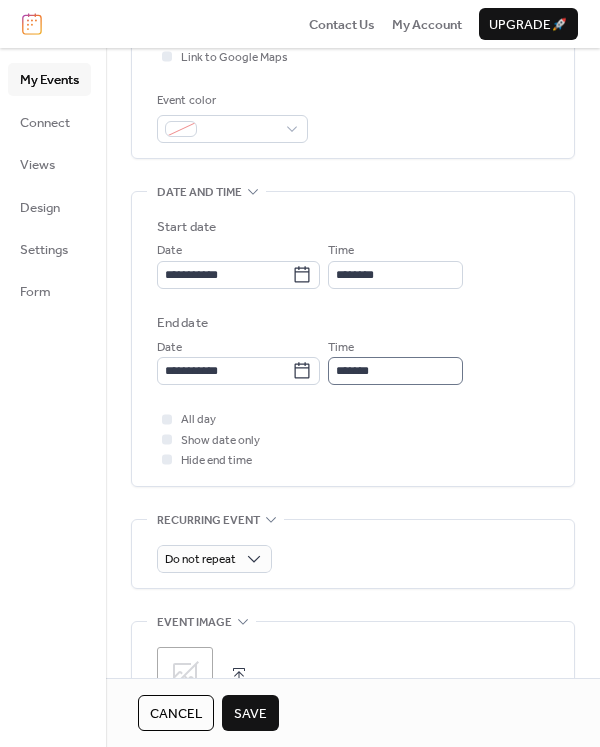 scroll, scrollTop: 800, scrollLeft: 0, axis: vertical 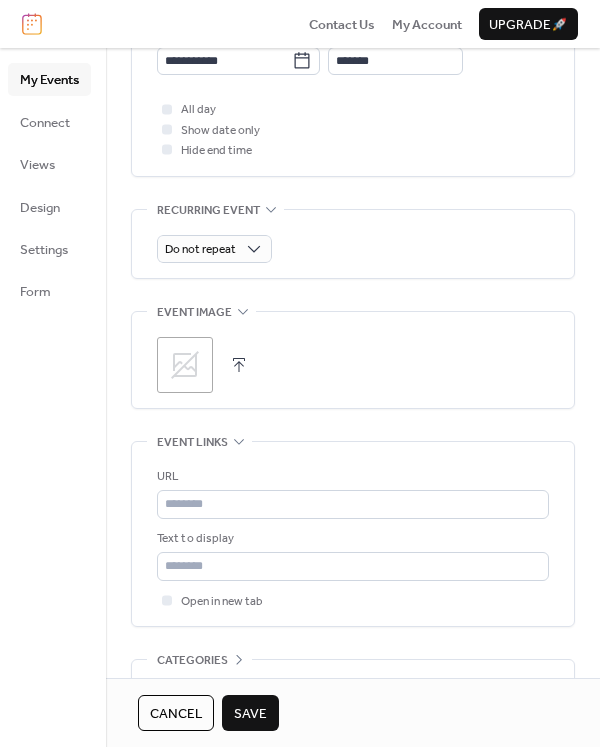 click at bounding box center [239, 365] 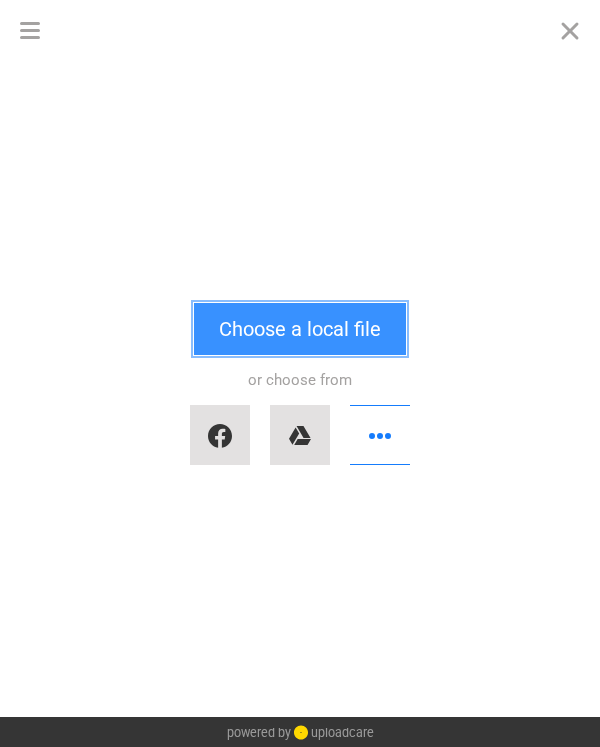 click on "Choose a local file" at bounding box center [300, 329] 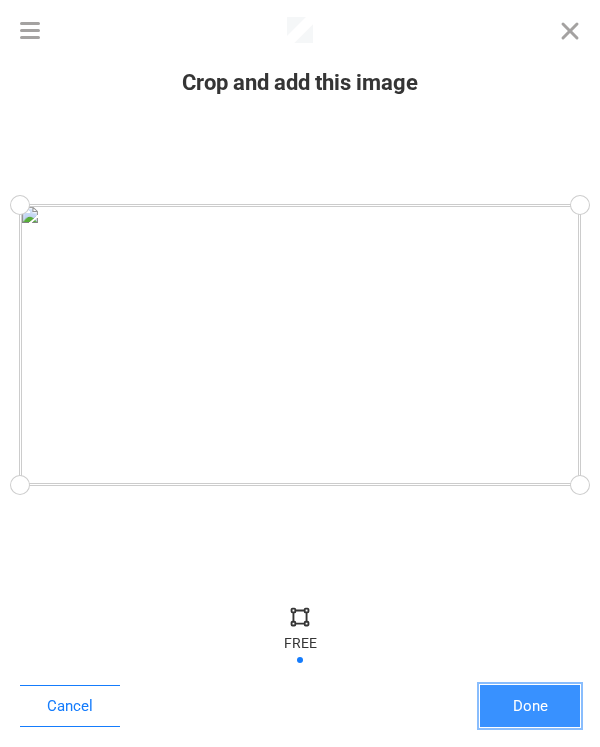 click on "Done" at bounding box center [530, 706] 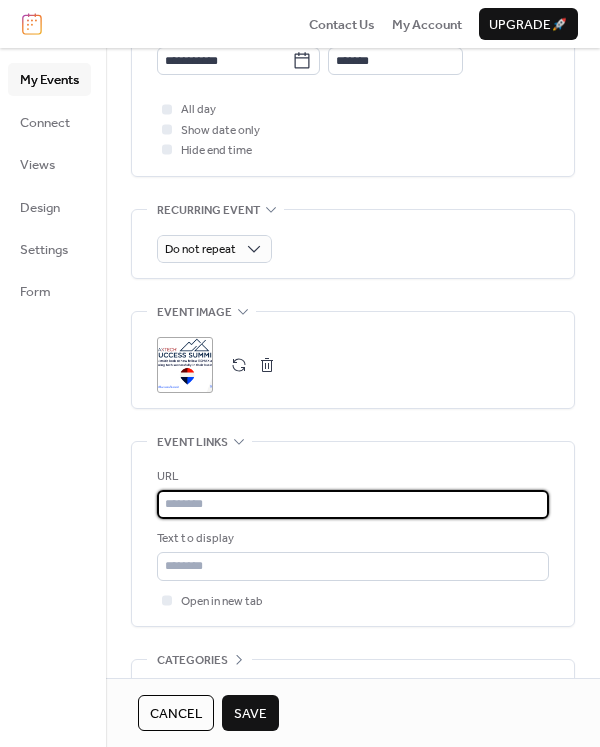 click at bounding box center (353, 504) 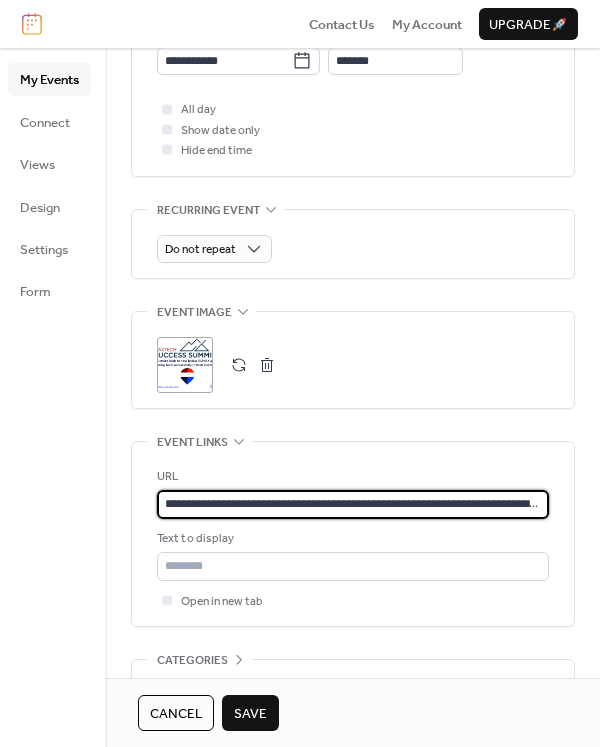 scroll, scrollTop: 0, scrollLeft: 85, axis: horizontal 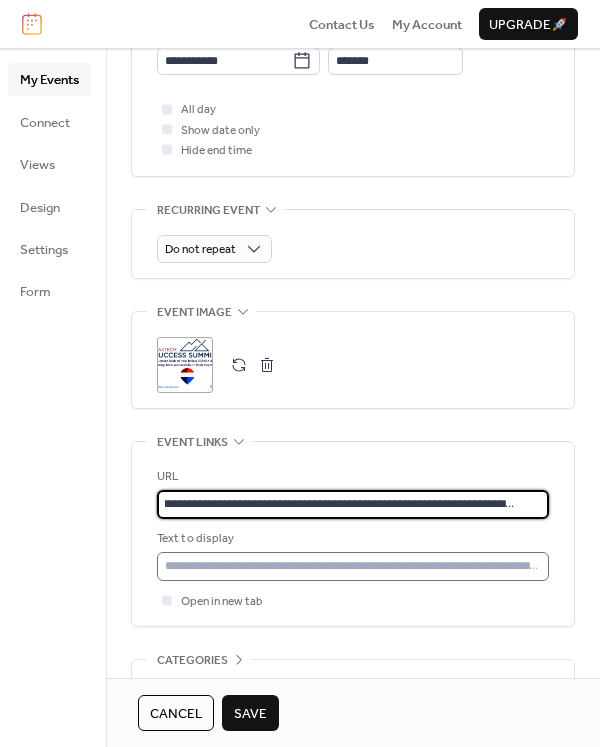 type on "**********" 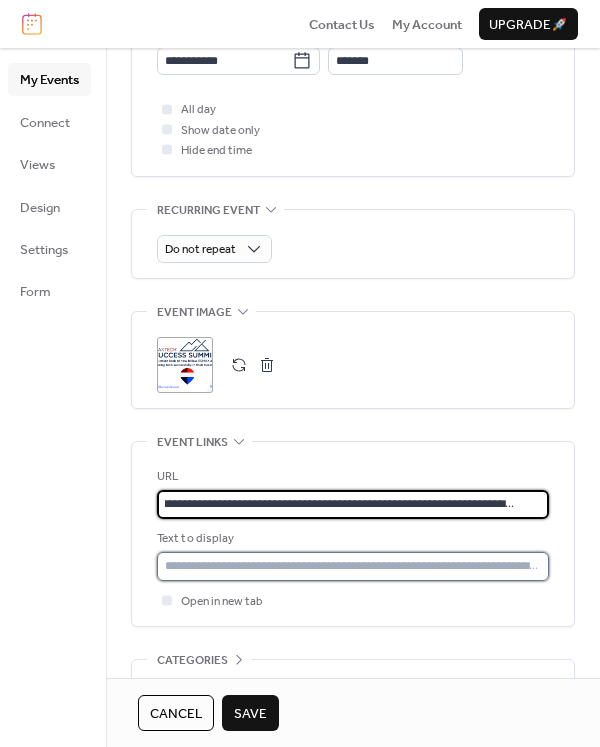 scroll, scrollTop: 0, scrollLeft: 0, axis: both 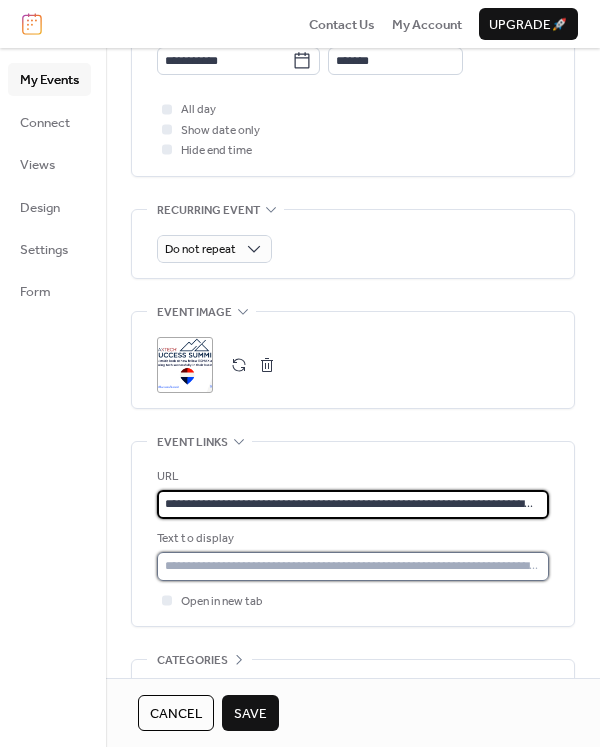 click at bounding box center [353, 566] 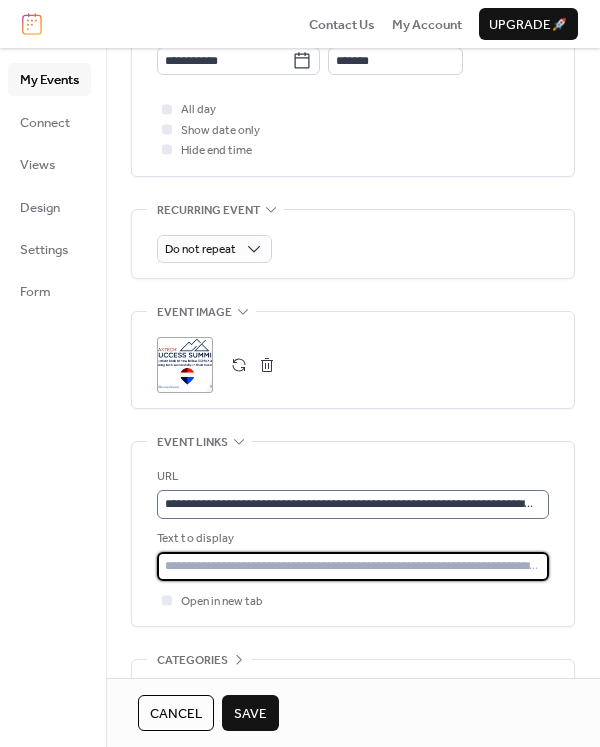 type on "**********" 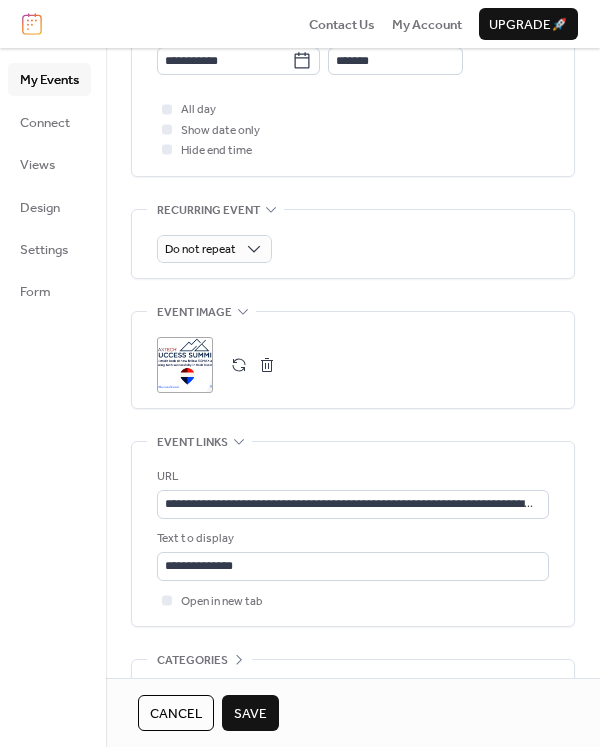 click on "Save" at bounding box center (250, 714) 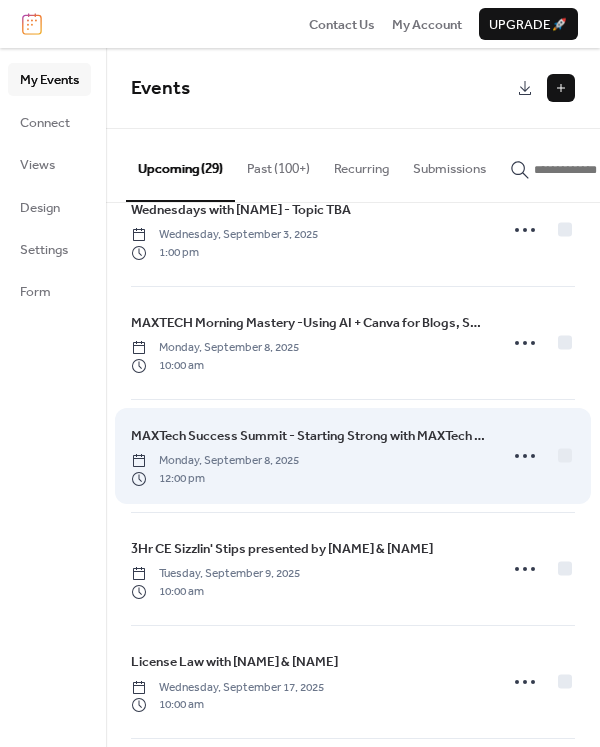 scroll, scrollTop: 1700, scrollLeft: 0, axis: vertical 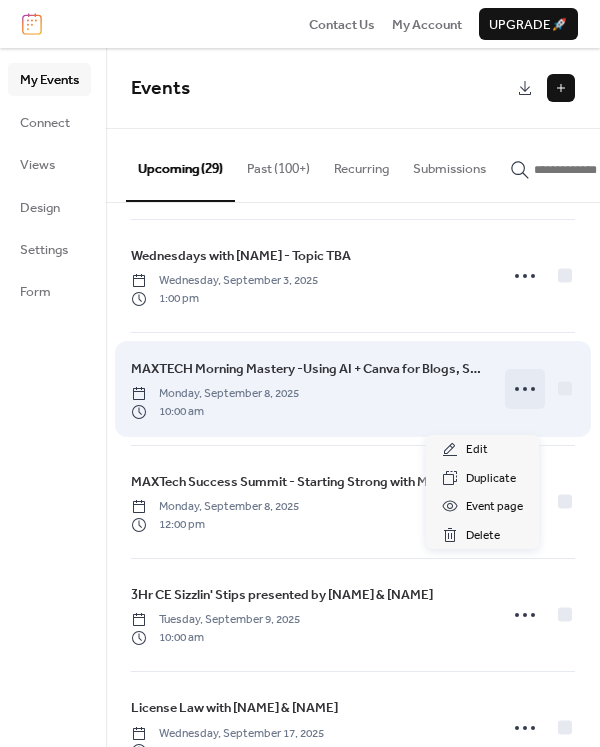 click 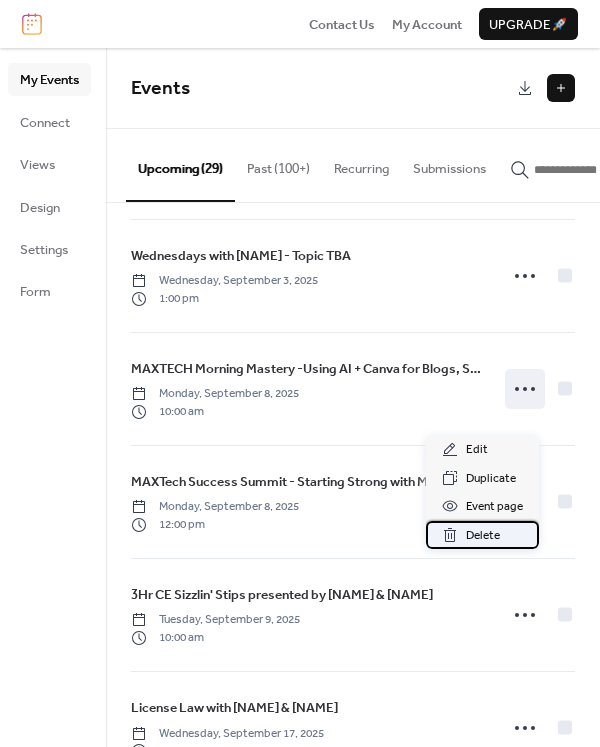 click on "Delete" at bounding box center (483, 536) 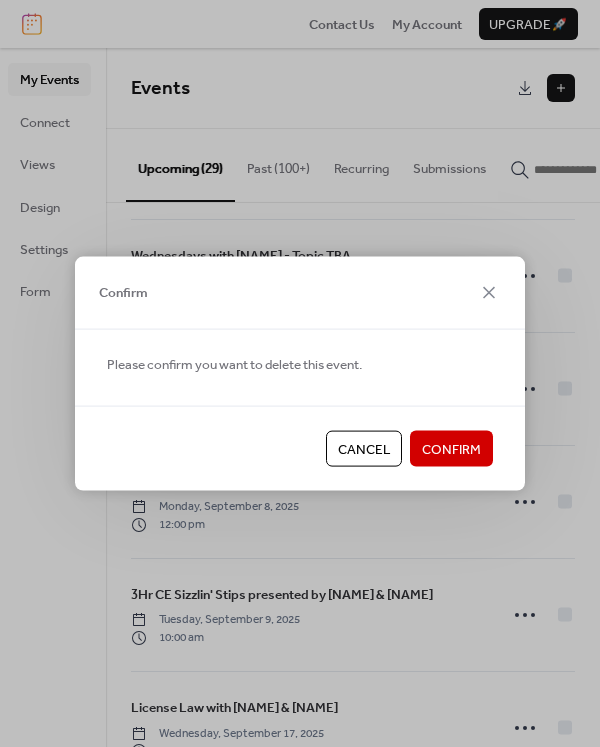 click on "Confirm" at bounding box center [451, 450] 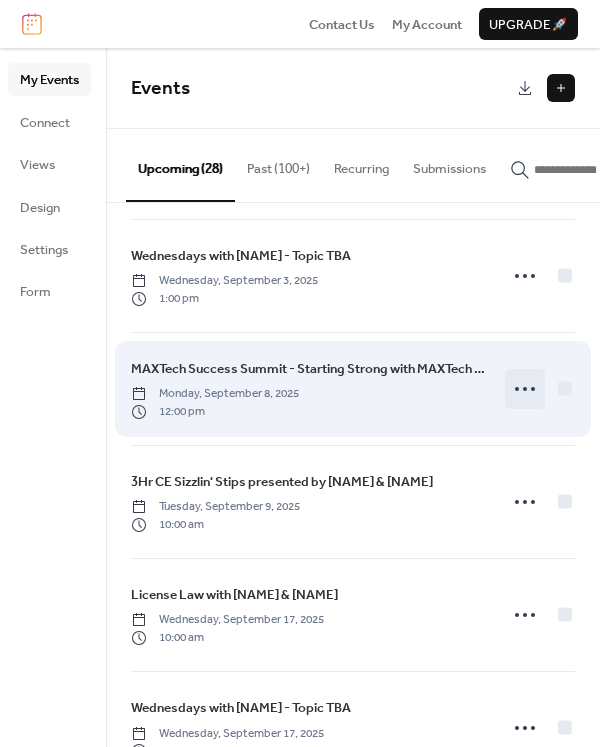 click 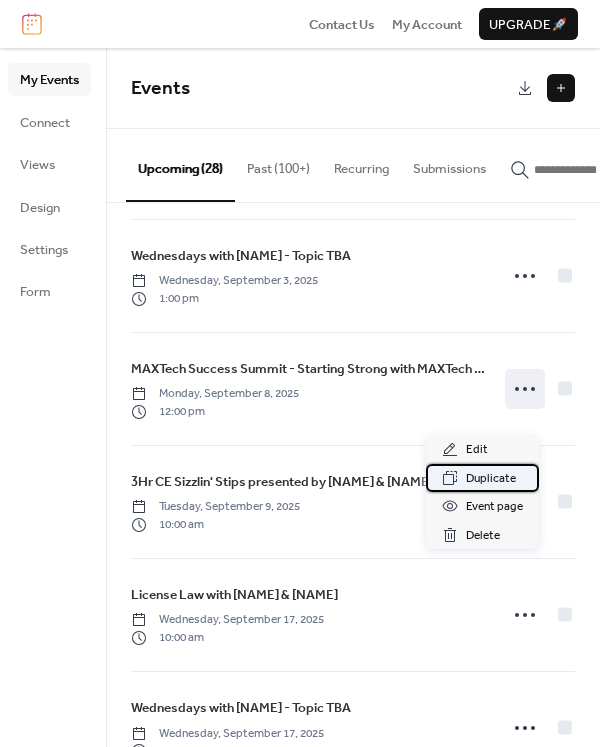 click on "Duplicate" at bounding box center (491, 479) 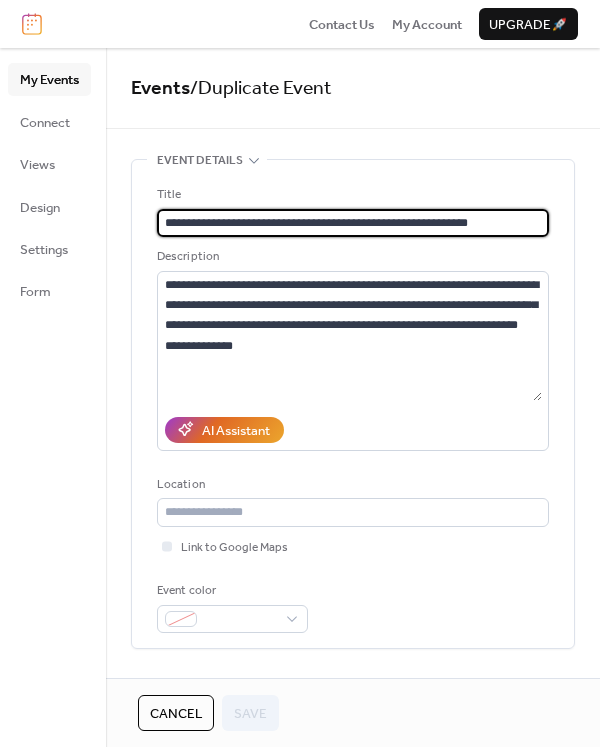 click on "**********" at bounding box center [353, 223] 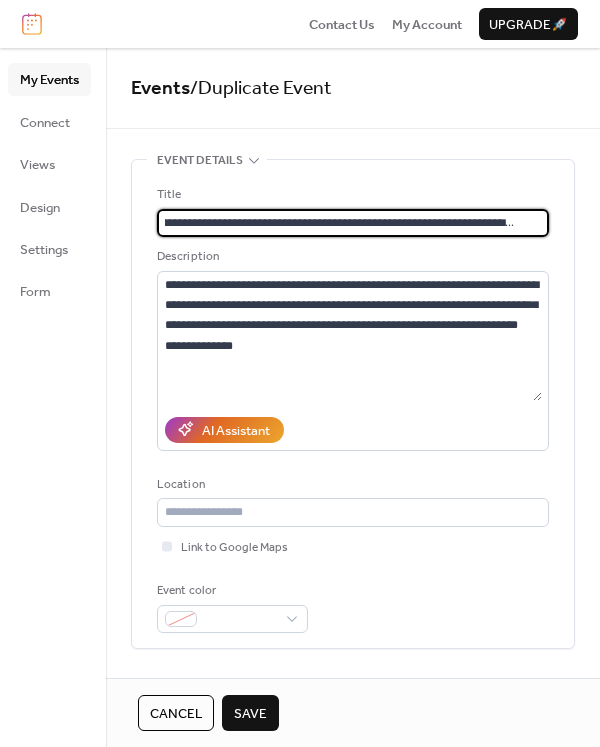 scroll, scrollTop: 0, scrollLeft: 0, axis: both 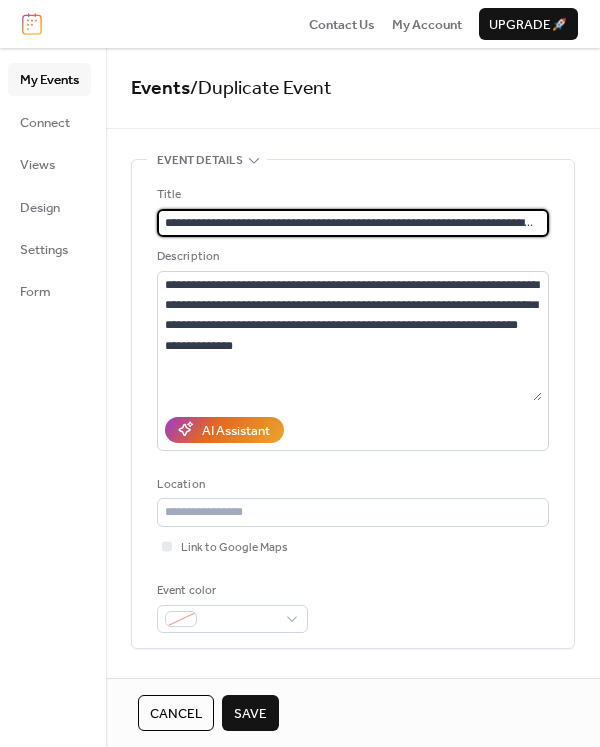 click on "**********" at bounding box center (349, 223) 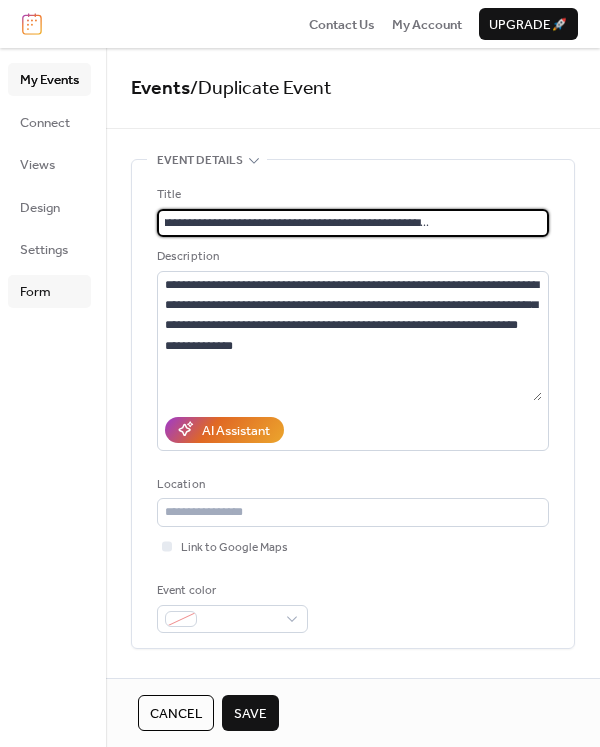 type on "**********" 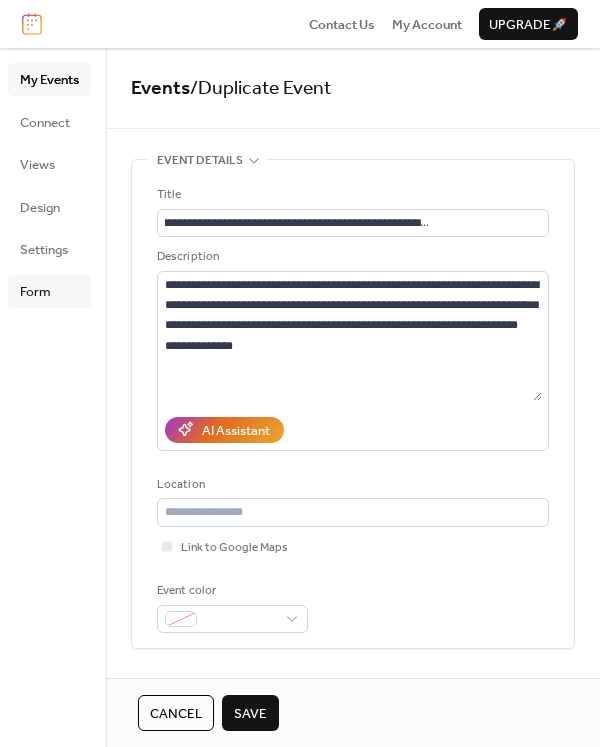 scroll, scrollTop: 0, scrollLeft: 0, axis: both 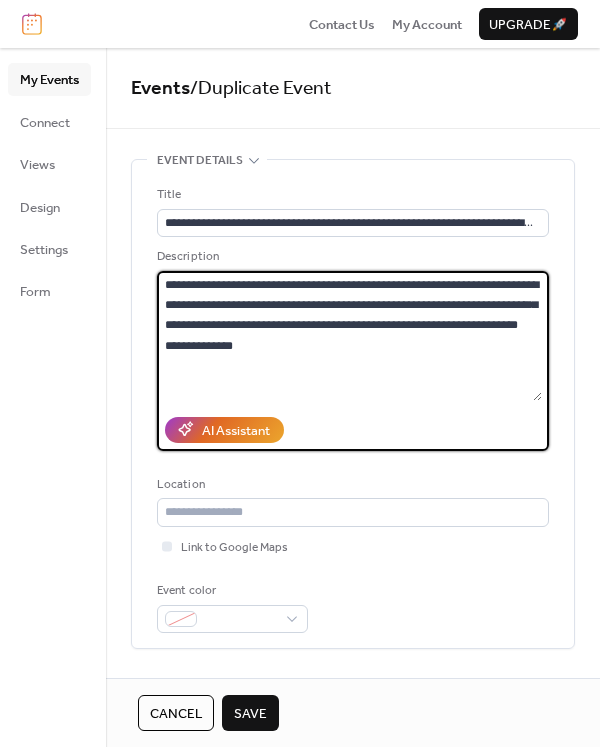 drag, startPoint x: 286, startPoint y: 366, endPoint x: 151, endPoint y: 277, distance: 161.69725 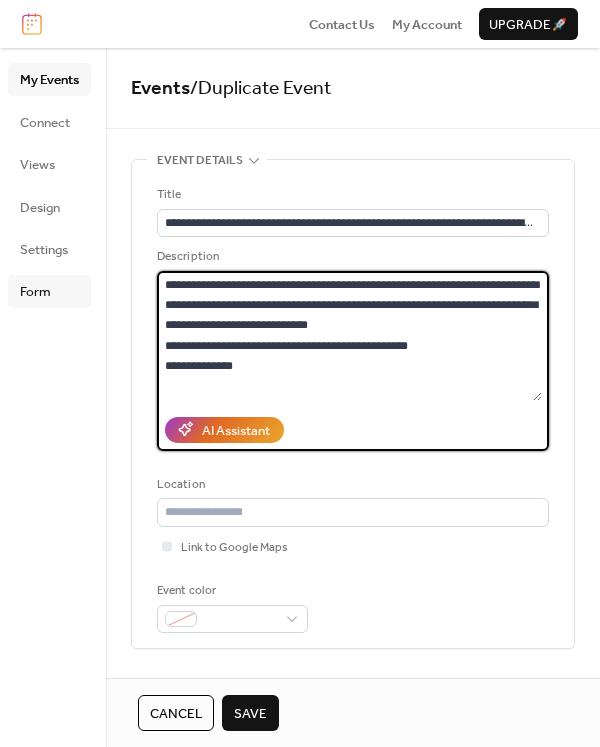type on "**********" 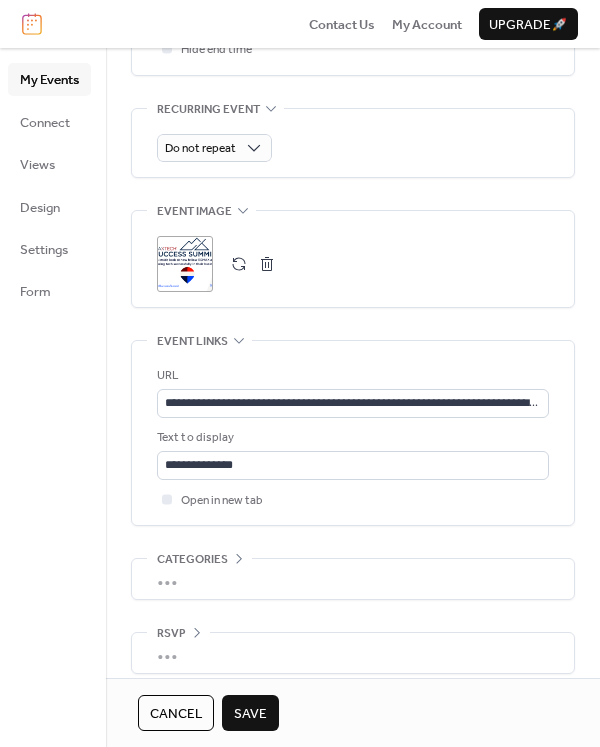 scroll, scrollTop: 923, scrollLeft: 0, axis: vertical 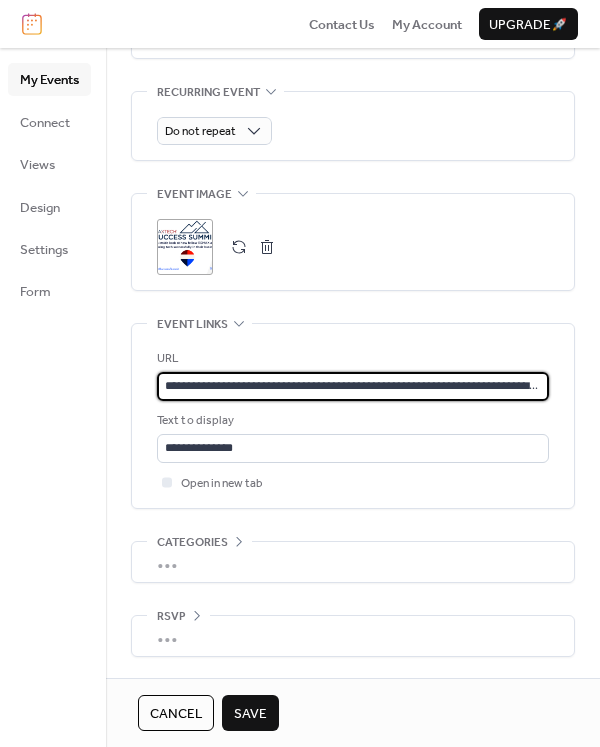 click on "**********" at bounding box center [353, 386] 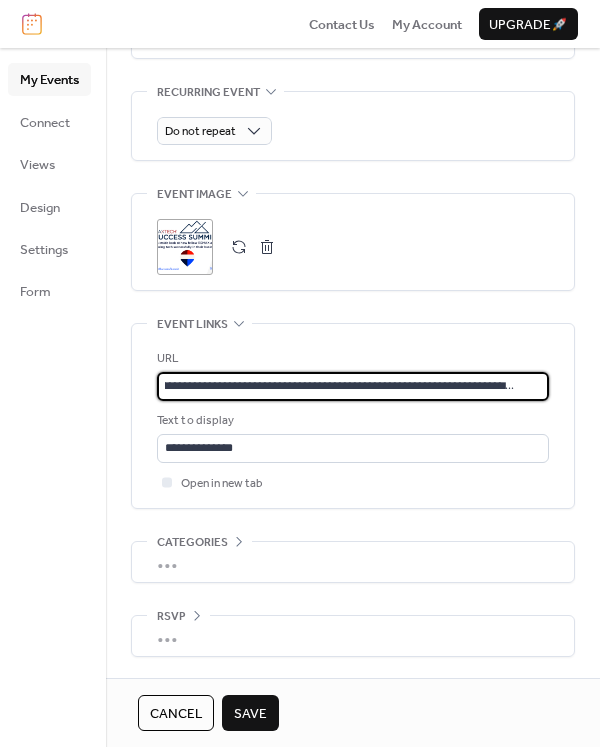 type on "**********" 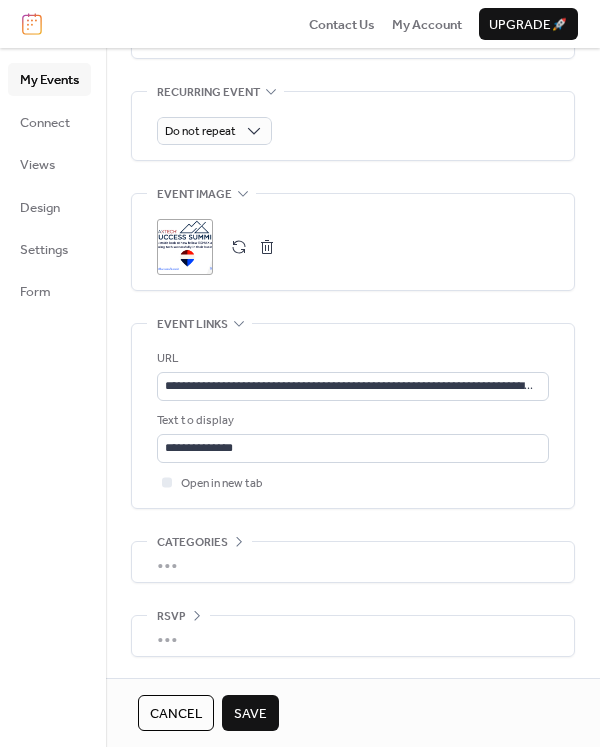 click on "Save" at bounding box center [250, 714] 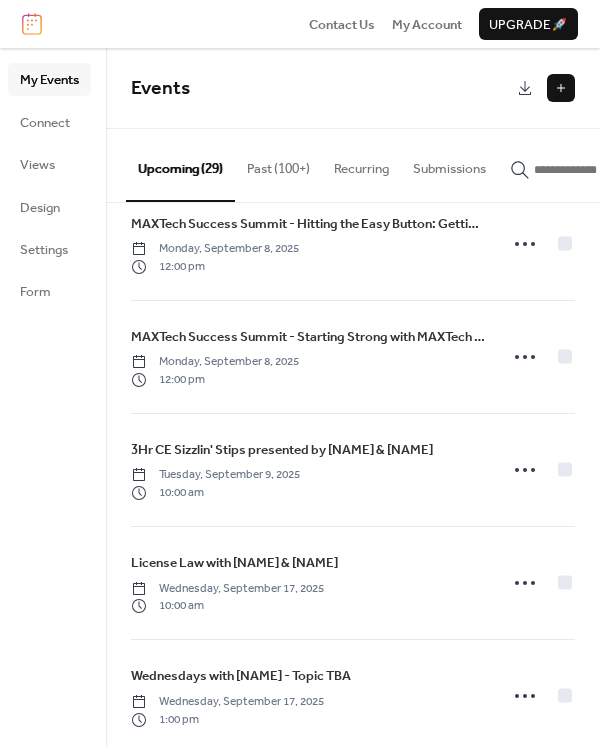 scroll, scrollTop: 1810, scrollLeft: 0, axis: vertical 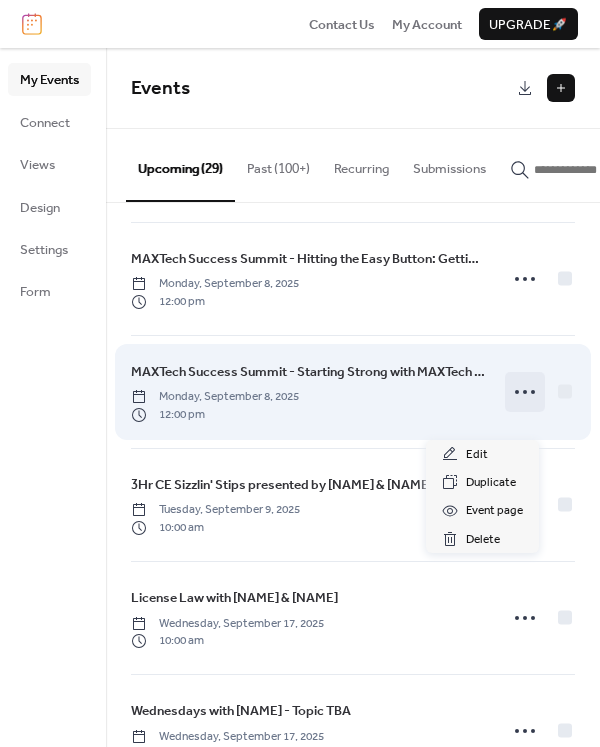click 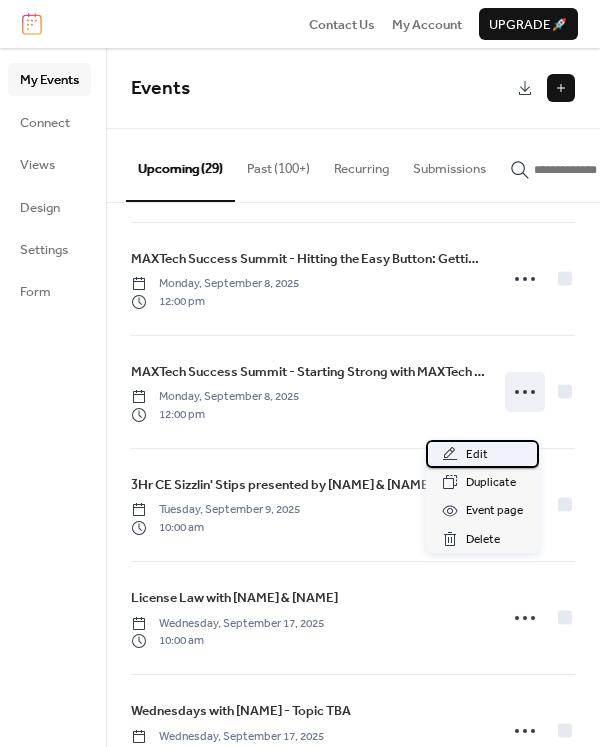 click on "Edit" at bounding box center (477, 455) 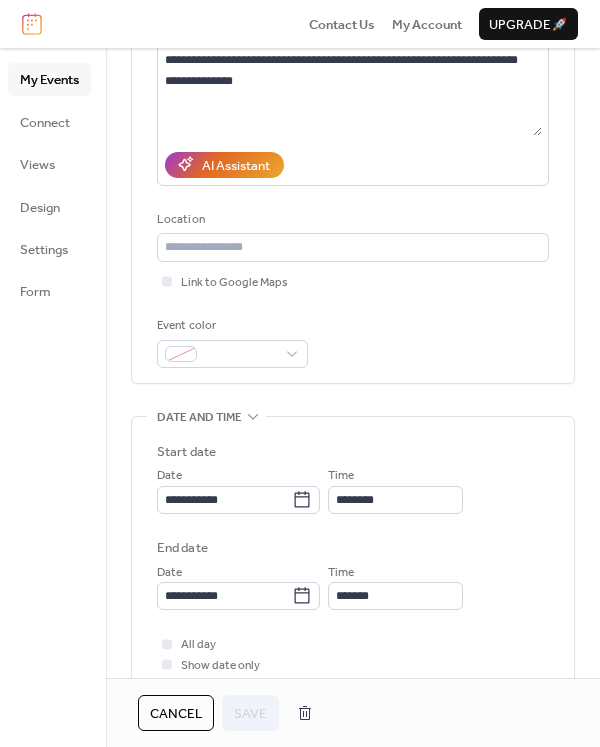 scroll, scrollTop: 600, scrollLeft: 0, axis: vertical 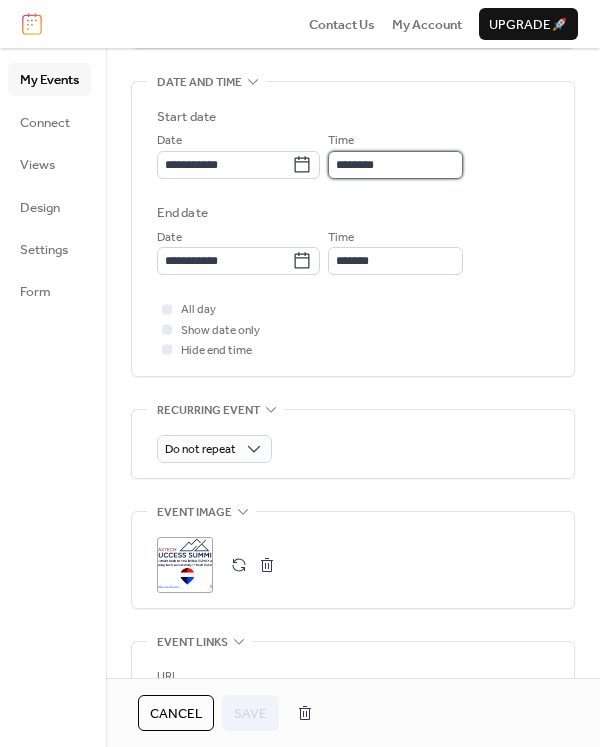 click on "********" at bounding box center (395, 165) 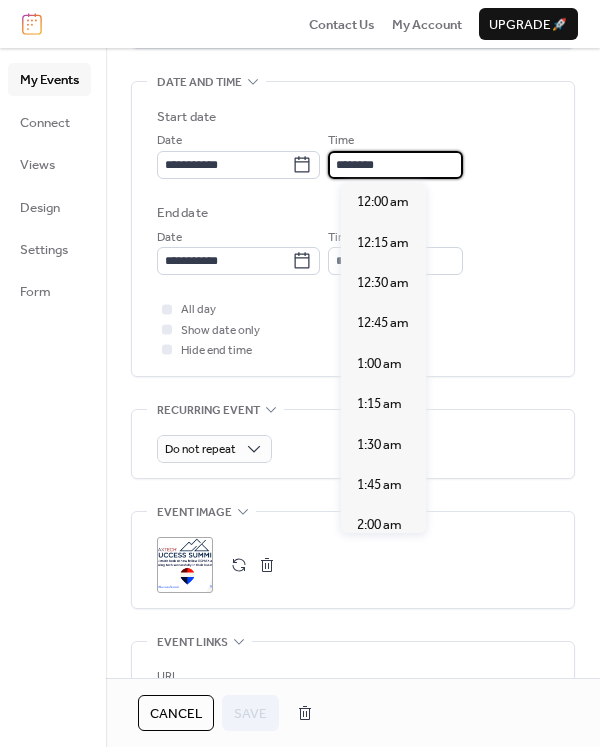 scroll, scrollTop: 1940, scrollLeft: 0, axis: vertical 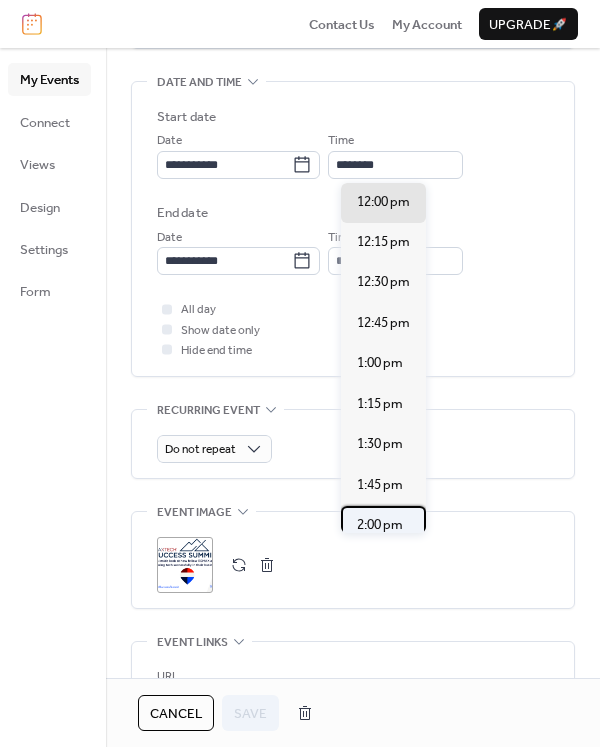 click on "2:00 pm" at bounding box center (380, 525) 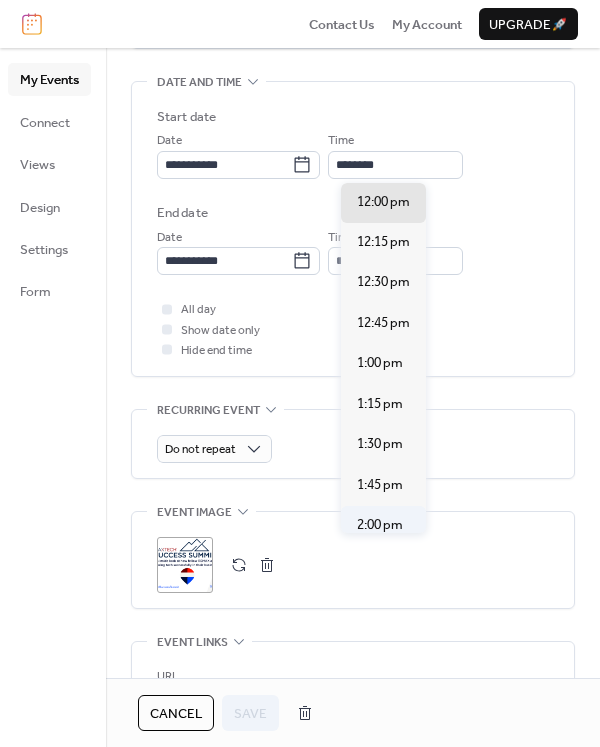 type on "*******" 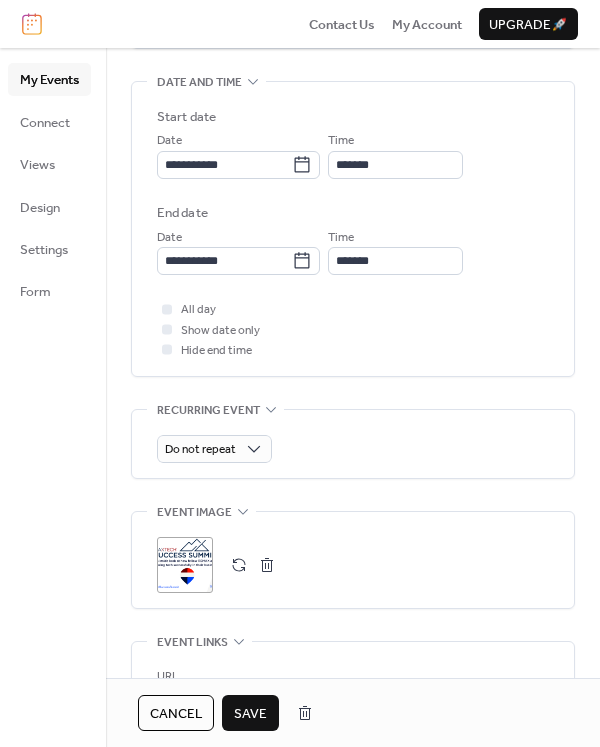 click on "Save" at bounding box center (250, 714) 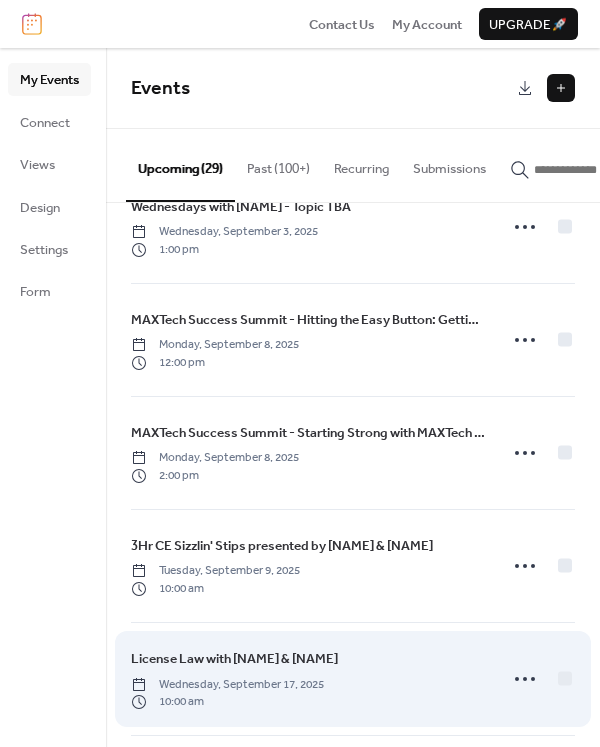scroll, scrollTop: 1700, scrollLeft: 0, axis: vertical 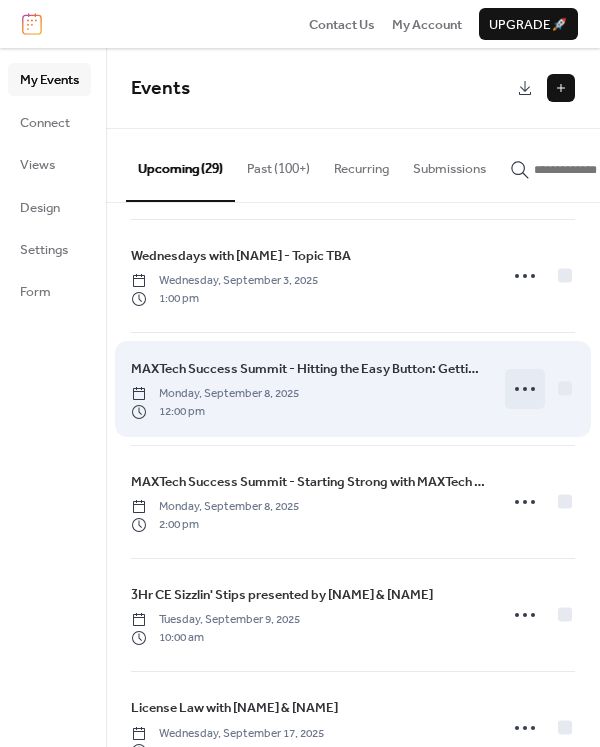 click 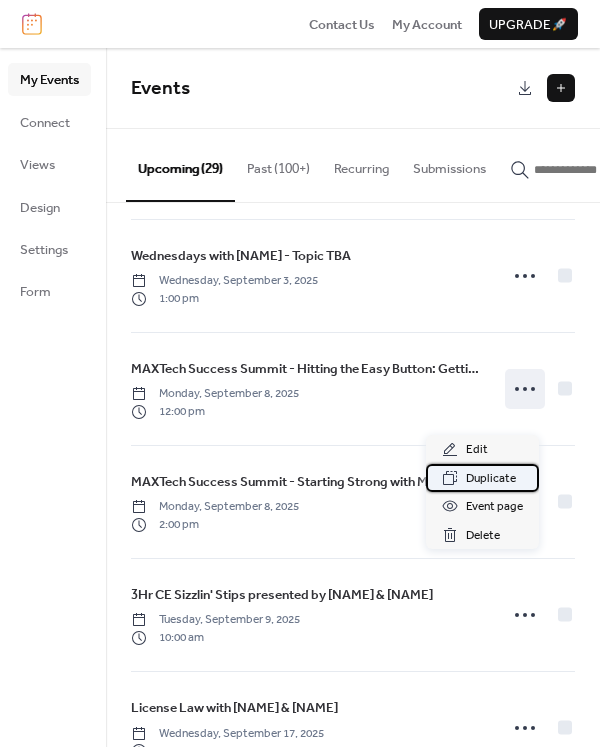 click on "Duplicate" at bounding box center (491, 479) 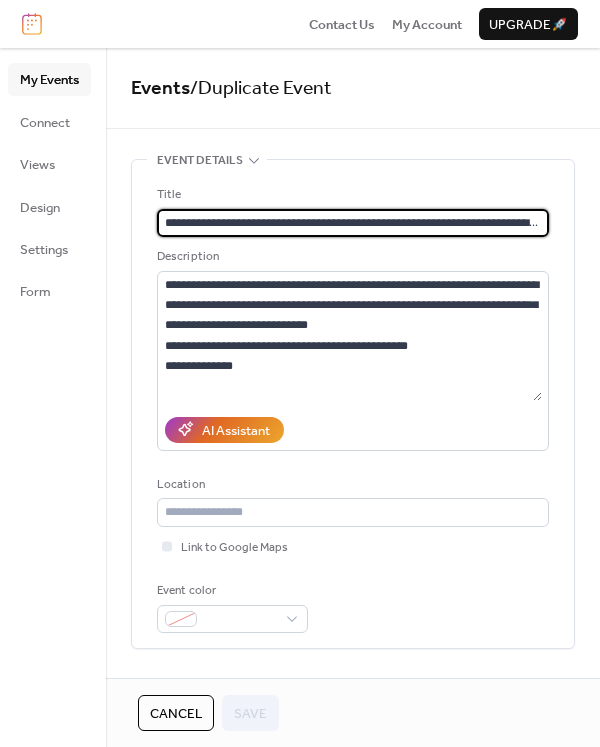 scroll, scrollTop: 0, scrollLeft: 152, axis: horizontal 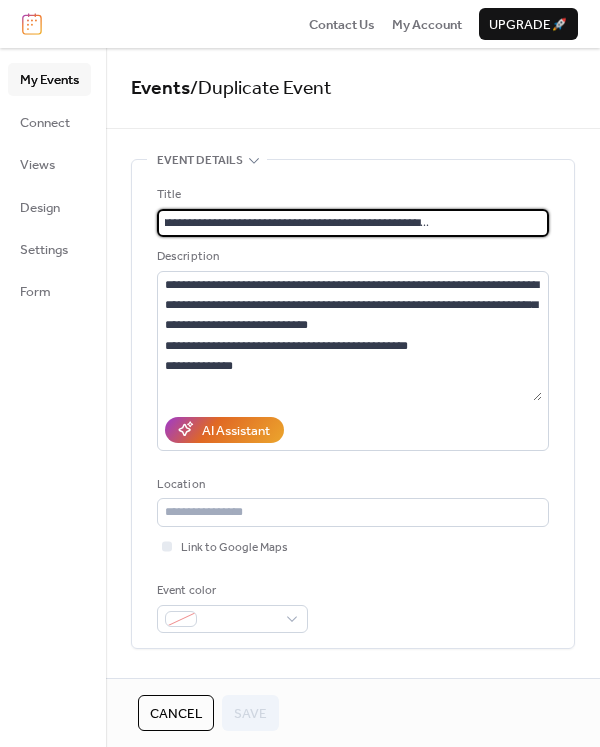 click on "**********" at bounding box center (349, 223) 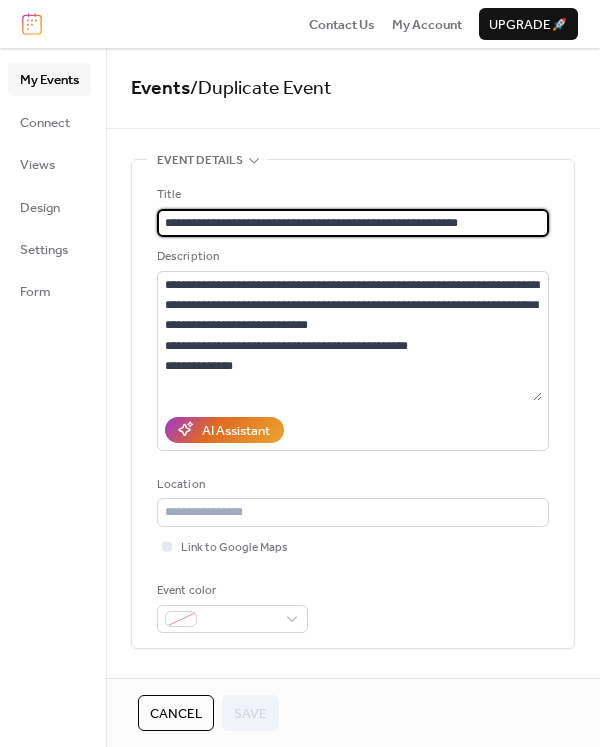 scroll, scrollTop: 0, scrollLeft: 0, axis: both 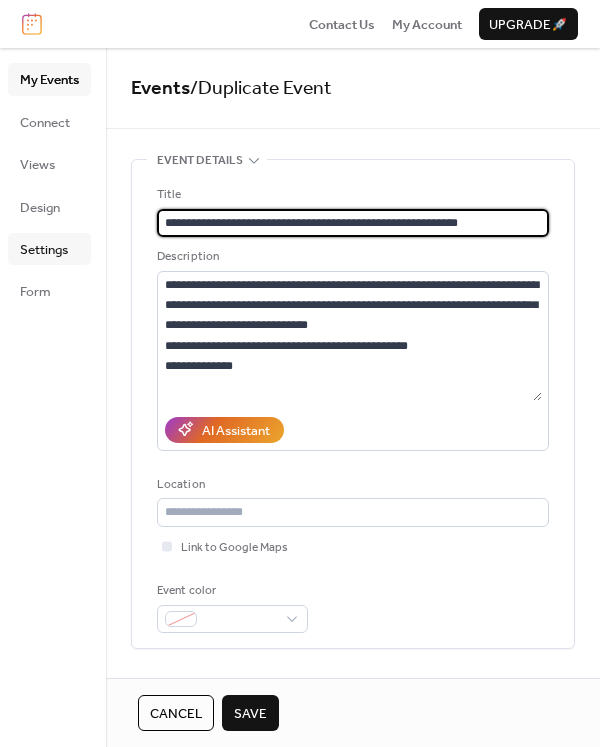 type on "**********" 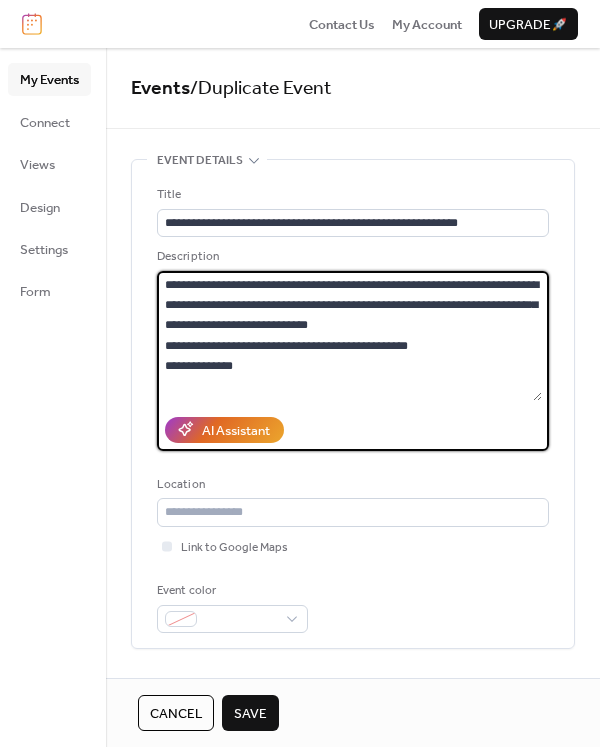 drag, startPoint x: 162, startPoint y: 290, endPoint x: 359, endPoint y: 385, distance: 218.70985 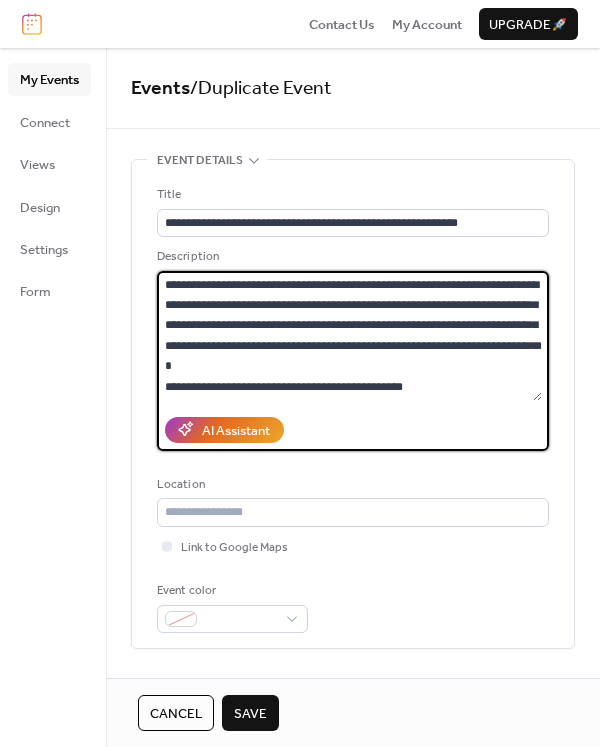 scroll, scrollTop: 18, scrollLeft: 0, axis: vertical 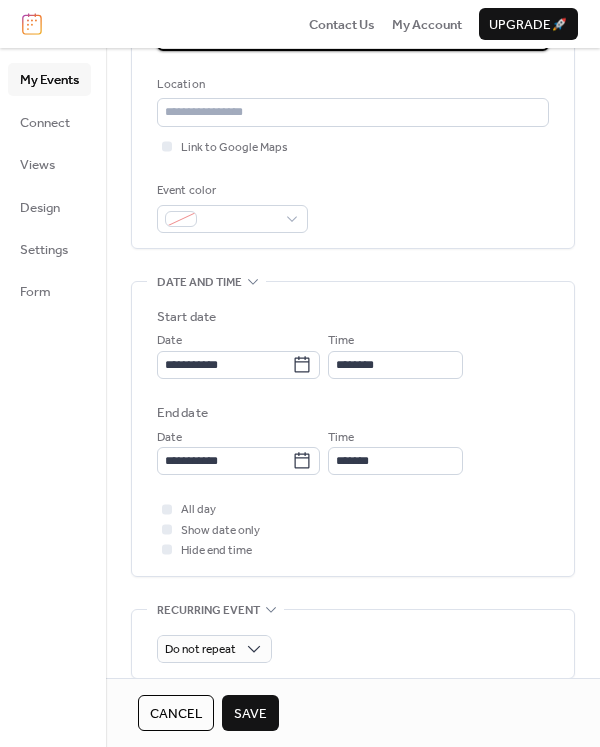 type on "**********" 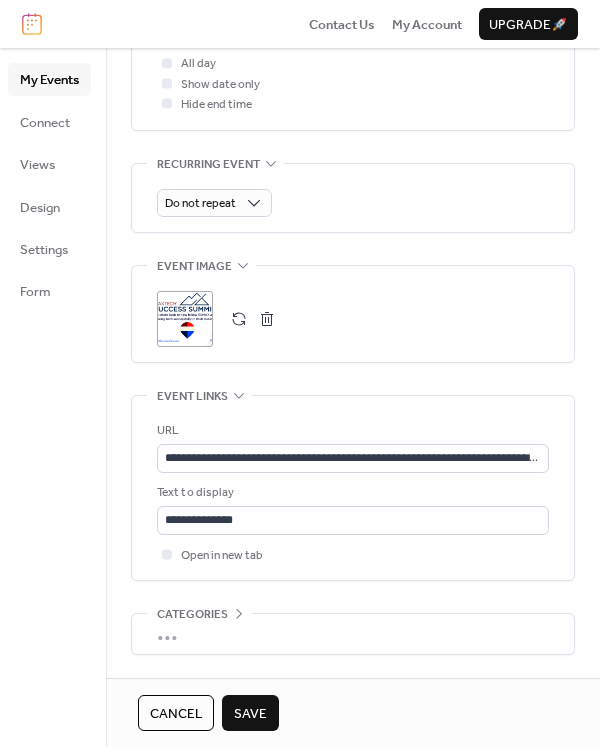 scroll, scrollTop: 900, scrollLeft: 0, axis: vertical 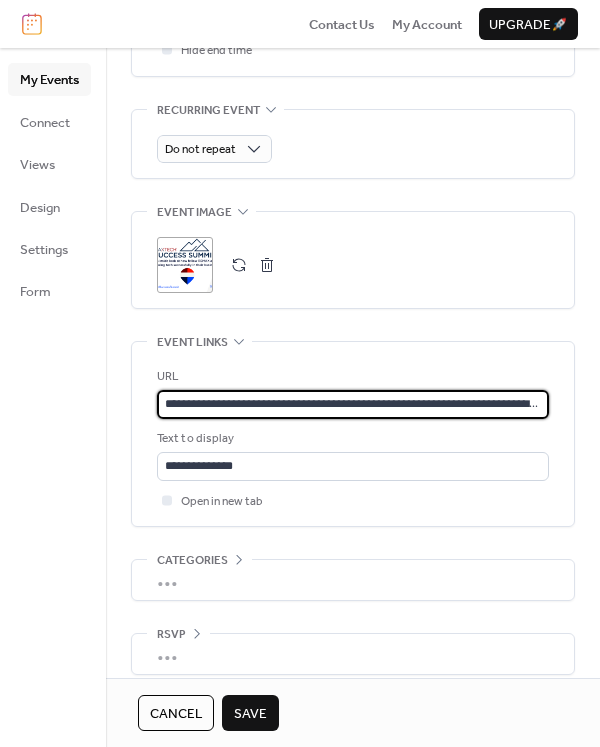 click on "**********" at bounding box center [353, 404] 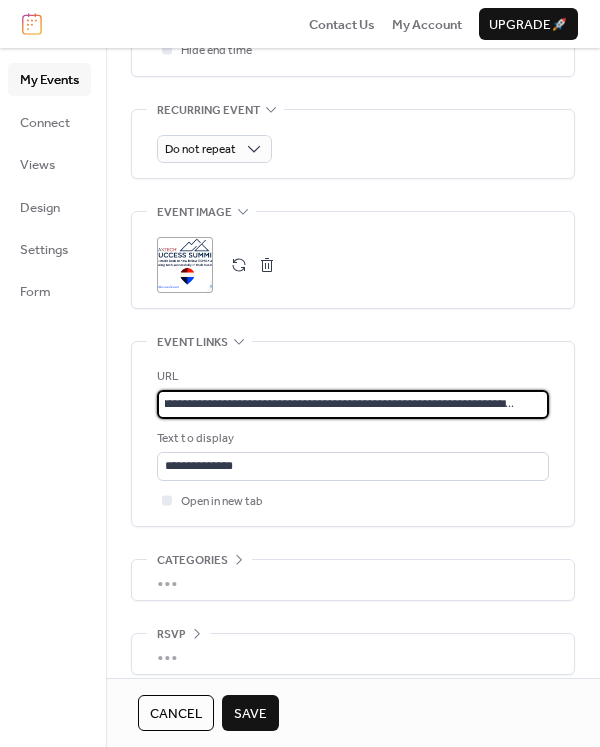 type on "**********" 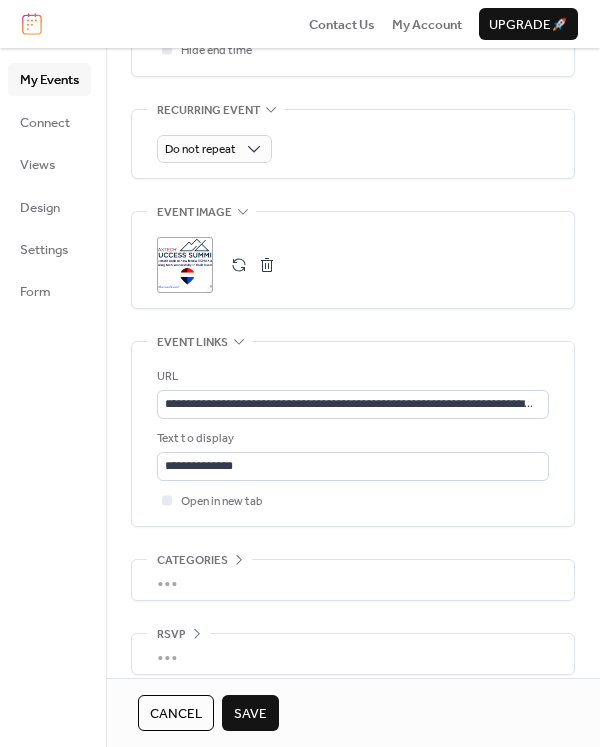 click on "Save" at bounding box center (250, 714) 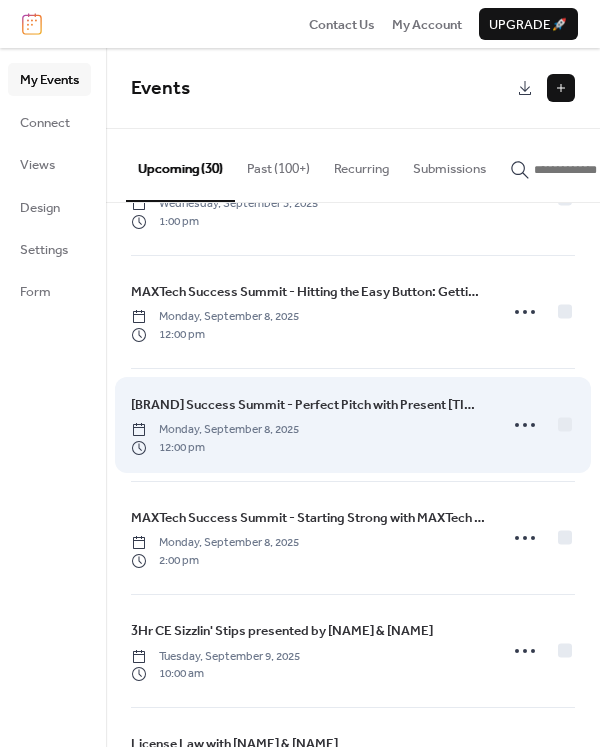scroll, scrollTop: 1825, scrollLeft: 0, axis: vertical 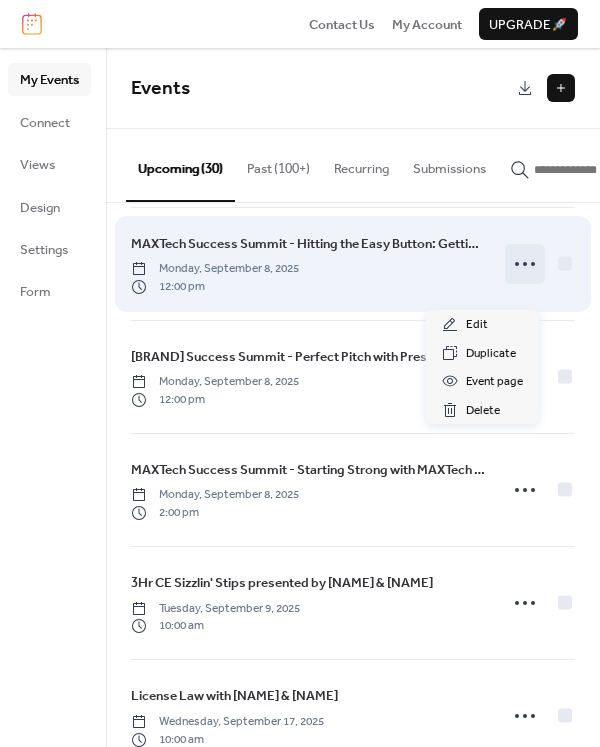 click 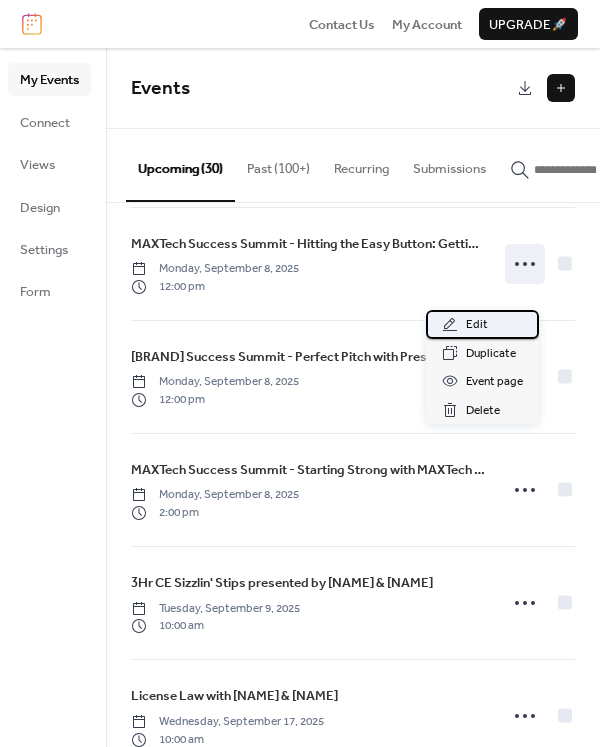 click on "Edit" at bounding box center (477, 325) 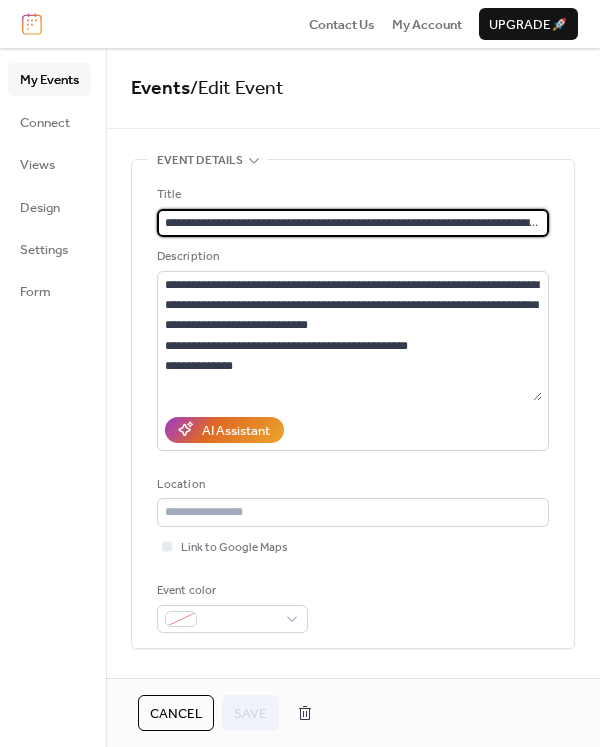 scroll, scrollTop: 0, scrollLeft: 152, axis: horizontal 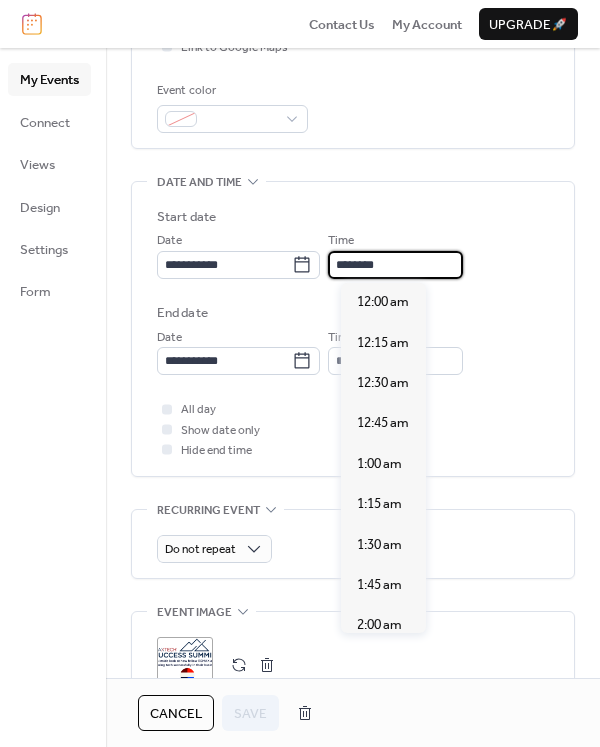 click on "********" at bounding box center [395, 265] 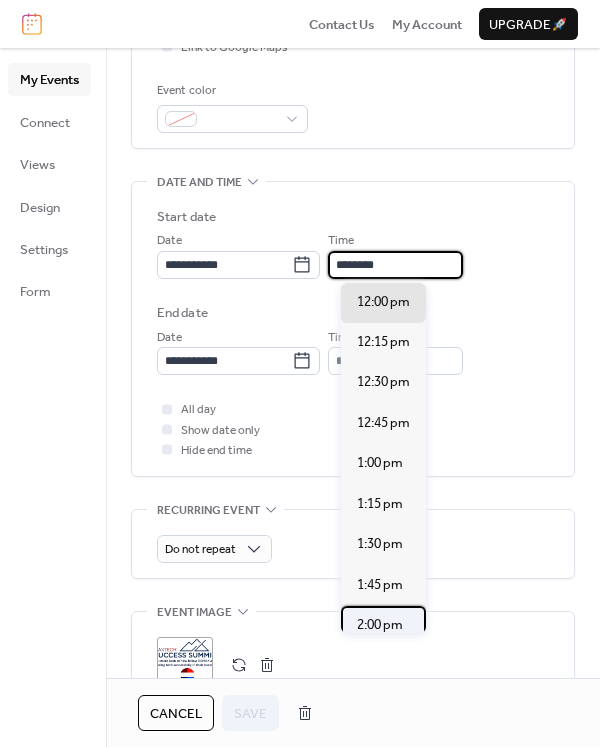 click on "2:00 pm" at bounding box center (380, 625) 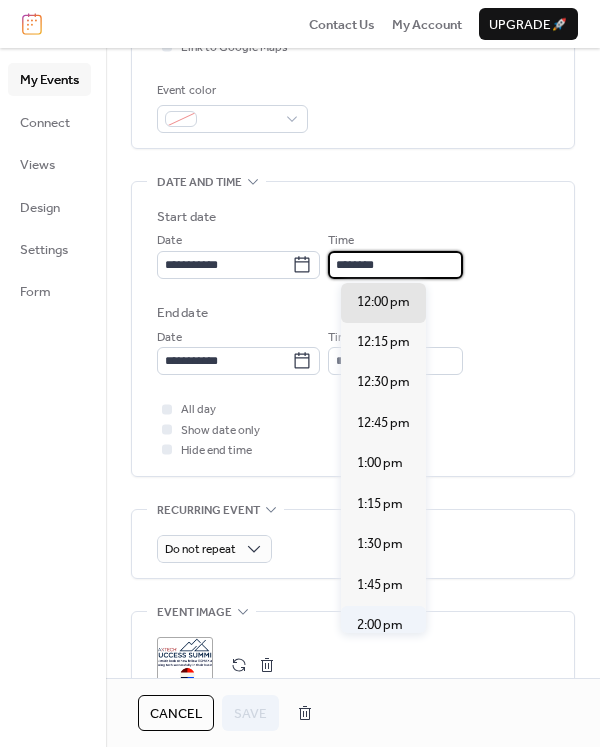 type on "*******" 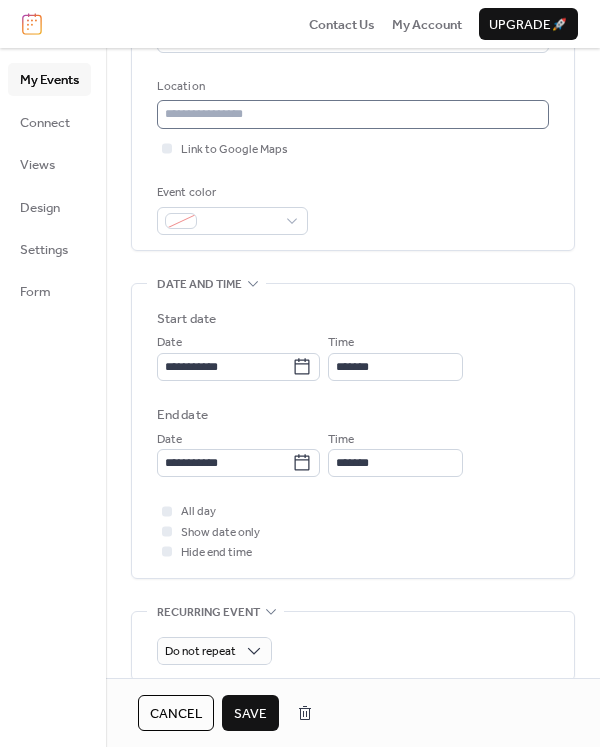 scroll, scrollTop: 400, scrollLeft: 0, axis: vertical 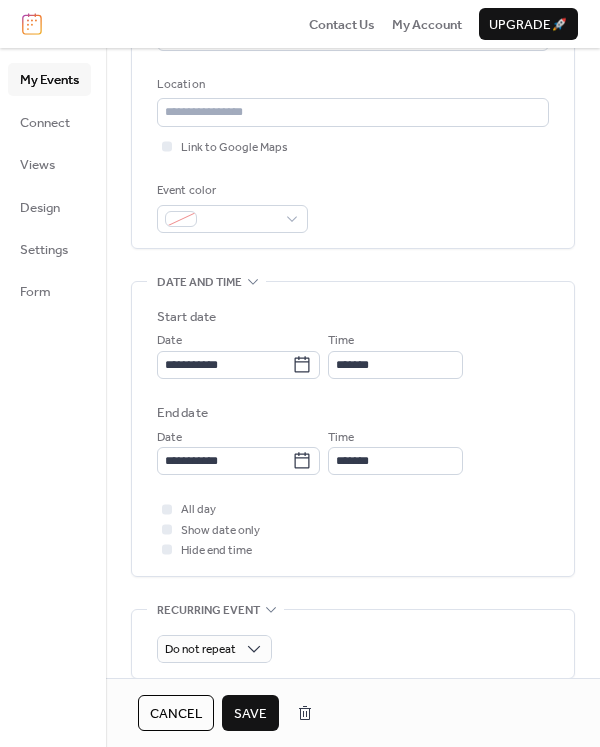 click on "Save" at bounding box center [250, 714] 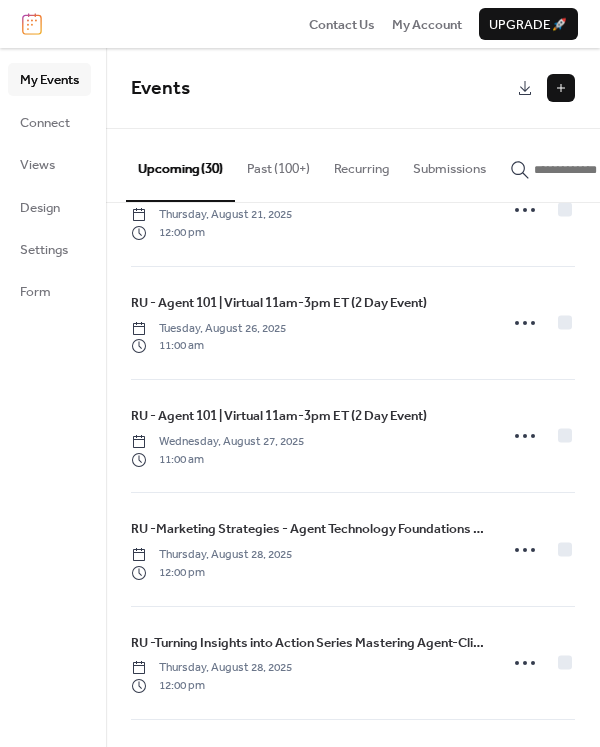 scroll, scrollTop: 1800, scrollLeft: 0, axis: vertical 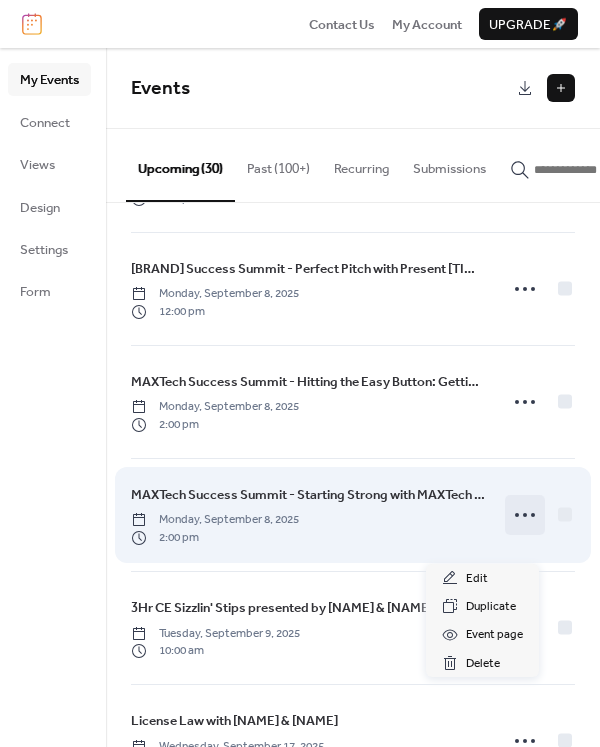 click 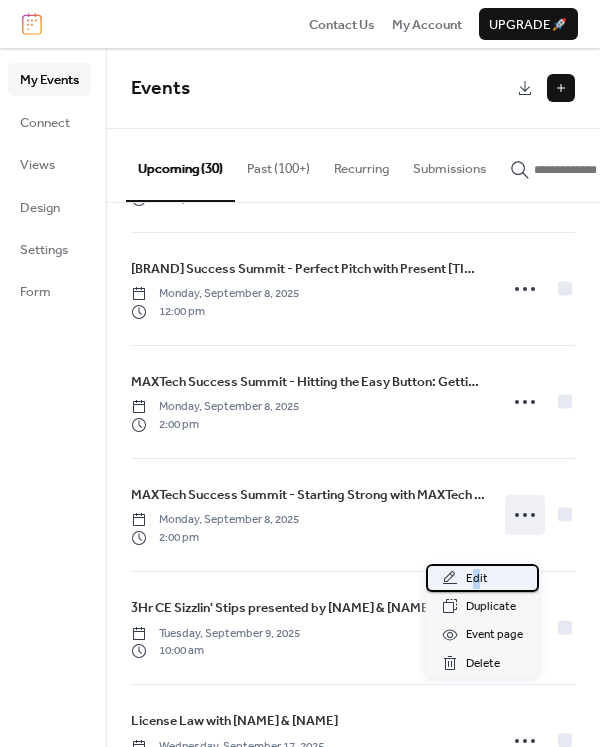 click on "Edit" at bounding box center [477, 579] 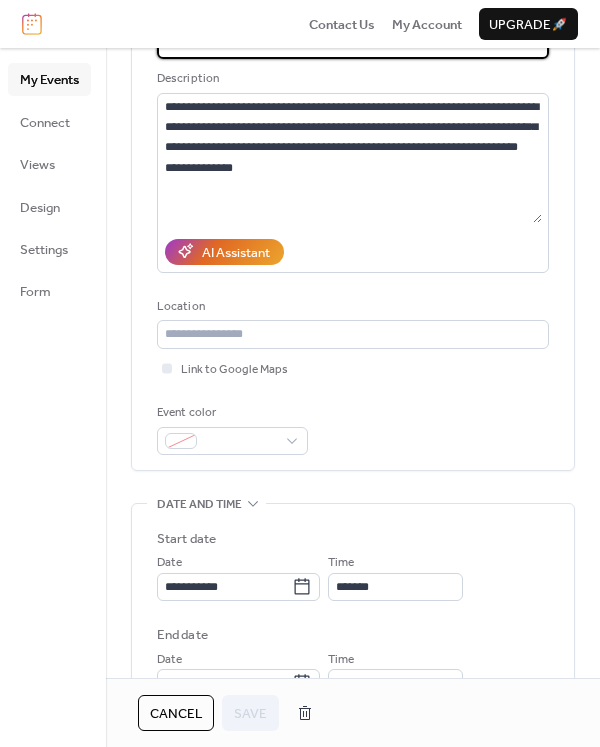 scroll, scrollTop: 400, scrollLeft: 0, axis: vertical 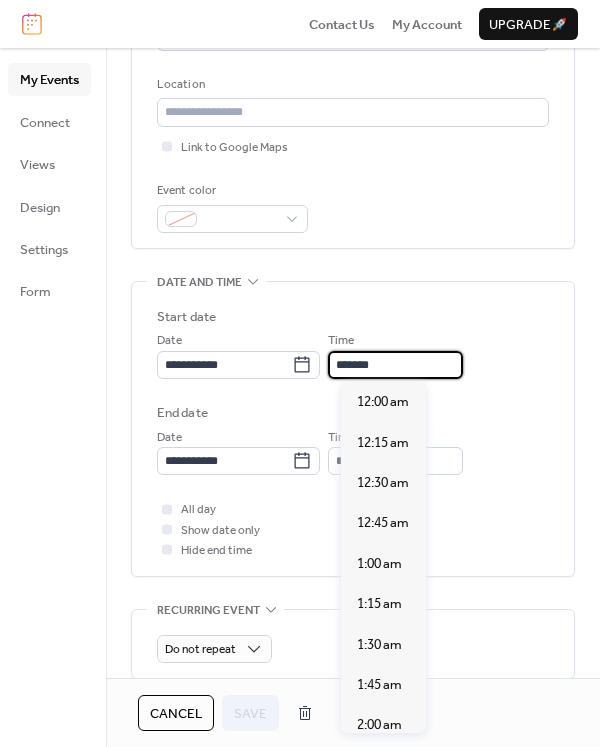 click on "*******" at bounding box center (395, 365) 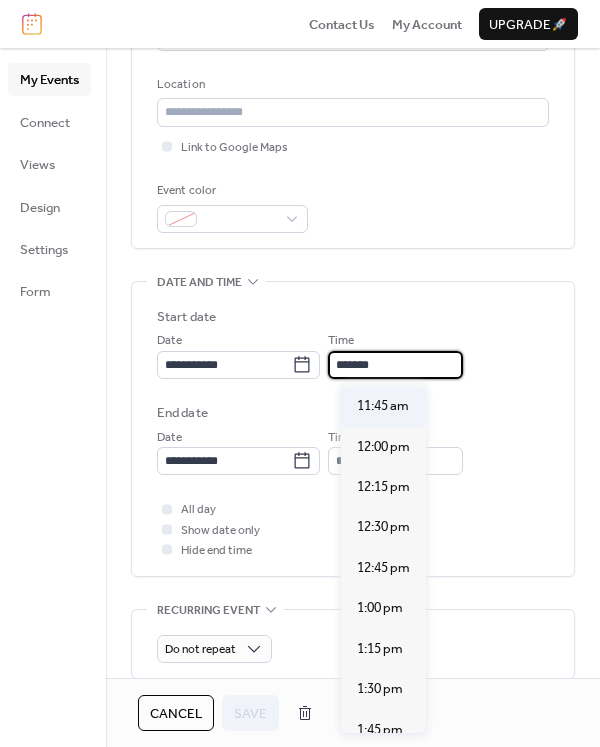 scroll, scrollTop: 1863, scrollLeft: 0, axis: vertical 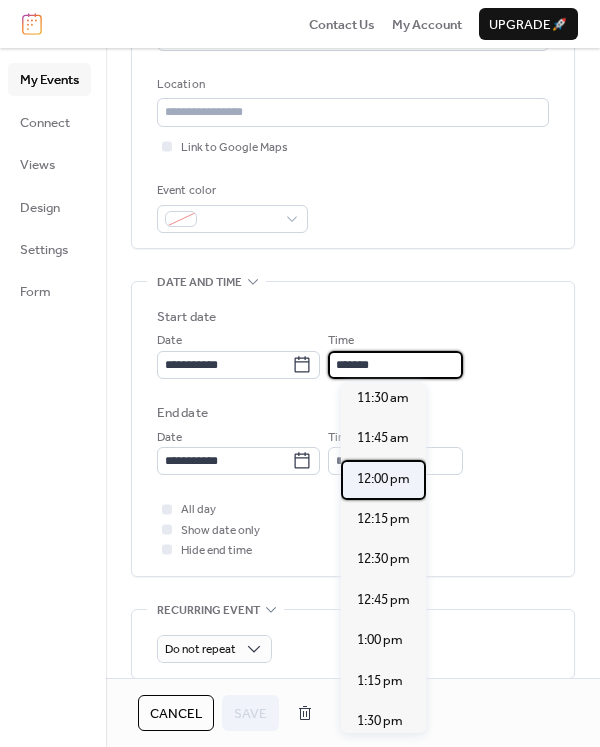 click on "12:00 pm" at bounding box center [383, 479] 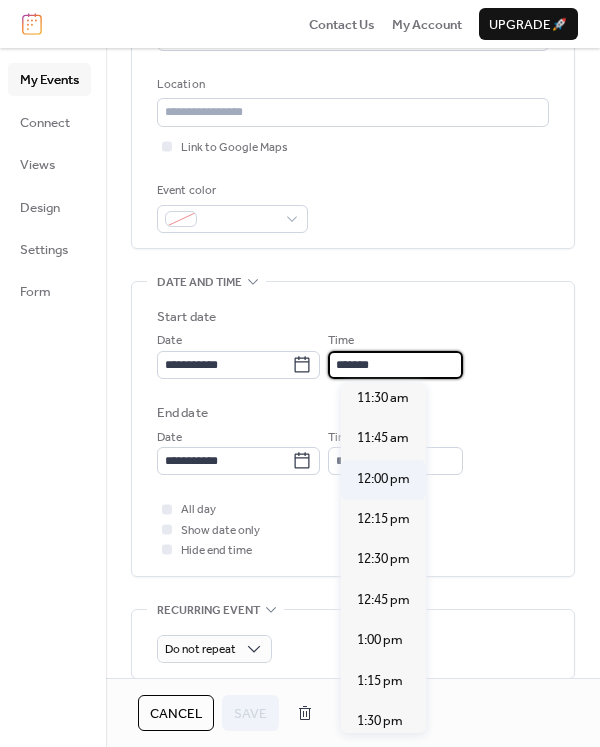 type on "********" 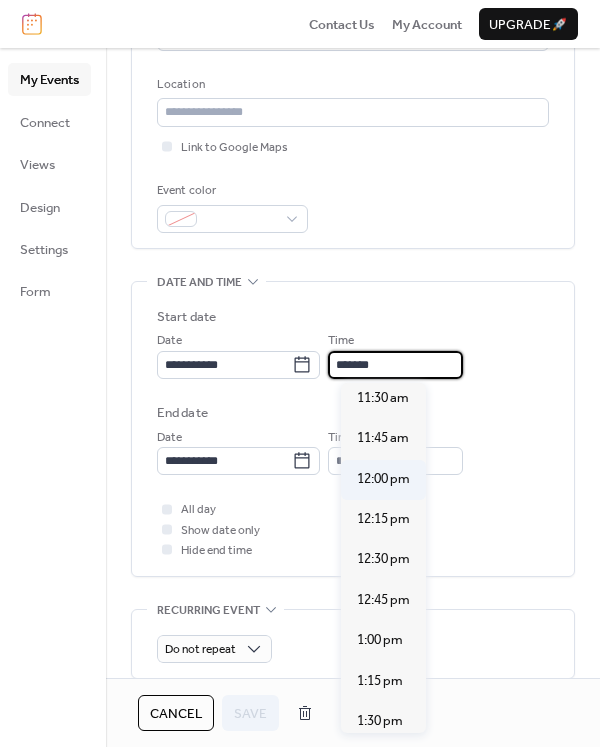 type on "*******" 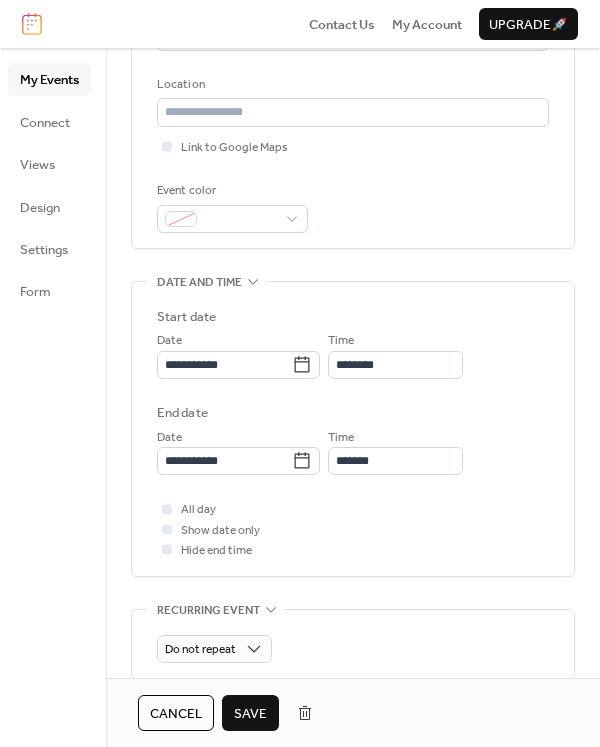 click on "Save" at bounding box center (250, 714) 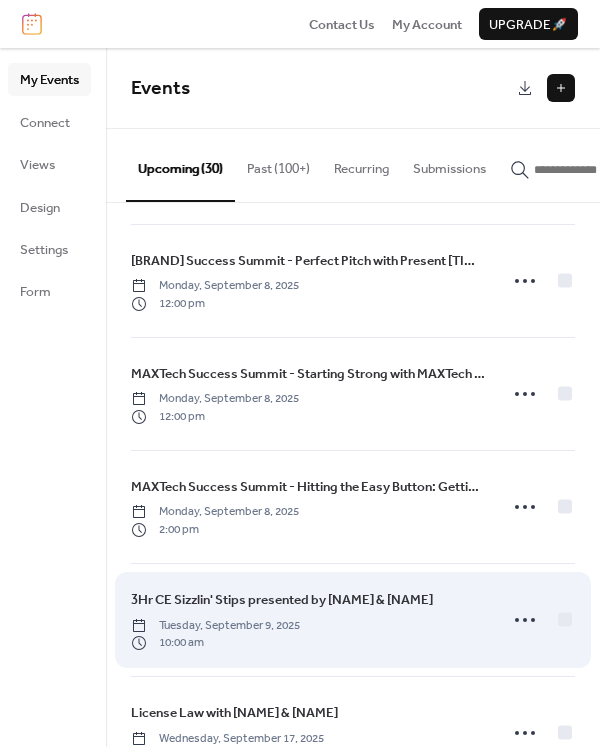 scroll, scrollTop: 1800, scrollLeft: 0, axis: vertical 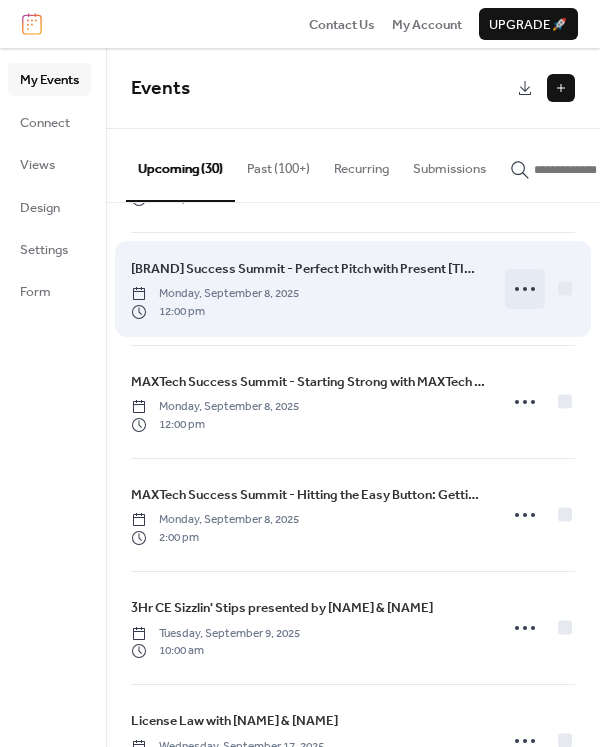click 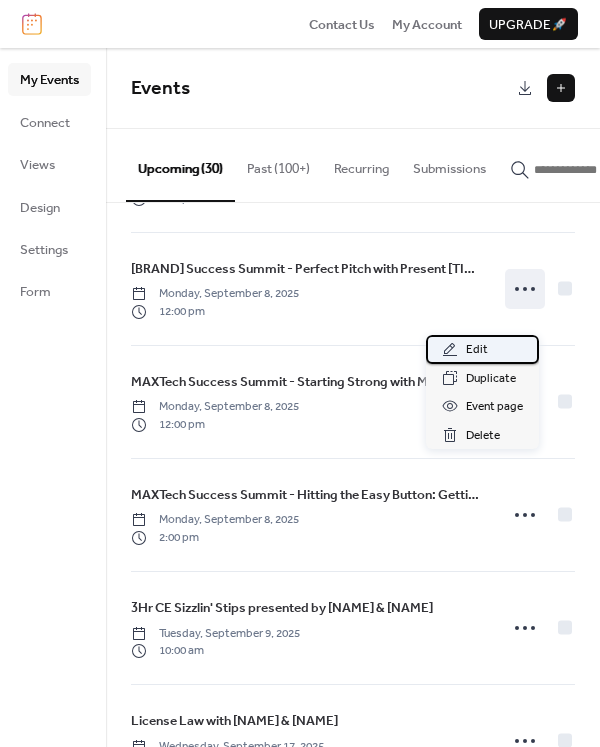 click on "Edit" at bounding box center (477, 350) 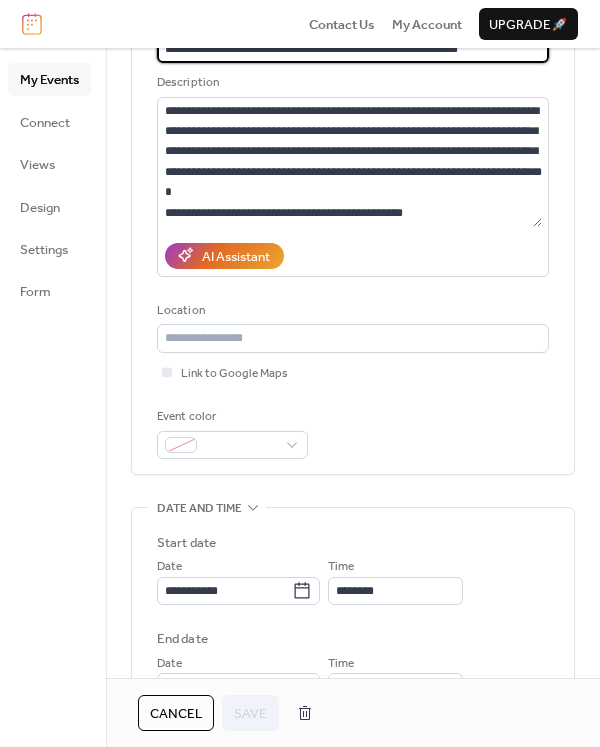 scroll, scrollTop: 600, scrollLeft: 0, axis: vertical 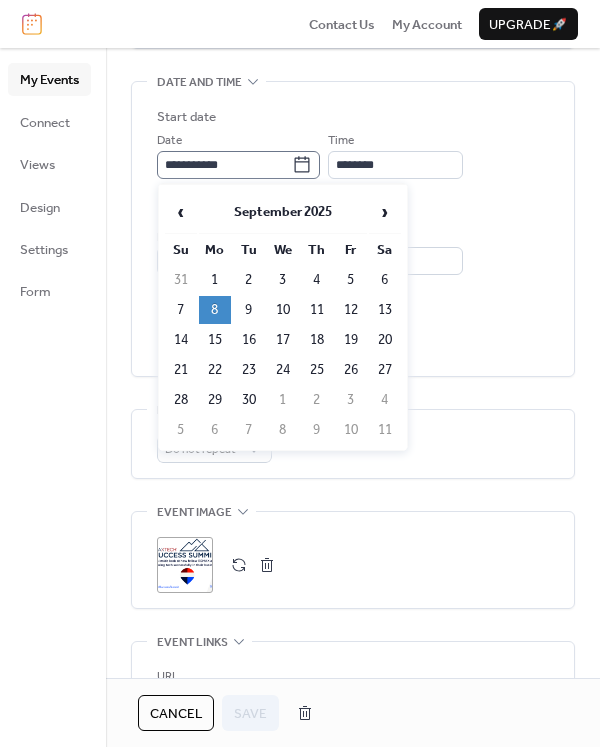 click 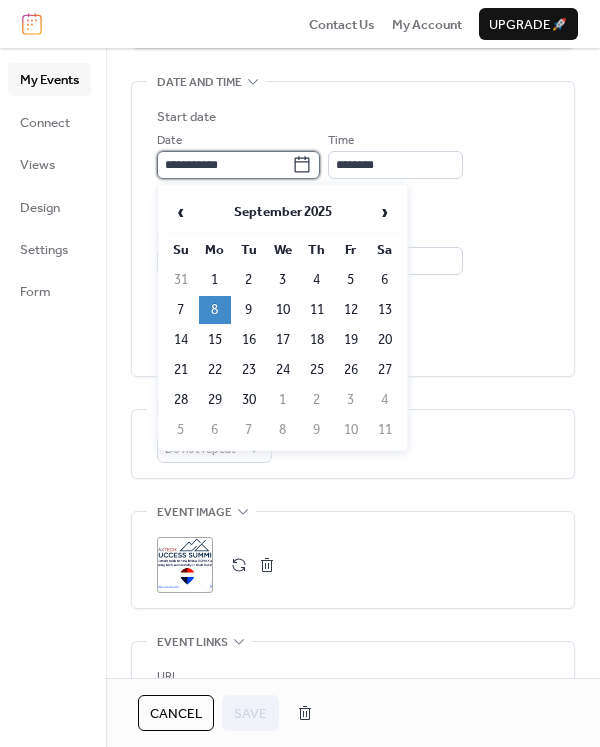 click on "**********" at bounding box center [224, 165] 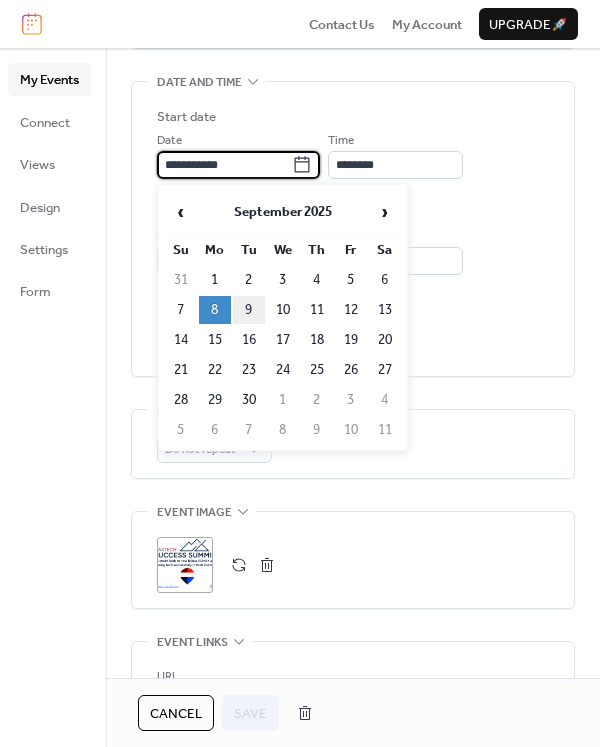 click on "9" at bounding box center (249, 310) 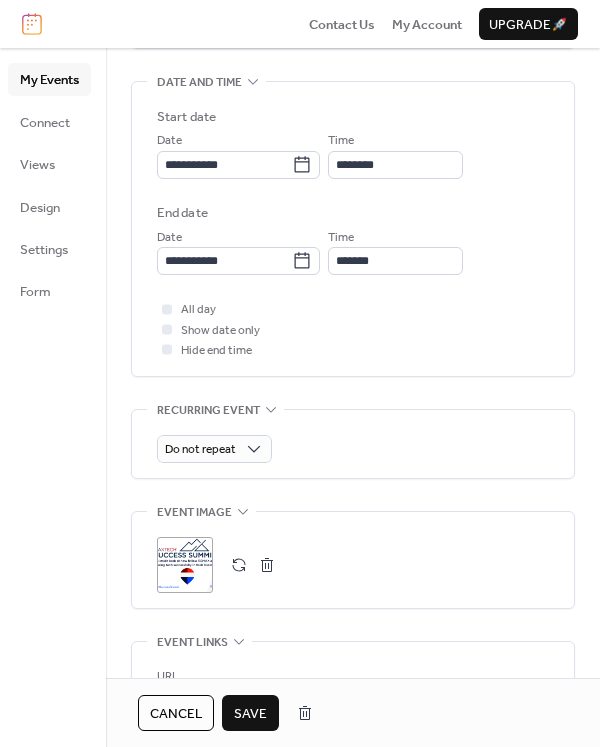 click on "Save" at bounding box center [250, 714] 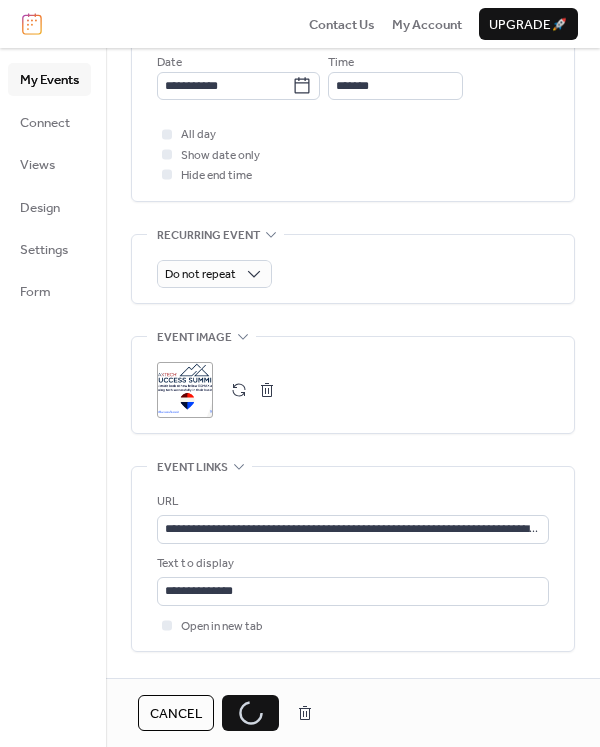scroll, scrollTop: 923, scrollLeft: 0, axis: vertical 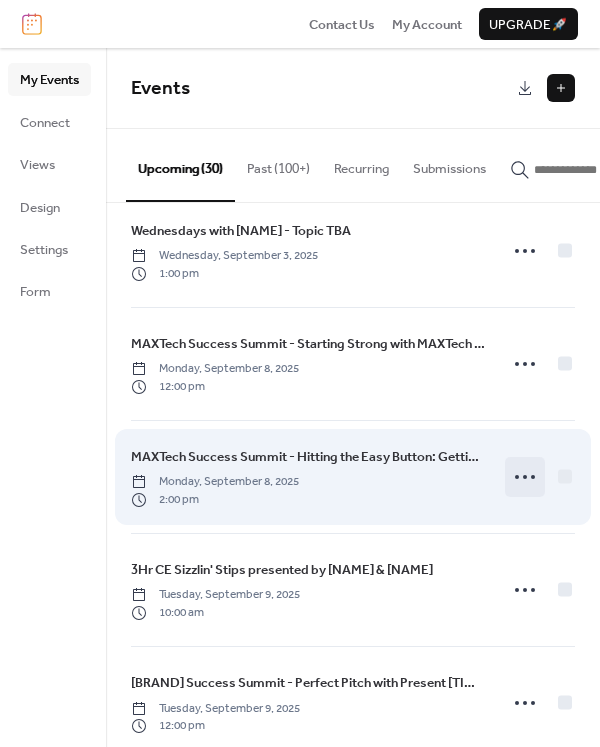 click 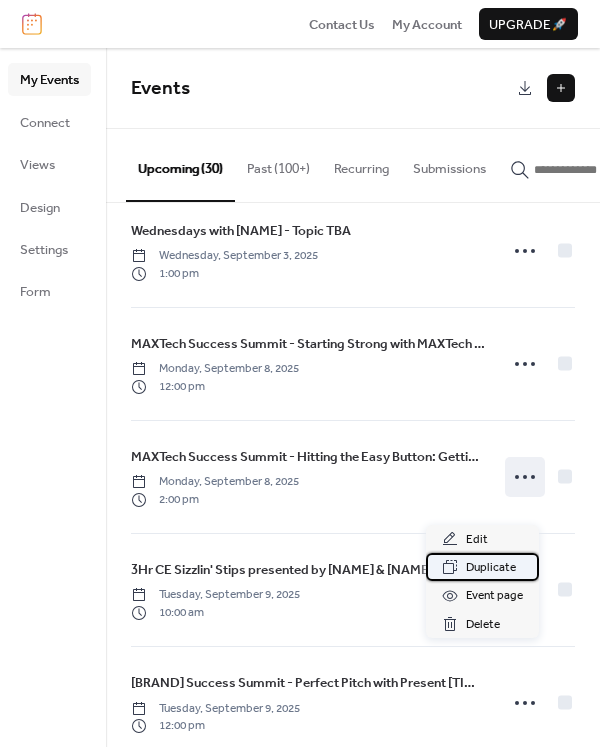 click on "Duplicate" at bounding box center (491, 568) 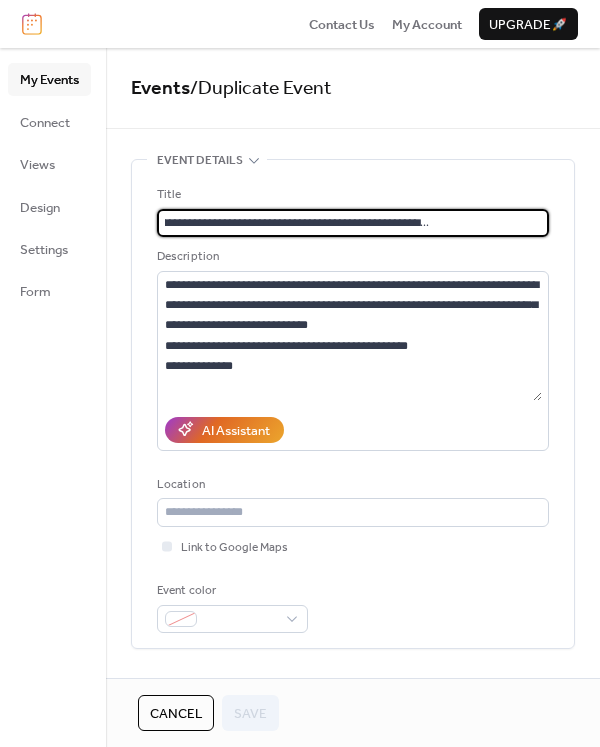 scroll, scrollTop: 0, scrollLeft: 0, axis: both 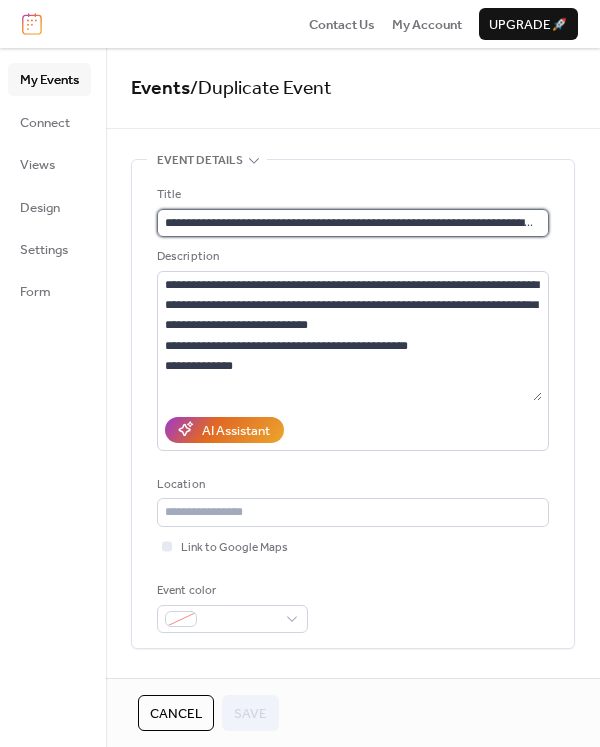 click on "**********" at bounding box center (349, 223) 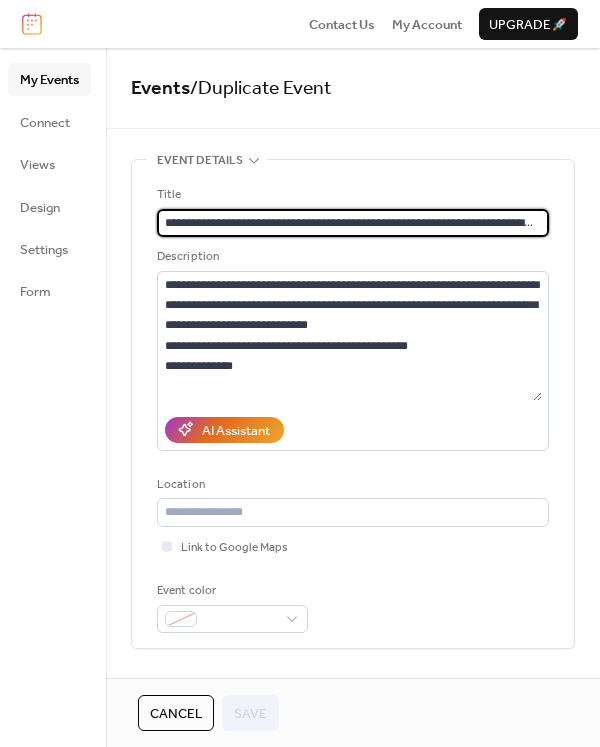 click on "**********" at bounding box center (349, 223) 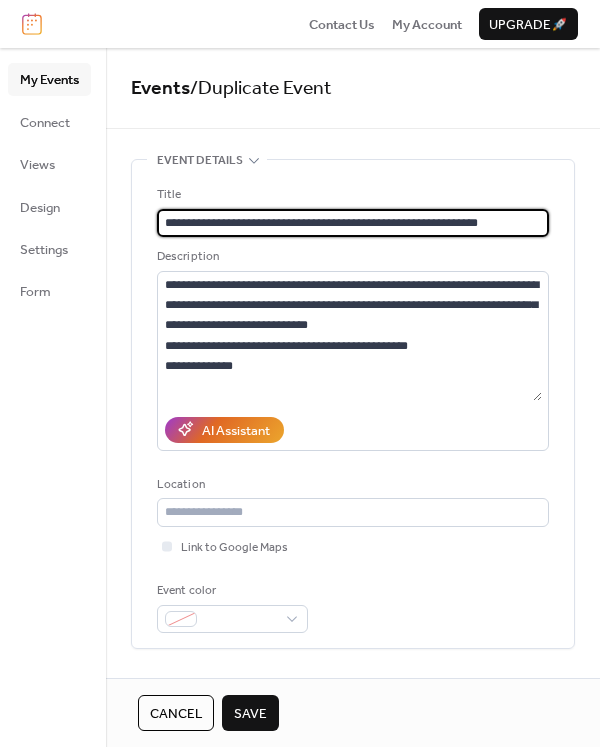 type on "**********" 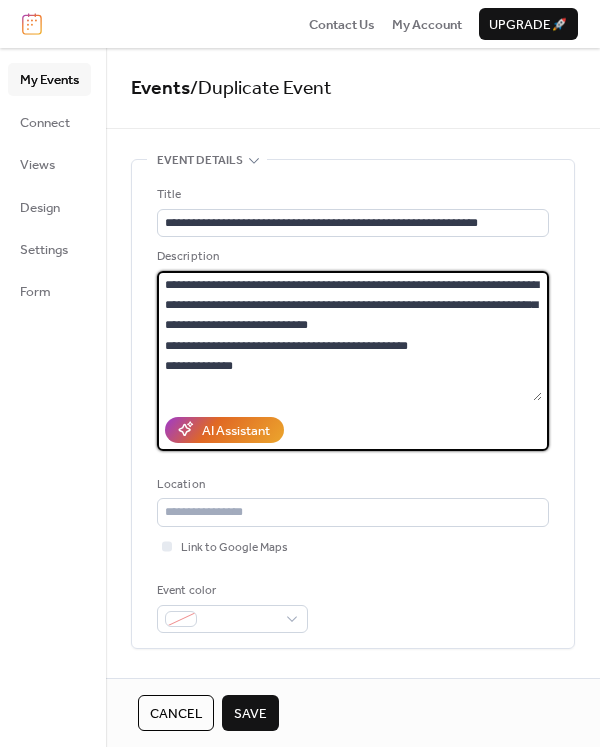 drag, startPoint x: 269, startPoint y: 358, endPoint x: 139, endPoint y: 267, distance: 158.68523 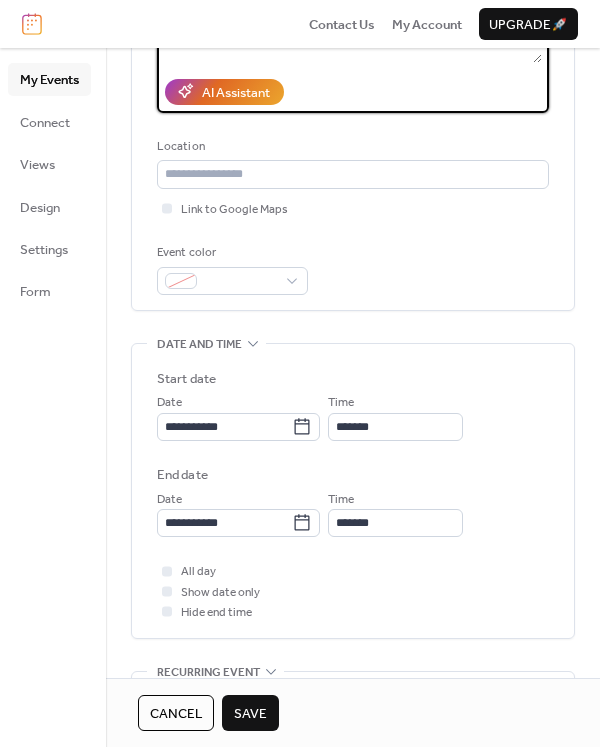 scroll, scrollTop: 400, scrollLeft: 0, axis: vertical 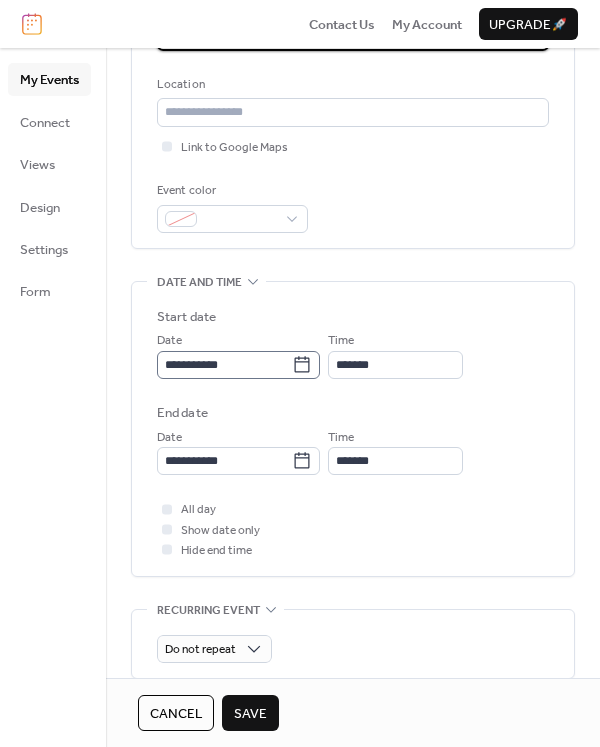 type on "**********" 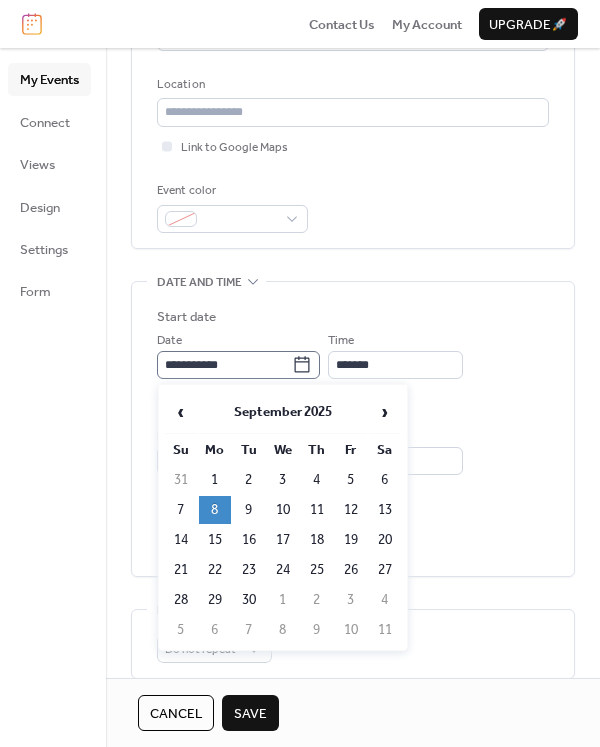 click 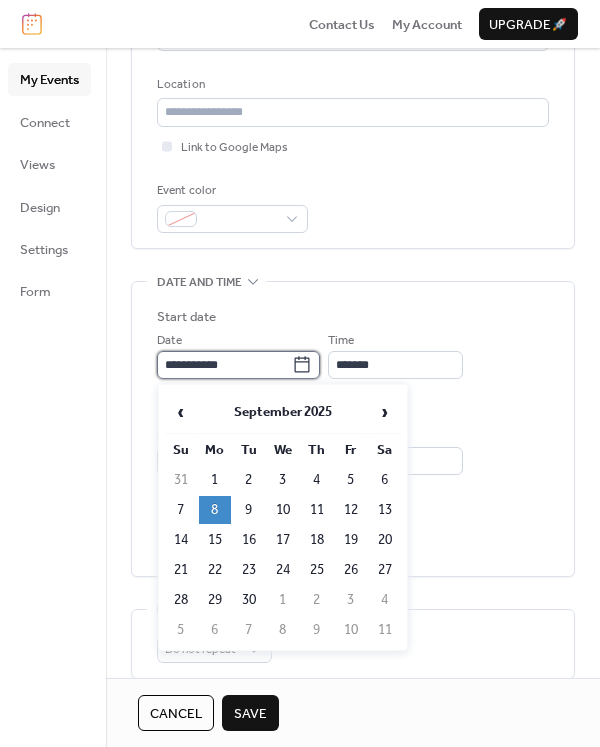 click on "**********" at bounding box center (224, 365) 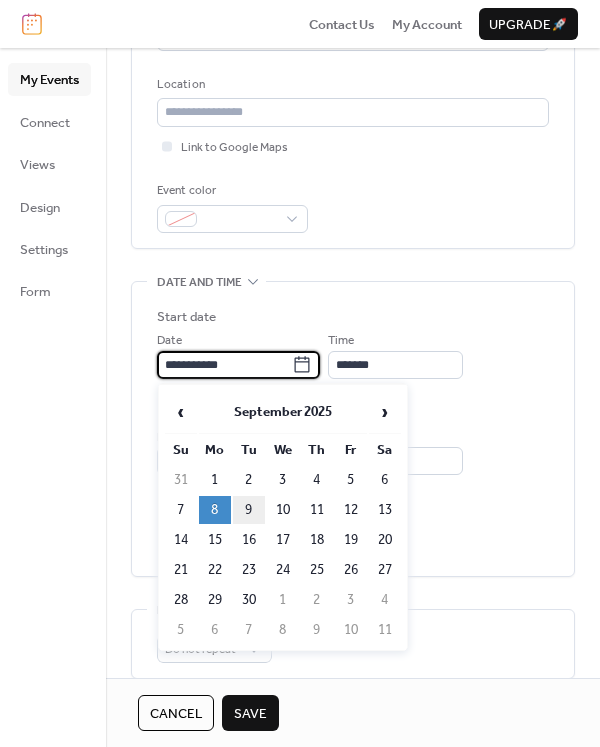 click on "9" at bounding box center (249, 510) 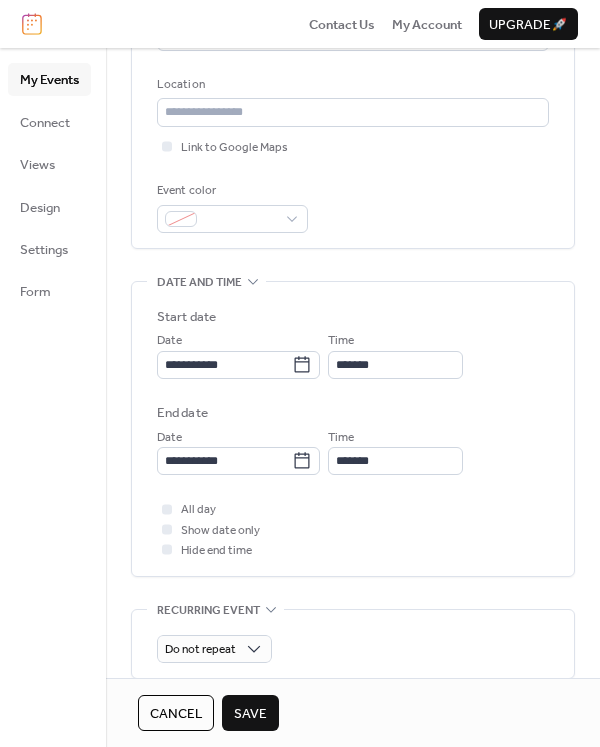 scroll, scrollTop: 1, scrollLeft: 0, axis: vertical 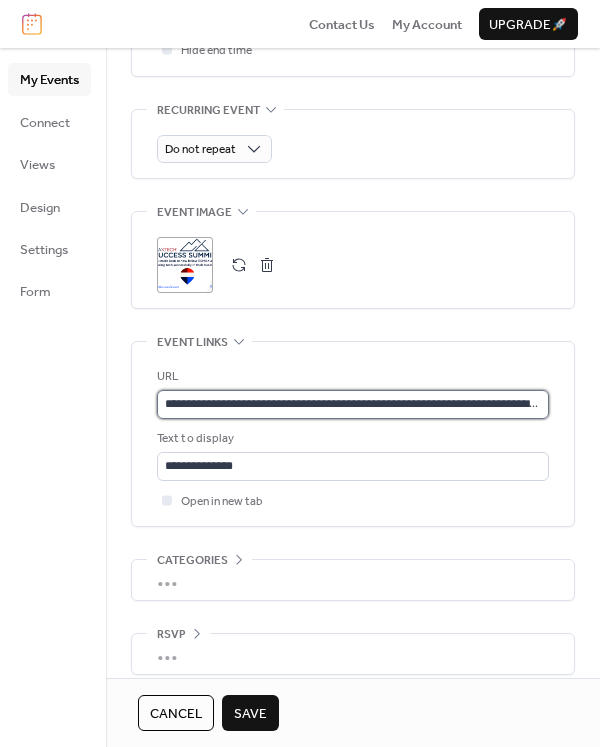 click on "**********" at bounding box center (353, 404) 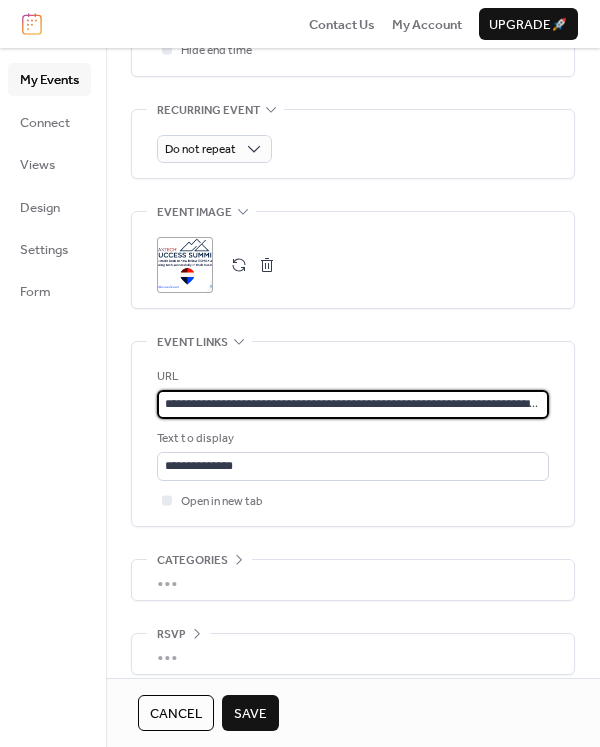 click on "**********" at bounding box center [353, 404] 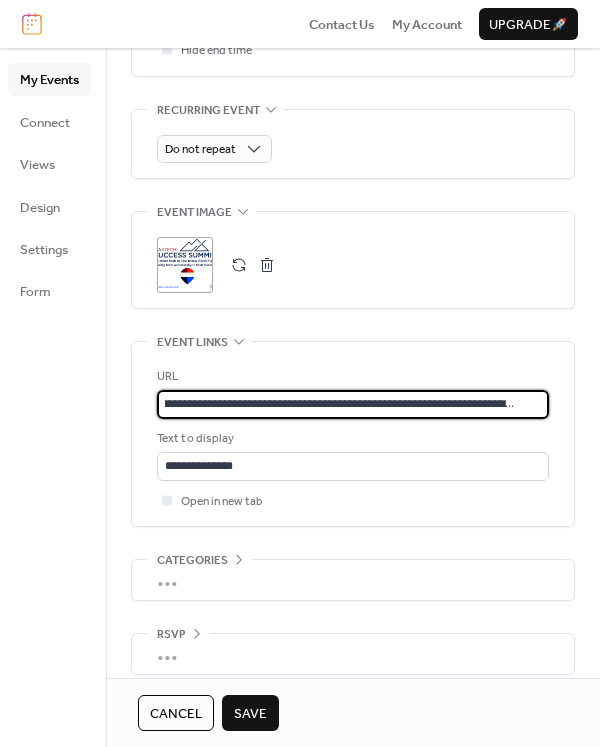 type on "**********" 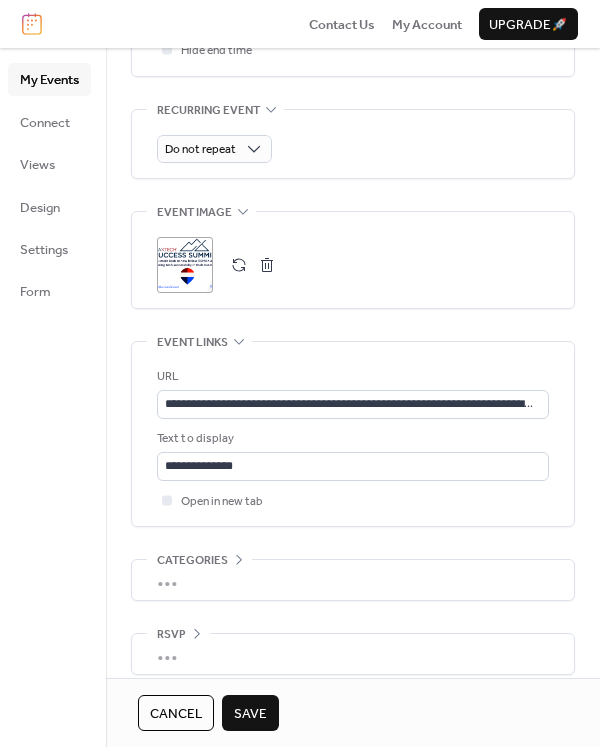 click on "Save" at bounding box center (250, 713) 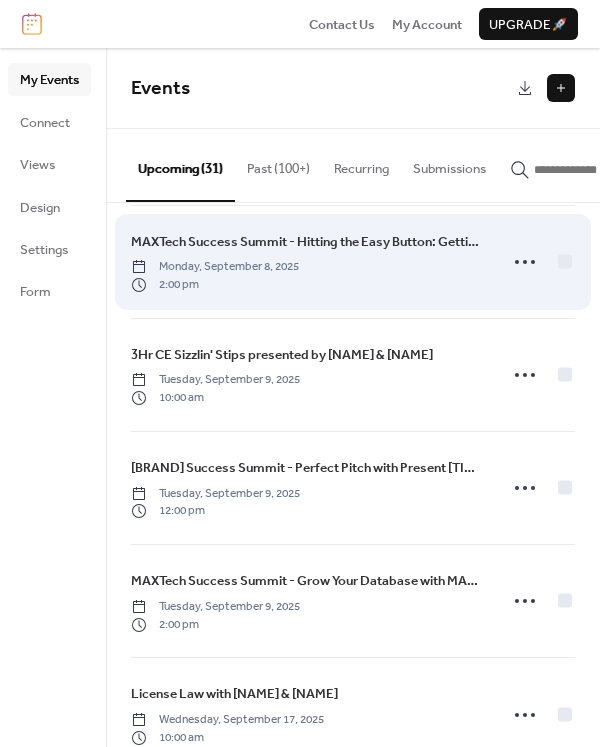 scroll, scrollTop: 2000, scrollLeft: 0, axis: vertical 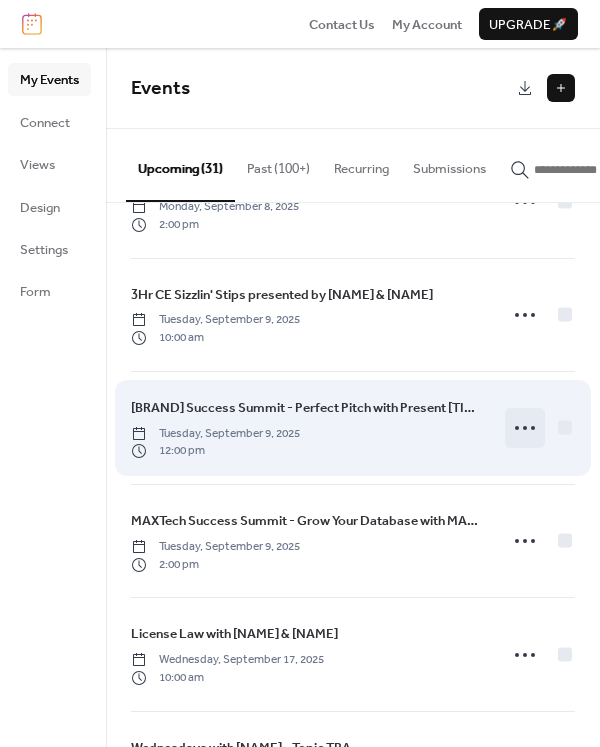 click 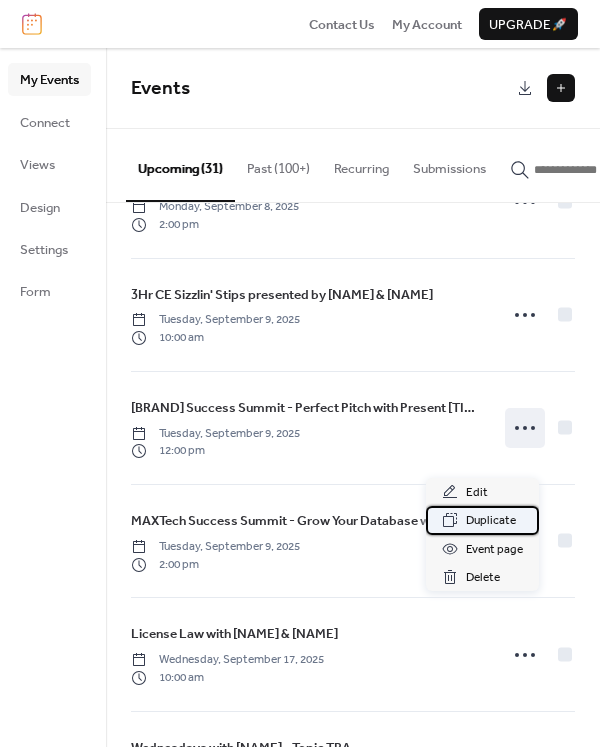 click on "Duplicate" at bounding box center [491, 521] 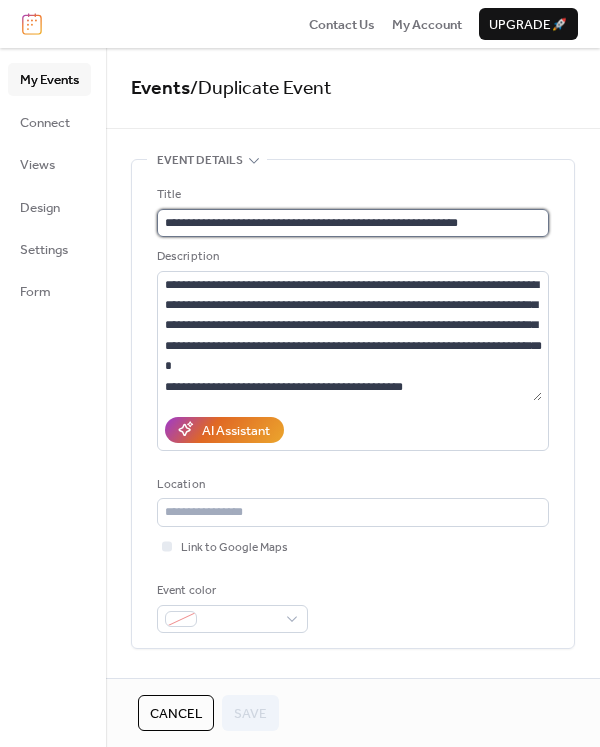 click on "**********" at bounding box center (353, 223) 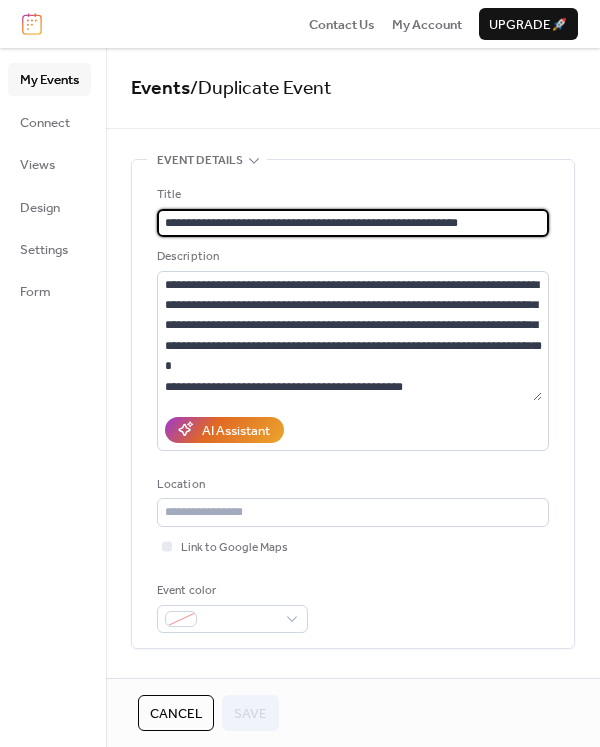 click on "**********" at bounding box center (353, 223) 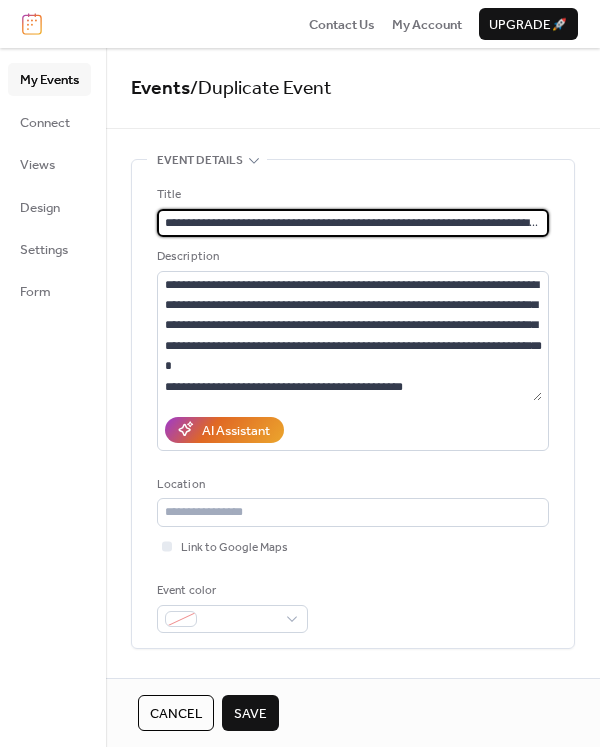 scroll, scrollTop: 0, scrollLeft: 148, axis: horizontal 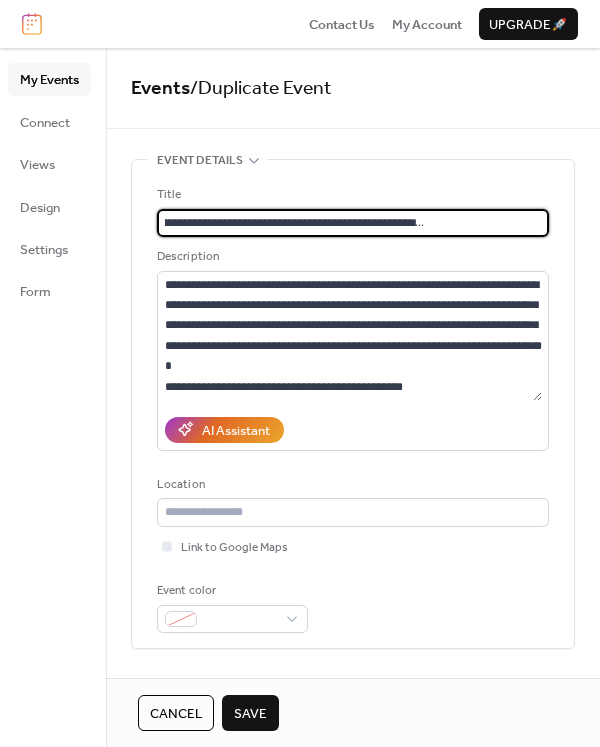 type on "**********" 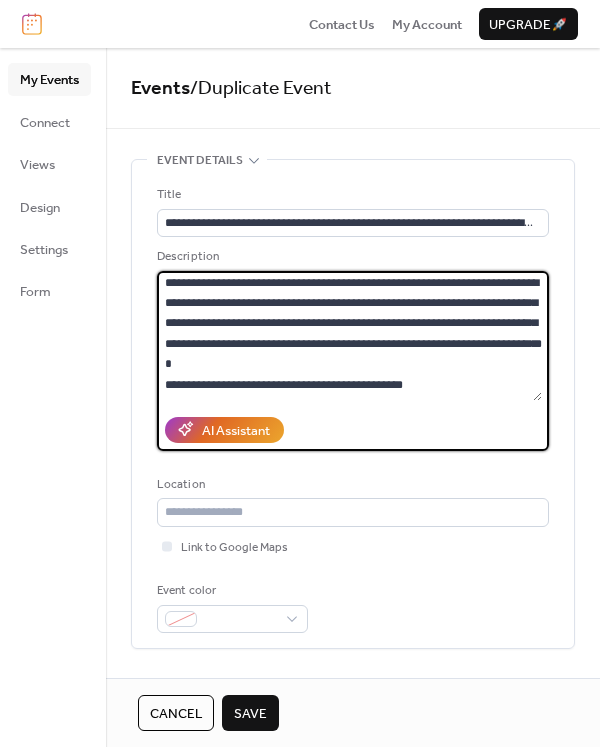 scroll, scrollTop: 0, scrollLeft: 0, axis: both 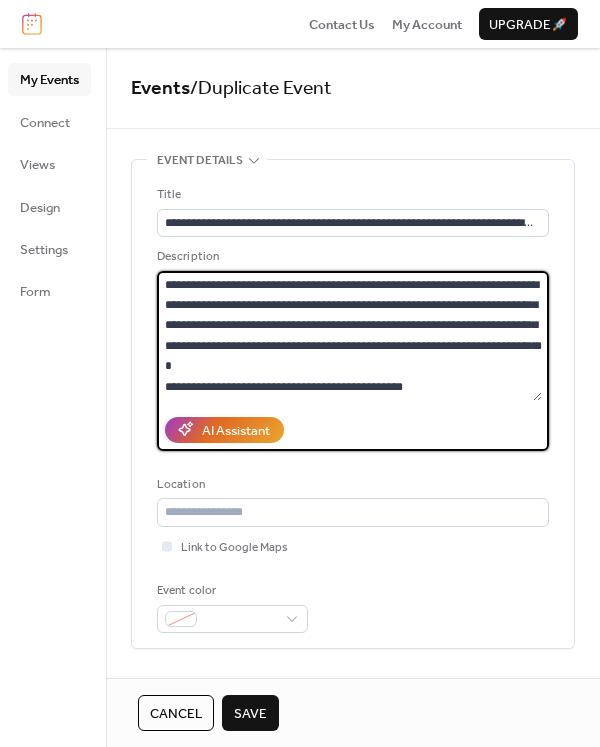 drag, startPoint x: 456, startPoint y: 392, endPoint x: 136, endPoint y: 268, distance: 343.1851 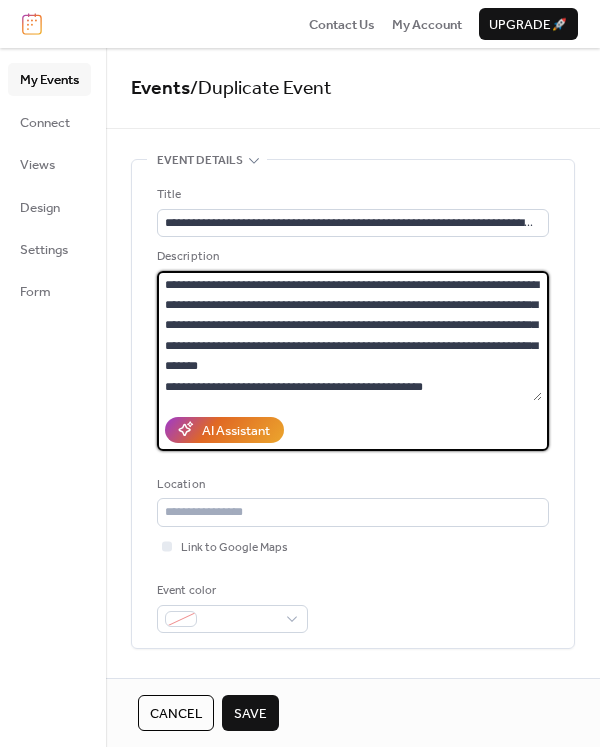 scroll, scrollTop: 18, scrollLeft: 0, axis: vertical 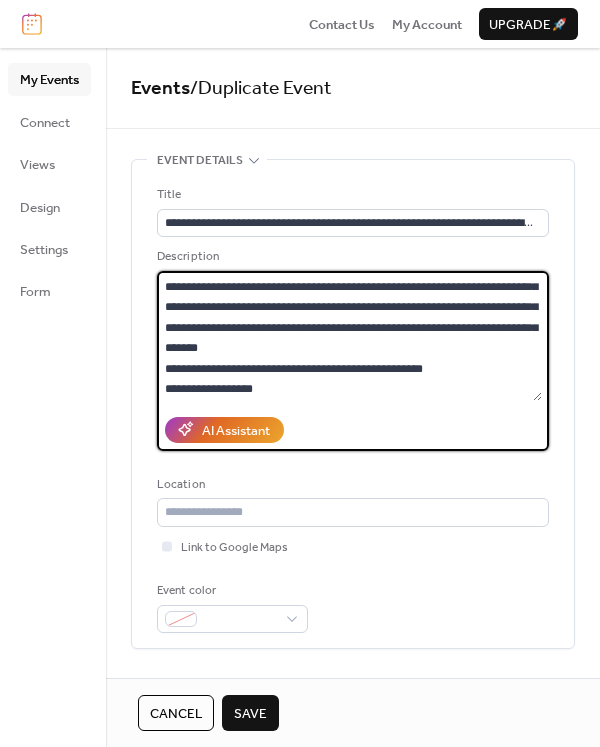 type on "**********" 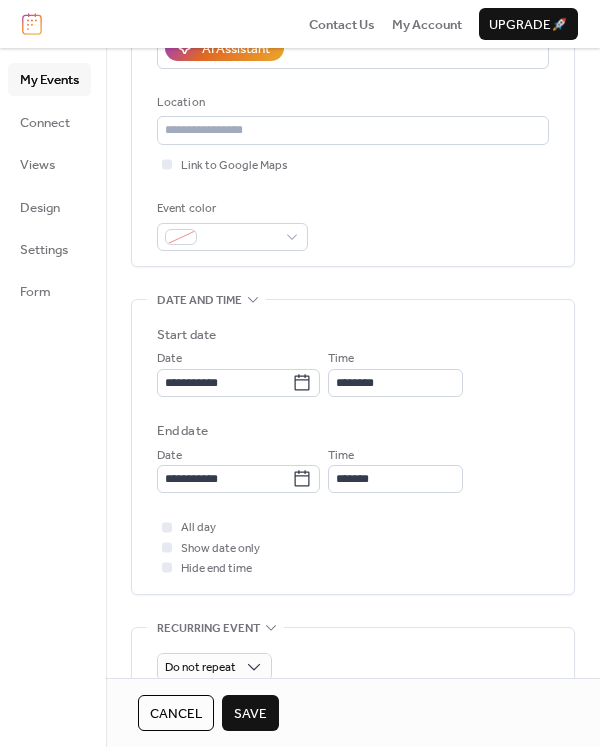 scroll, scrollTop: 400, scrollLeft: 0, axis: vertical 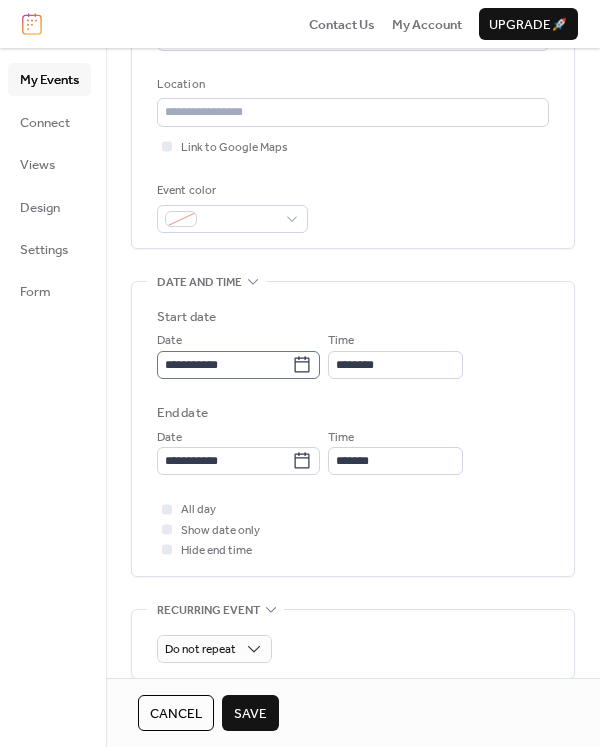 click 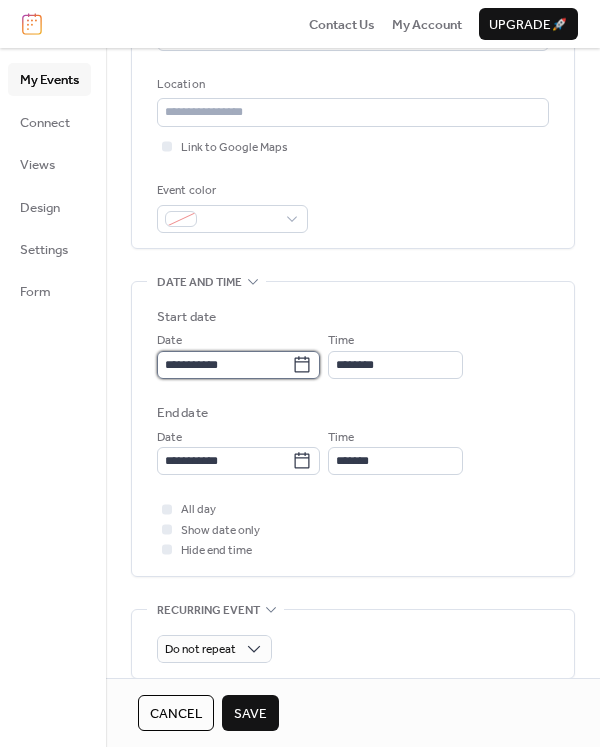 click on "**********" at bounding box center (224, 365) 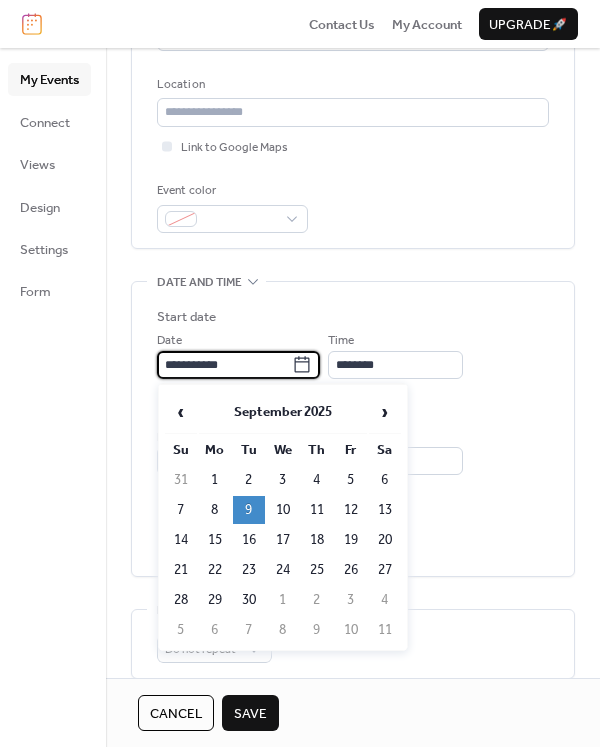 click on "10" at bounding box center [283, 510] 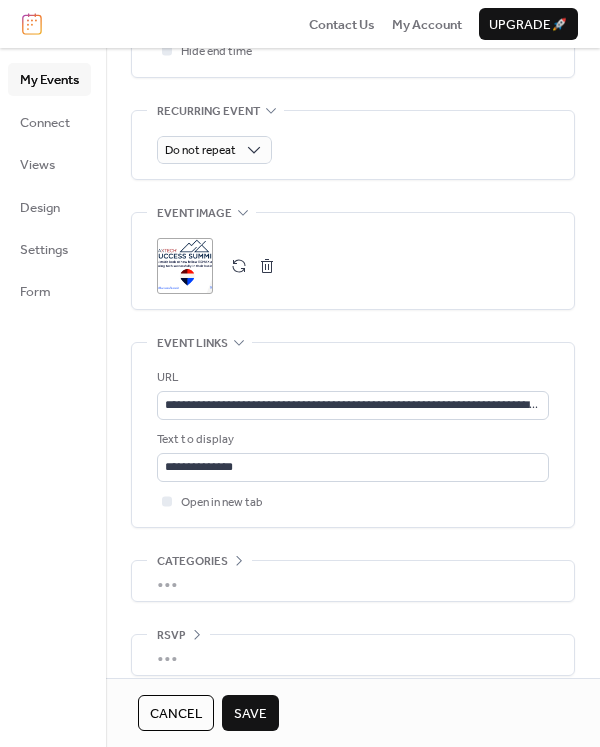 scroll, scrollTop: 900, scrollLeft: 0, axis: vertical 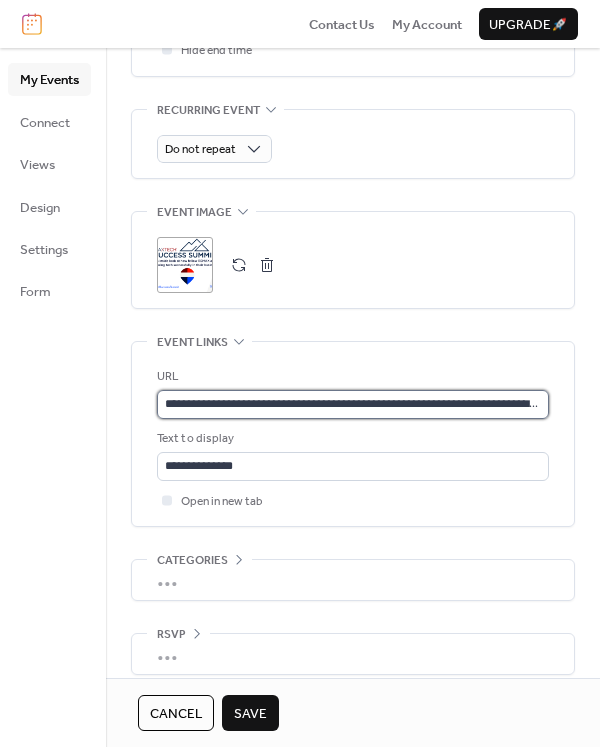 click on "**********" at bounding box center [353, 404] 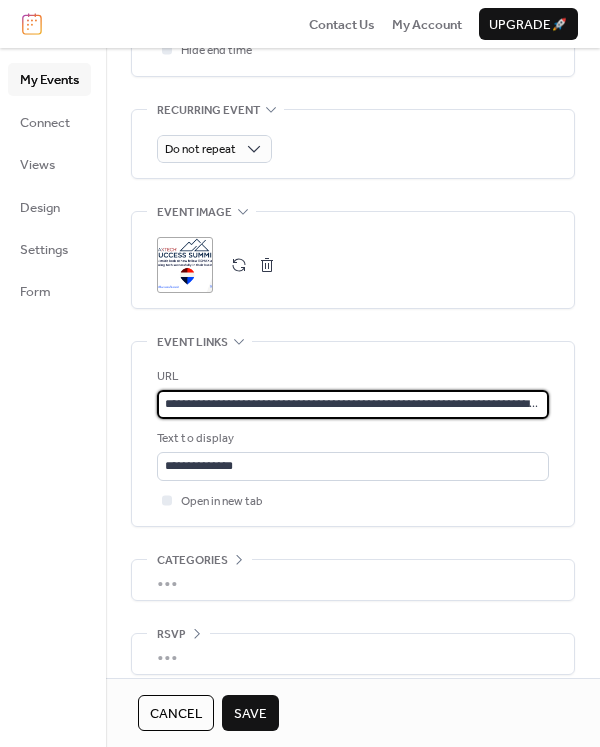 click on "**********" at bounding box center [353, 404] 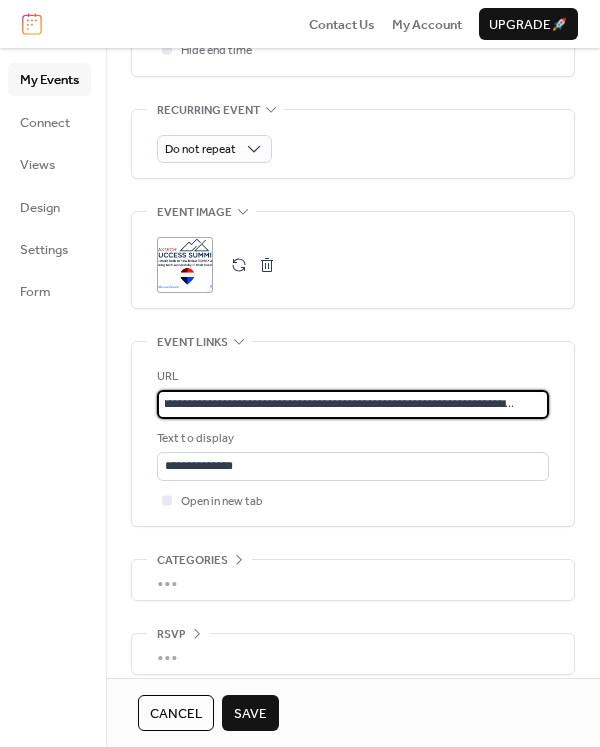 type on "**********" 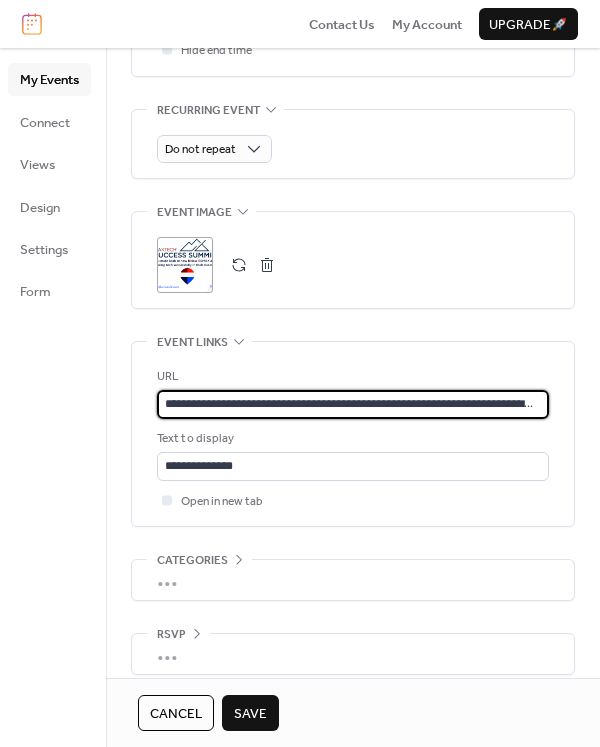 click on "Save" at bounding box center (250, 714) 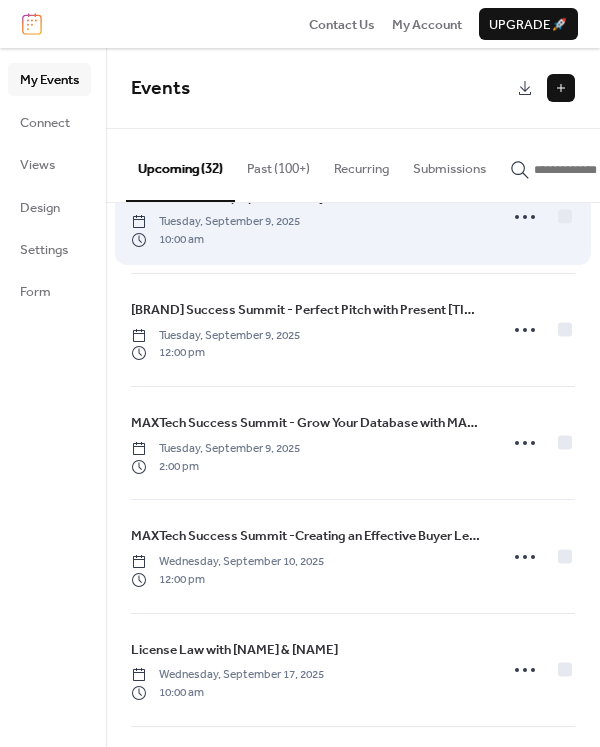 scroll, scrollTop: 2100, scrollLeft: 0, axis: vertical 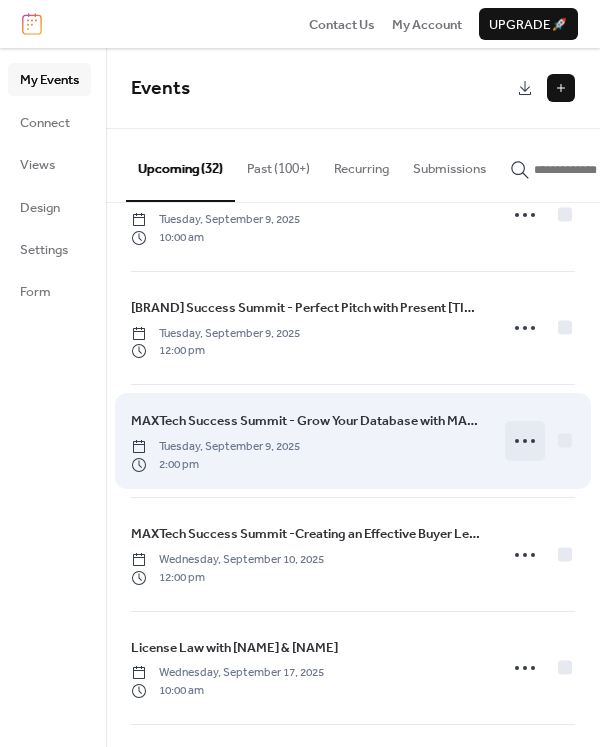 click 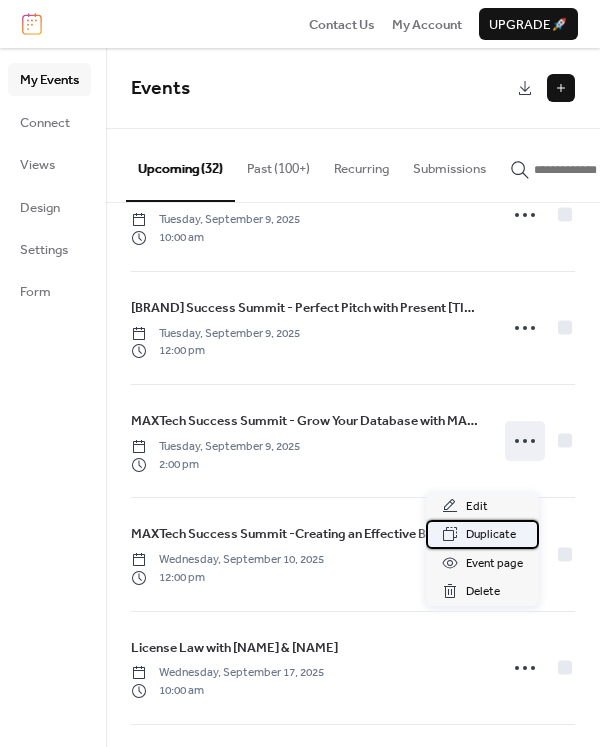 click on "Duplicate" at bounding box center [491, 535] 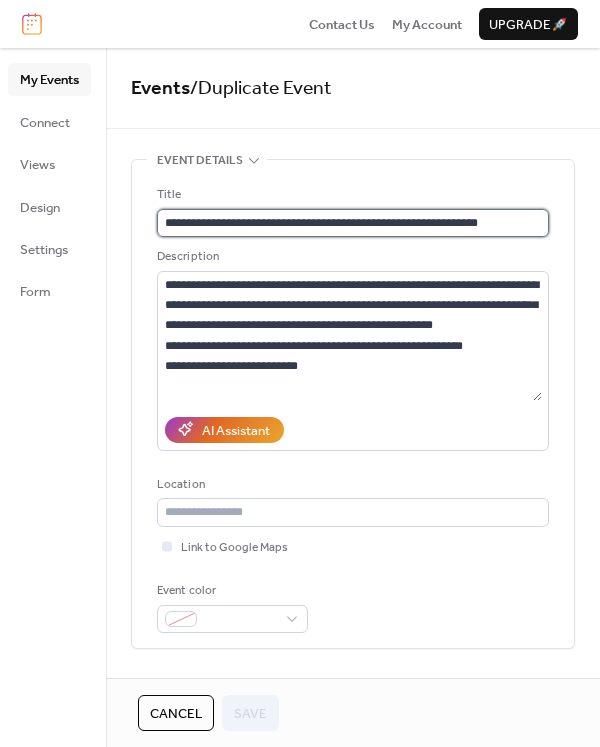 click on "**********" at bounding box center [353, 223] 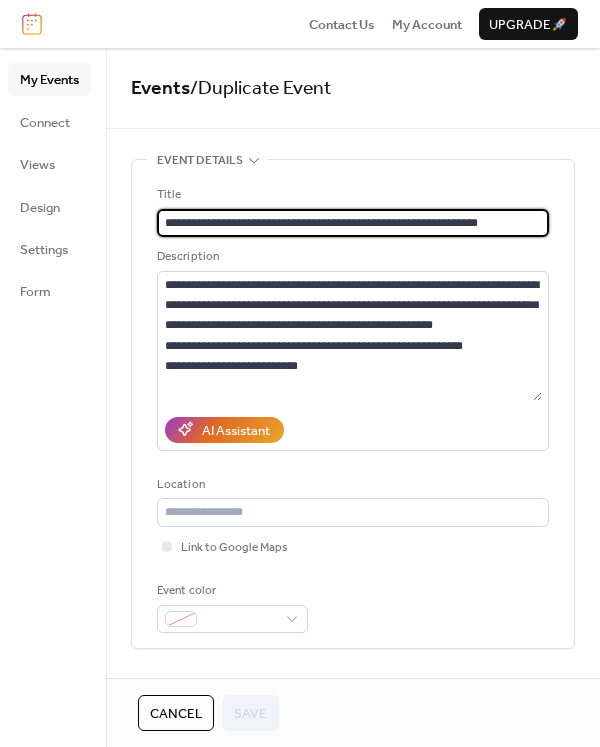 click on "**********" at bounding box center (353, 223) 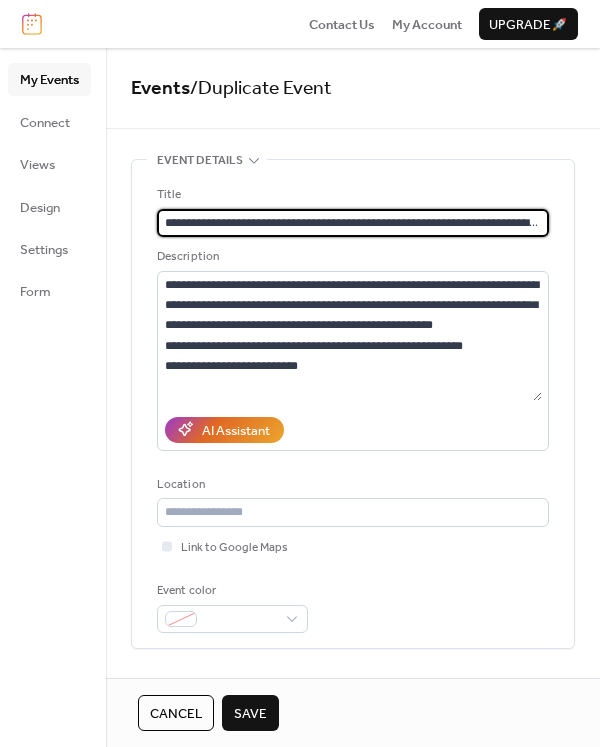 scroll, scrollTop: 0, scrollLeft: 141, axis: horizontal 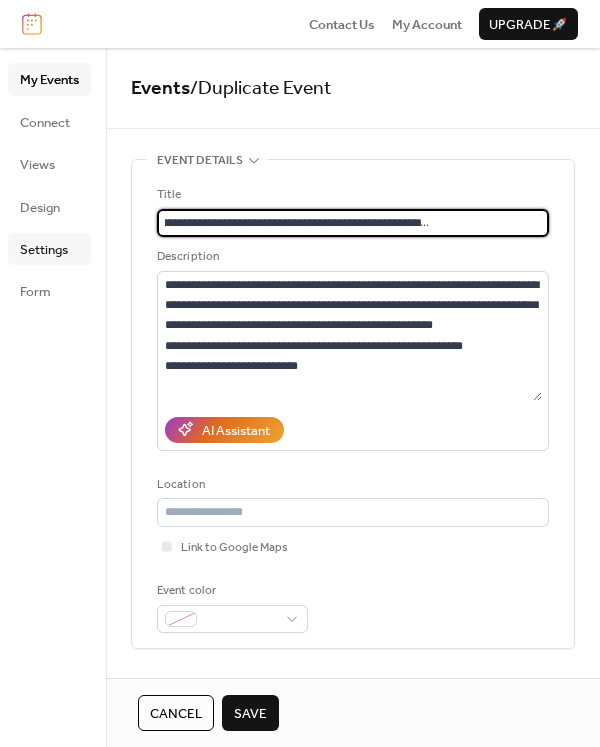 type on "**********" 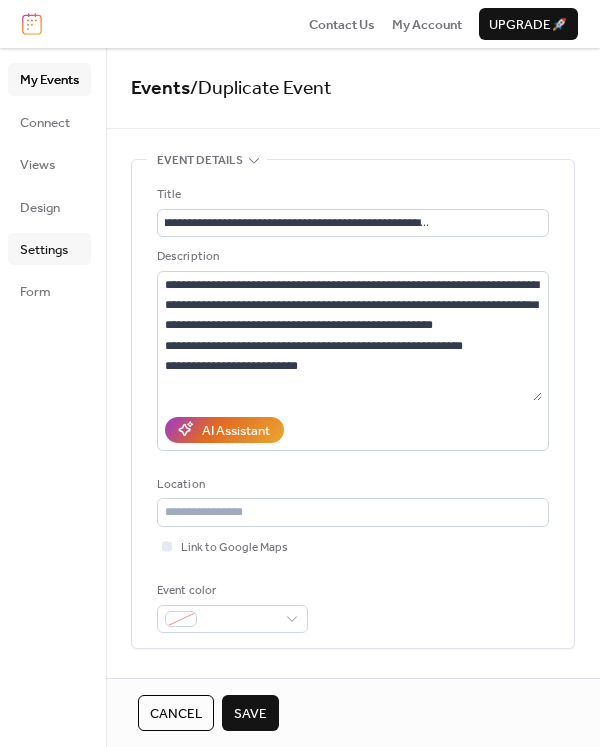 scroll, scrollTop: 0, scrollLeft: 0, axis: both 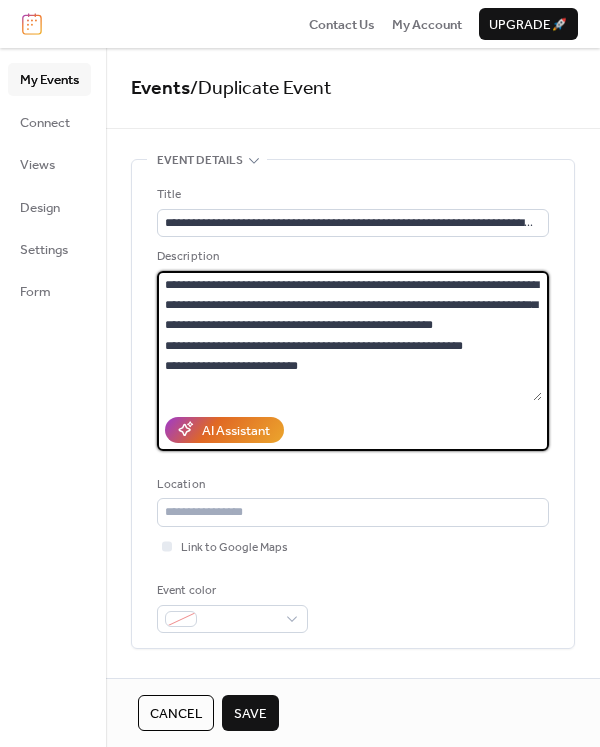 drag, startPoint x: 356, startPoint y: 371, endPoint x: 112, endPoint y: 253, distance: 271.03506 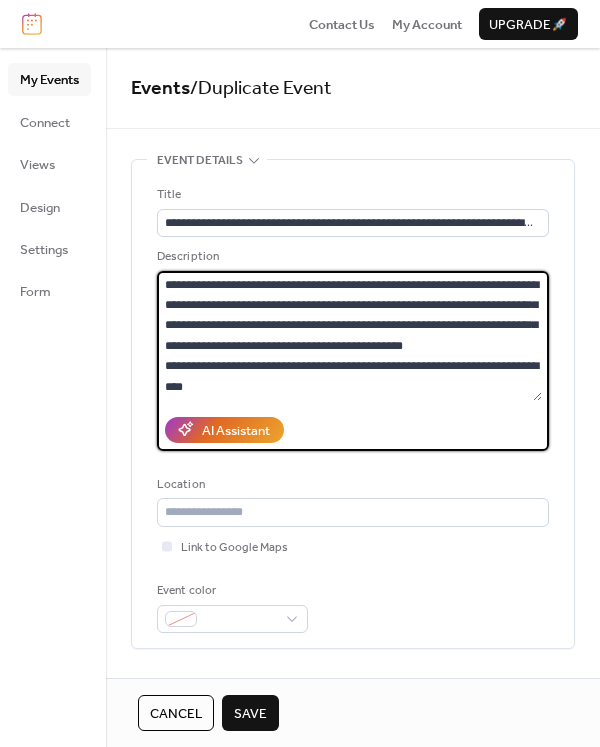 scroll, scrollTop: 18, scrollLeft: 0, axis: vertical 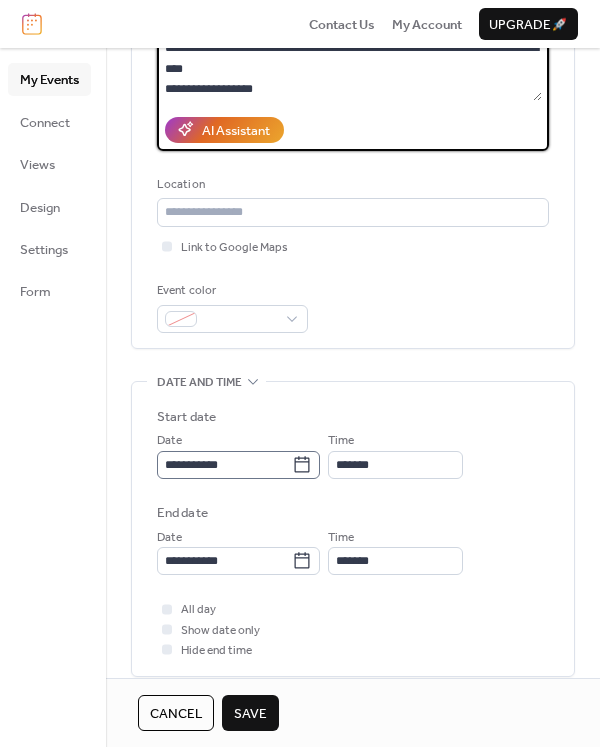 type on "**********" 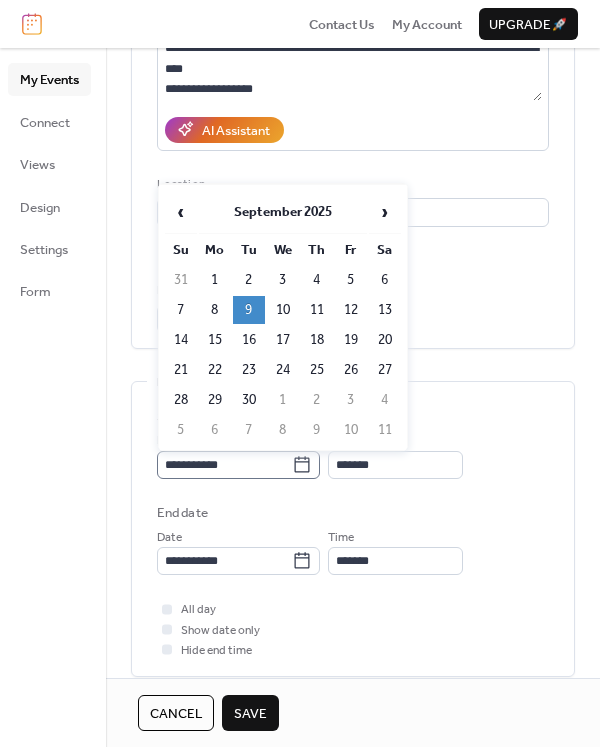 click 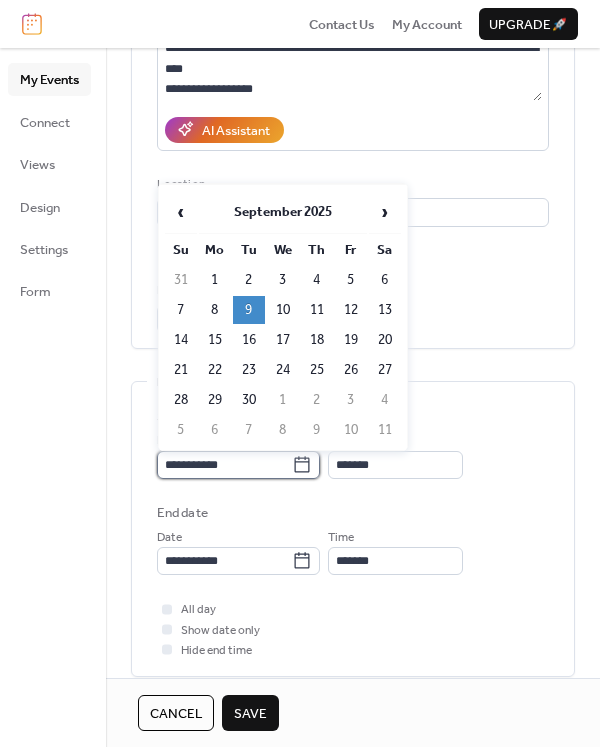 click on "**********" at bounding box center (224, 465) 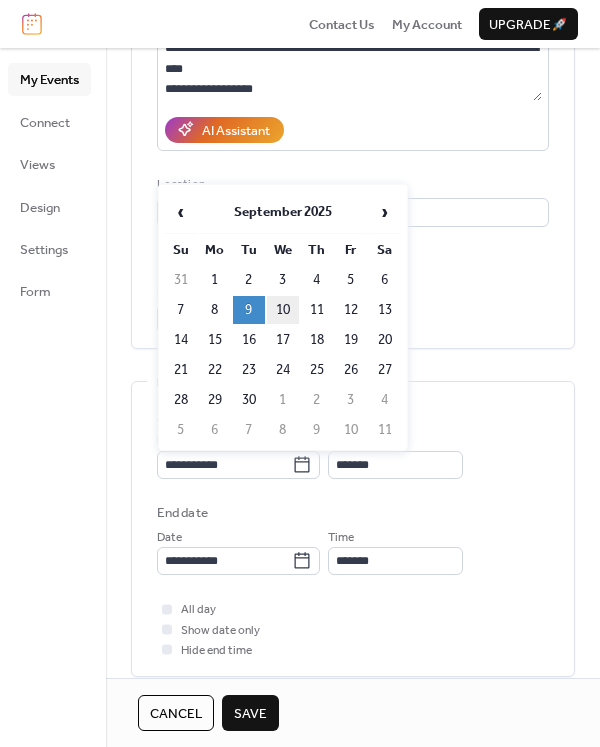 click on "10" at bounding box center (283, 310) 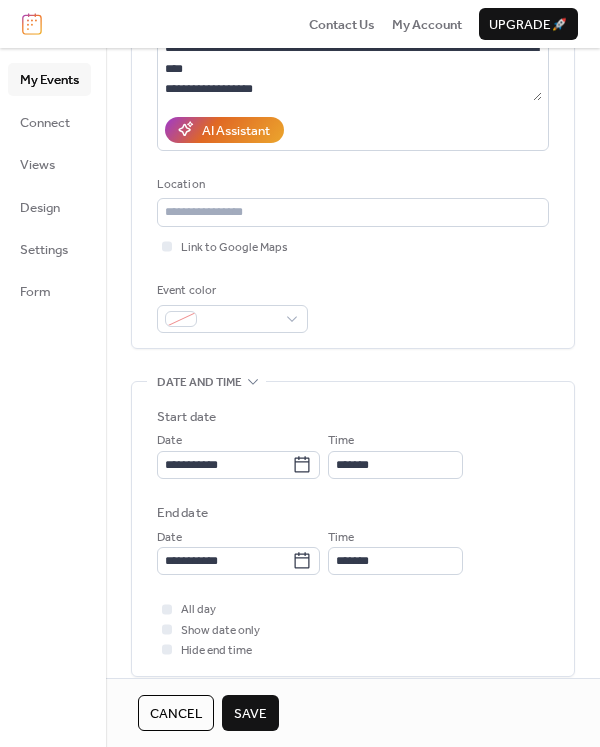 scroll, scrollTop: 700, scrollLeft: 0, axis: vertical 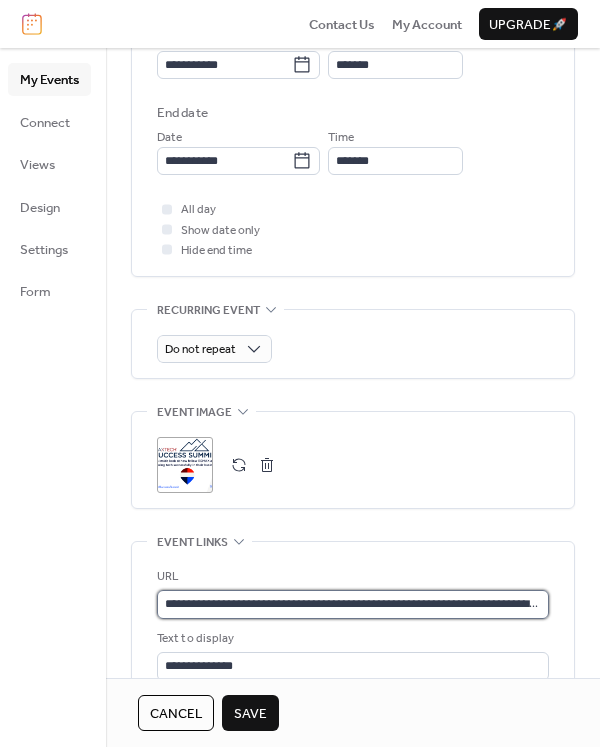 click on "**********" at bounding box center (353, 604) 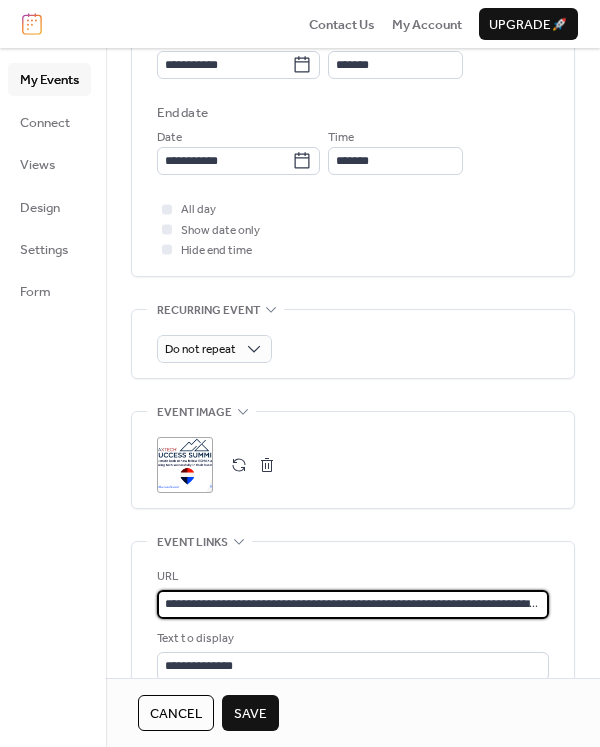 click on "**********" at bounding box center [353, 604] 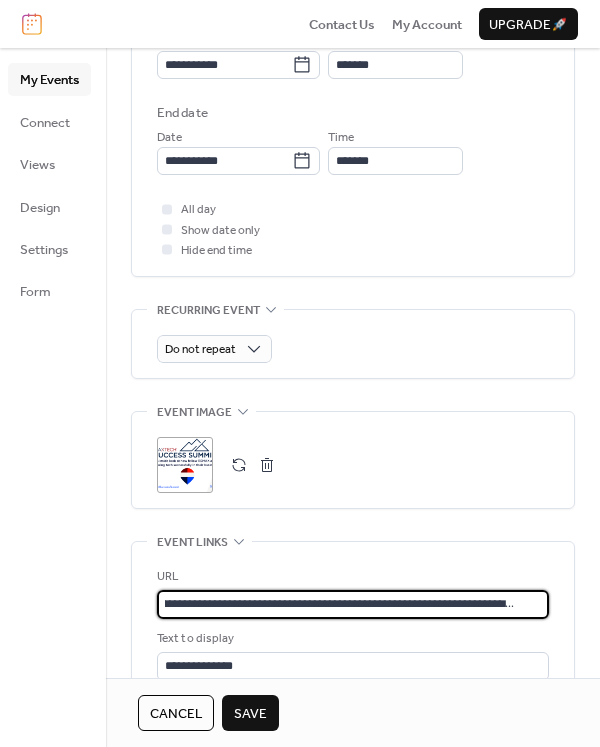 type on "**********" 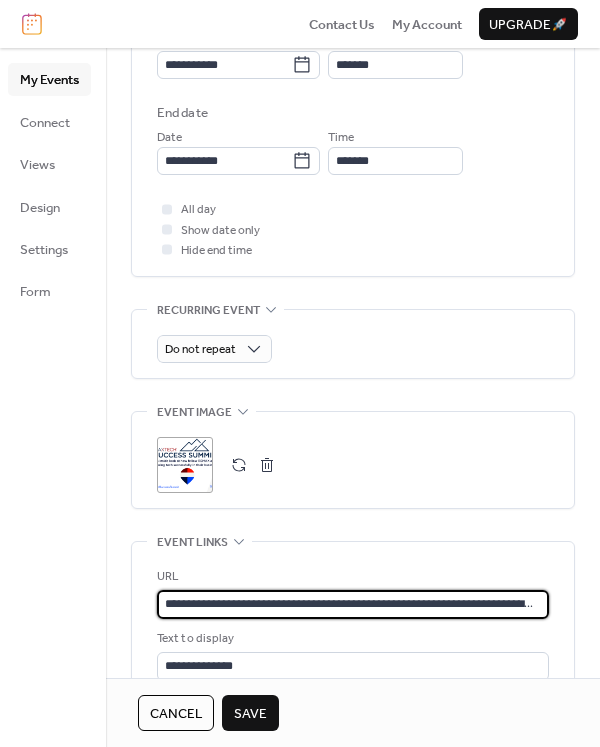 click on "Save" at bounding box center (250, 714) 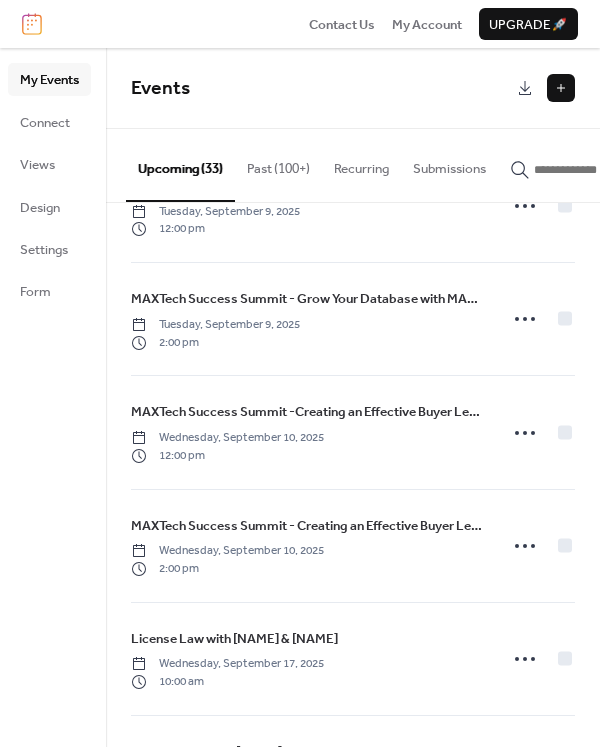 scroll, scrollTop: 2400, scrollLeft: 0, axis: vertical 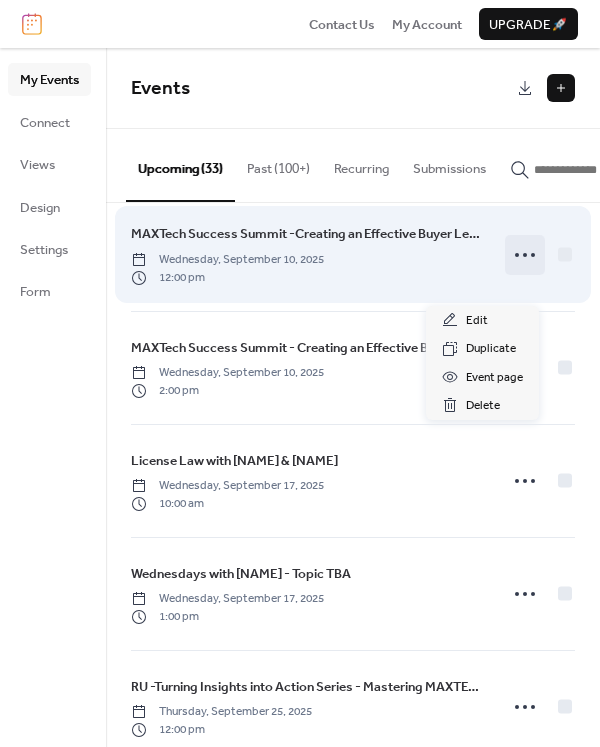 click 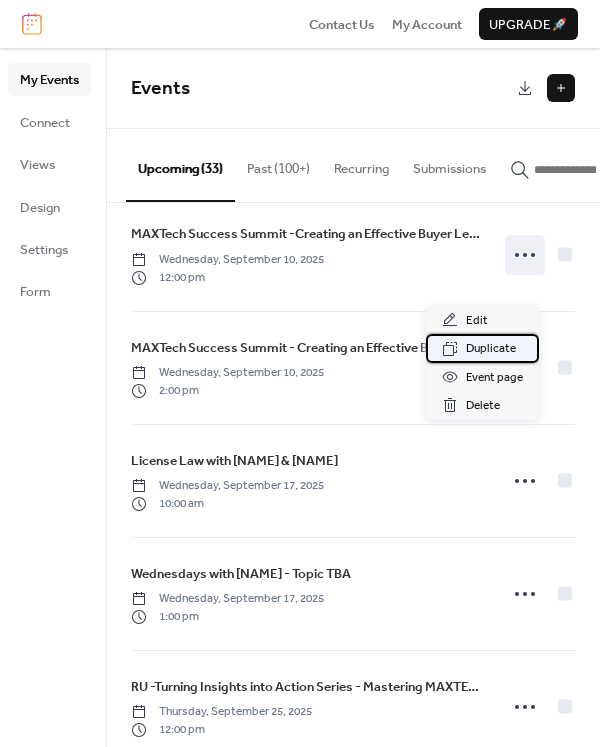 click on "Duplicate" at bounding box center [491, 349] 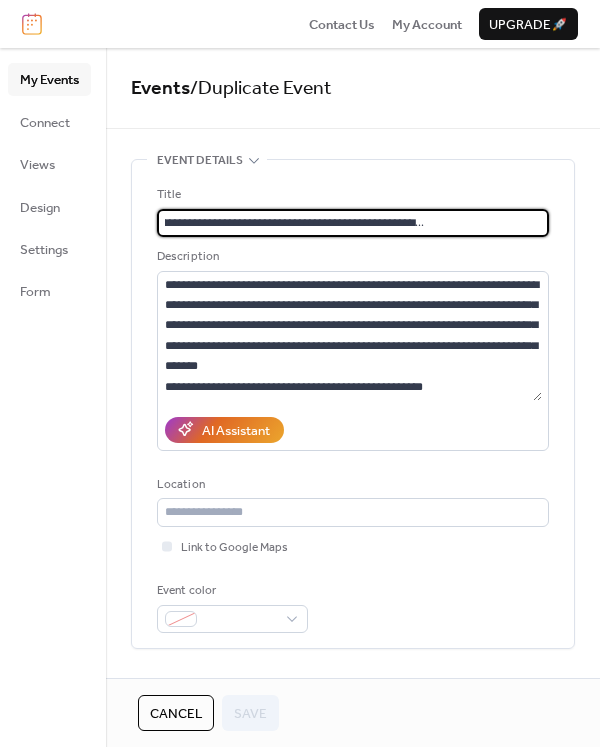 scroll, scrollTop: 0, scrollLeft: 0, axis: both 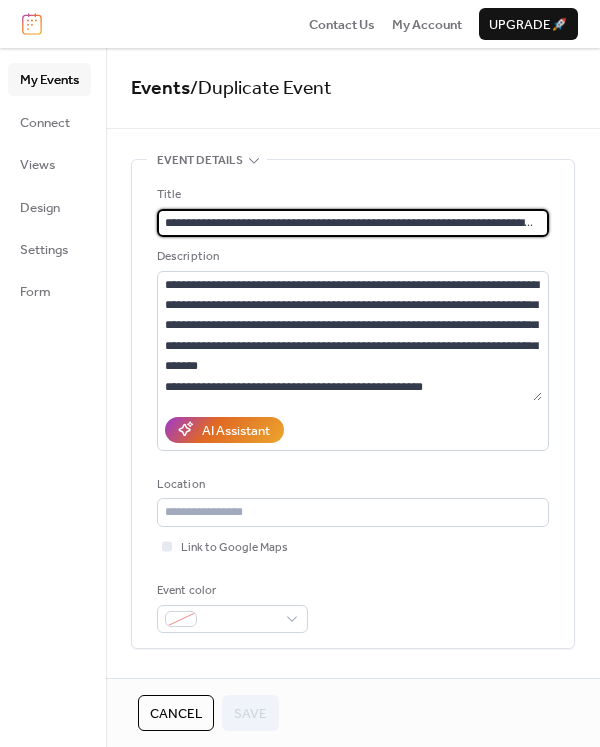 click on "**********" at bounding box center [349, 223] 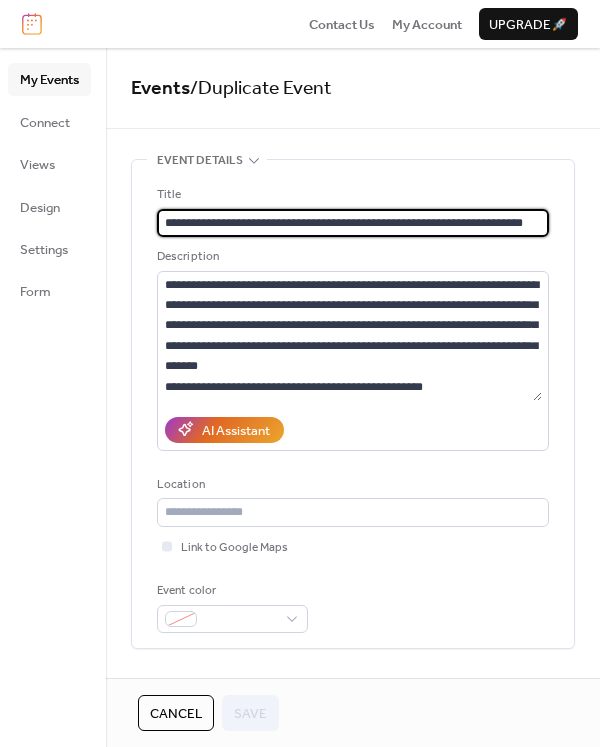 scroll, scrollTop: 0, scrollLeft: 16, axis: horizontal 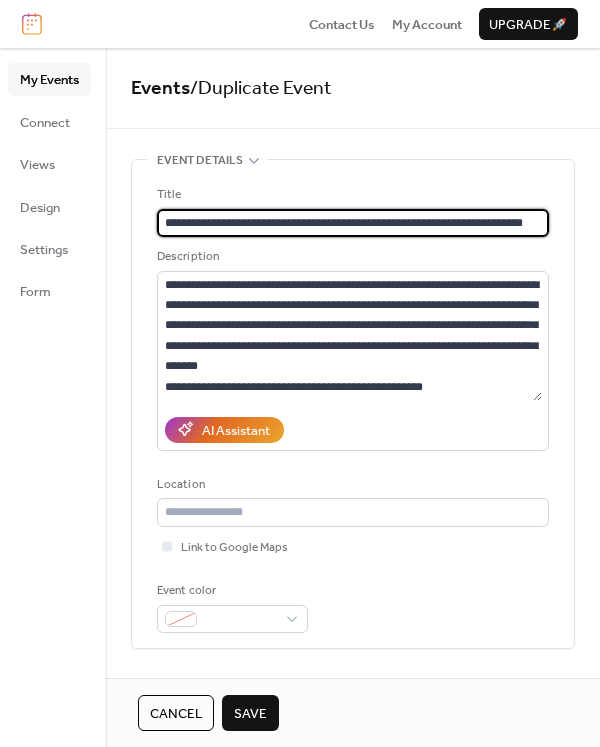 type on "**********" 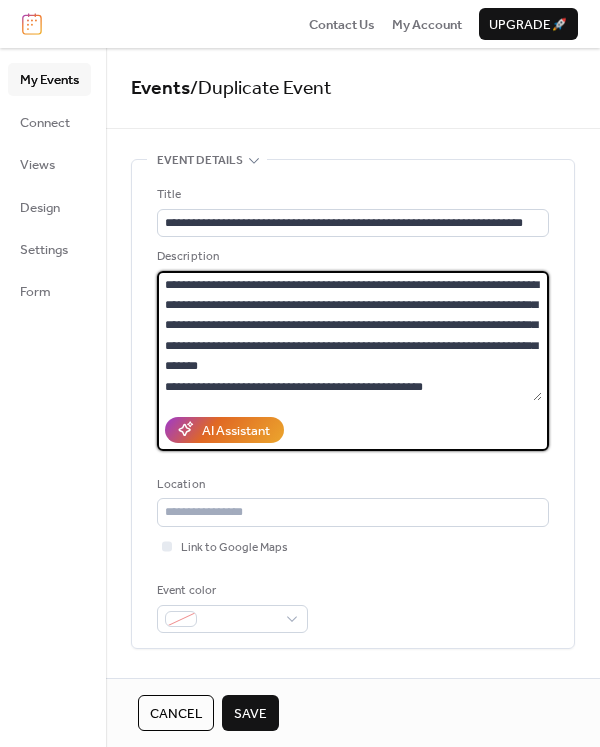 drag, startPoint x: 479, startPoint y: 383, endPoint x: 131, endPoint y: 275, distance: 364.37344 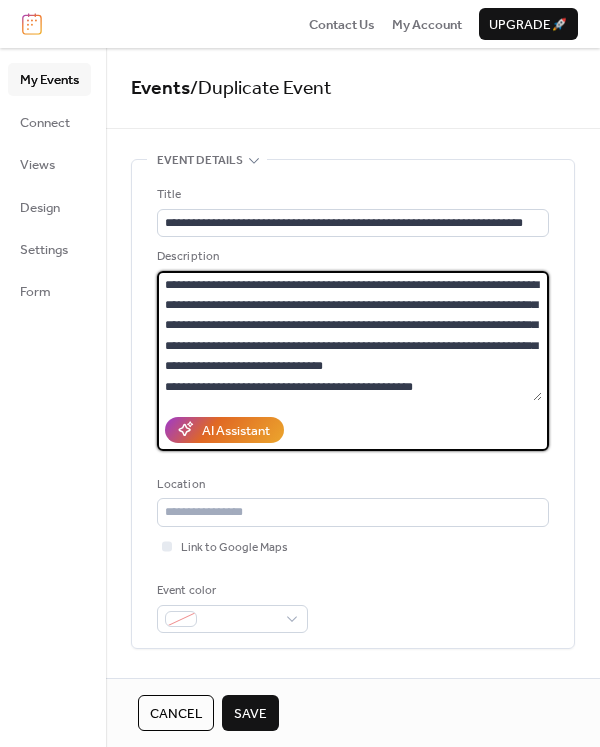 scroll, scrollTop: 18, scrollLeft: 0, axis: vertical 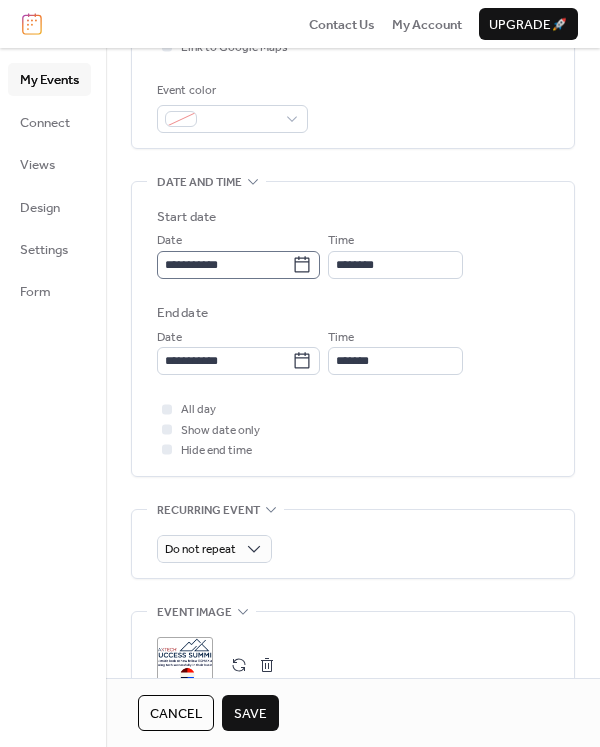 type on "**********" 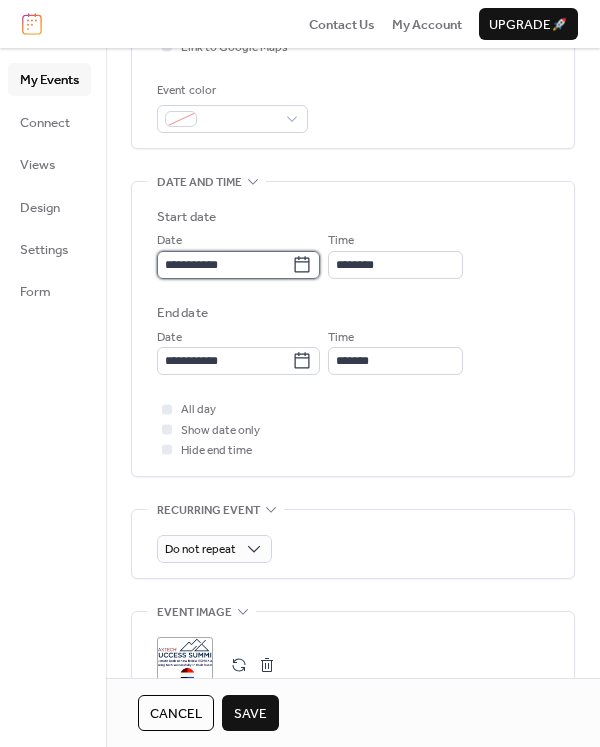 click on "**********" at bounding box center [224, 265] 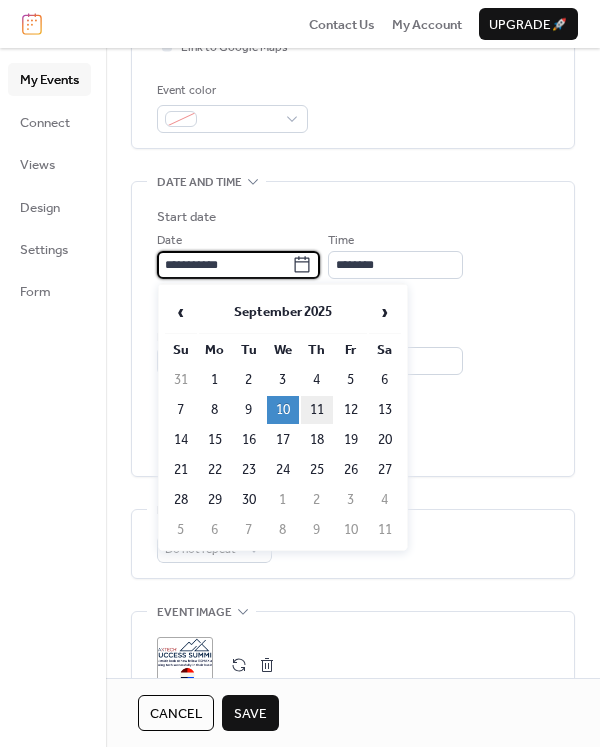 click on "11" at bounding box center (317, 410) 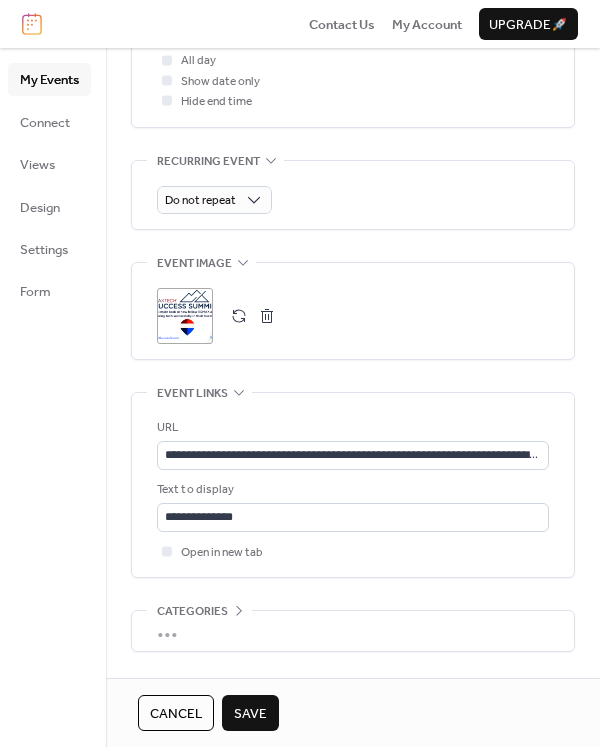 scroll, scrollTop: 900, scrollLeft: 0, axis: vertical 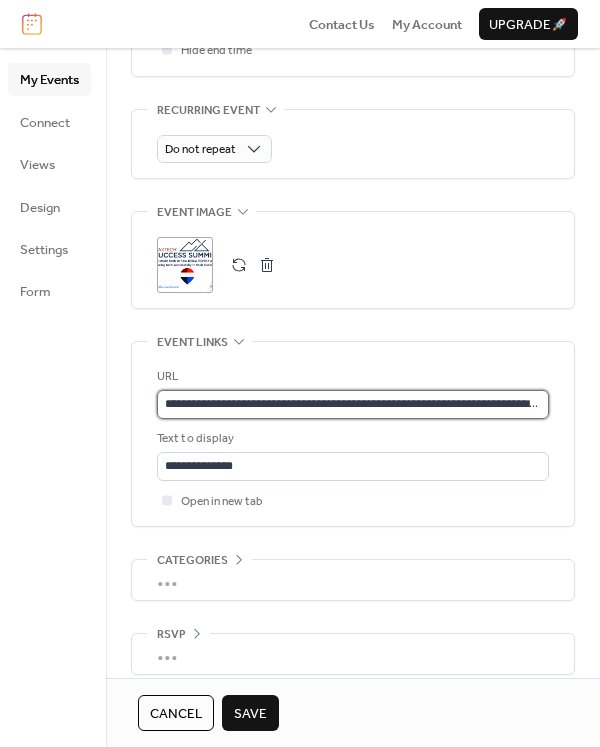 click on "**********" at bounding box center (353, 404) 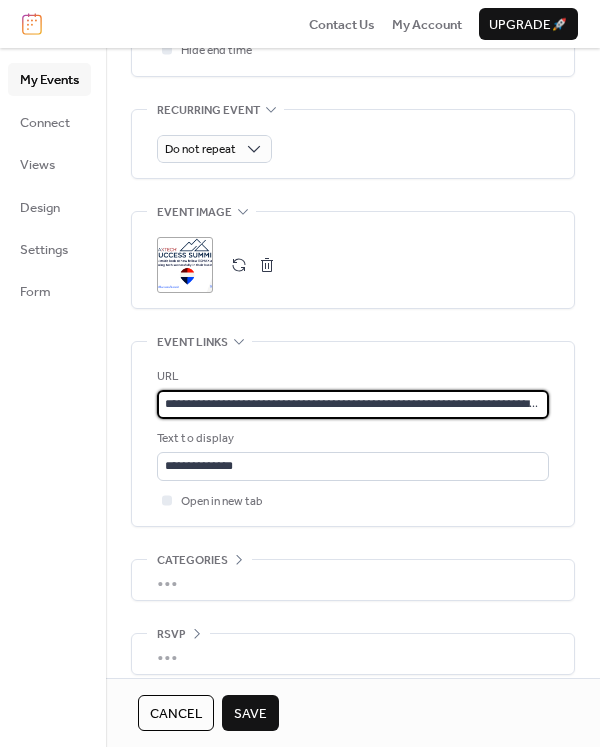 click on "**********" at bounding box center (353, 404) 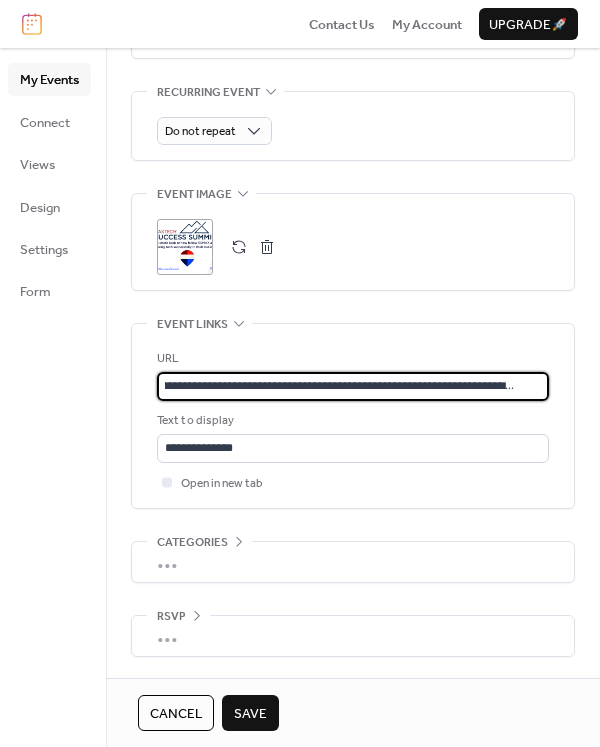 scroll, scrollTop: 923, scrollLeft: 0, axis: vertical 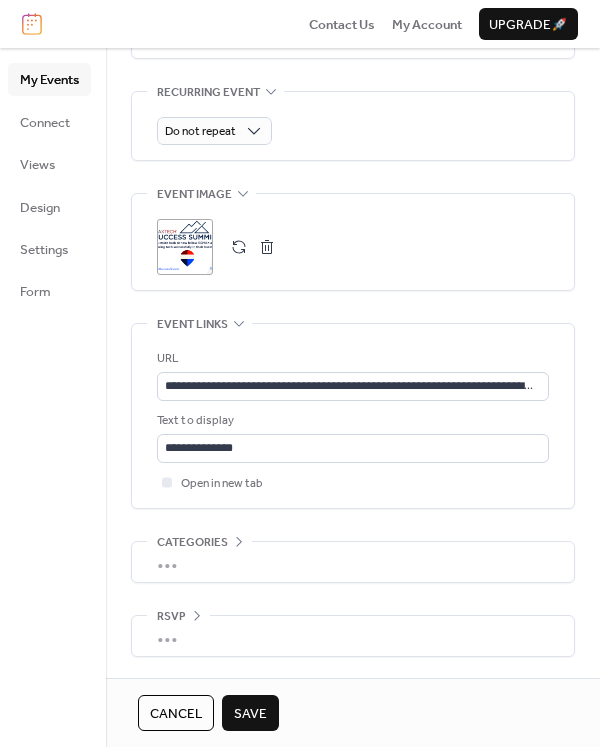 click on "Save" at bounding box center [250, 714] 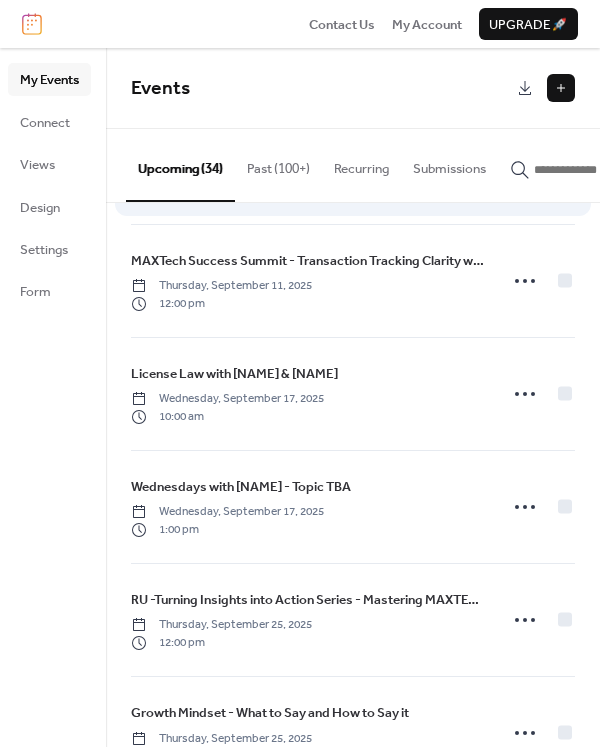 scroll, scrollTop: 2400, scrollLeft: 0, axis: vertical 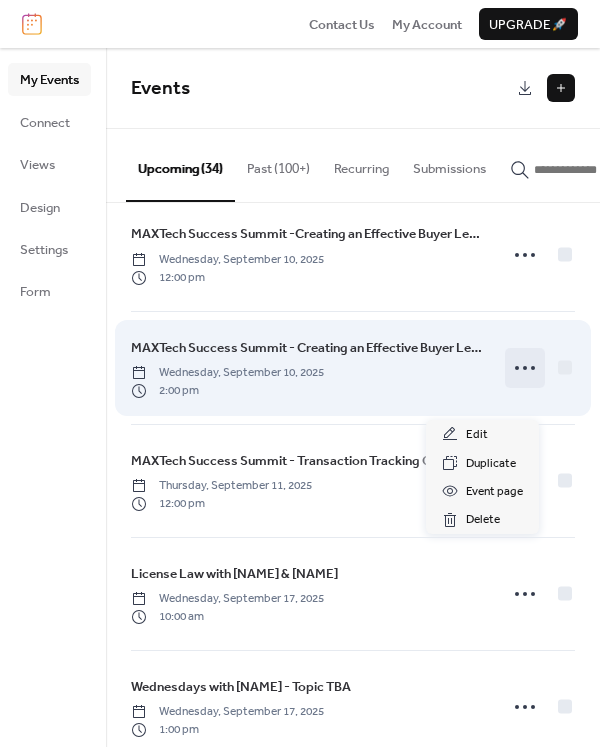 click 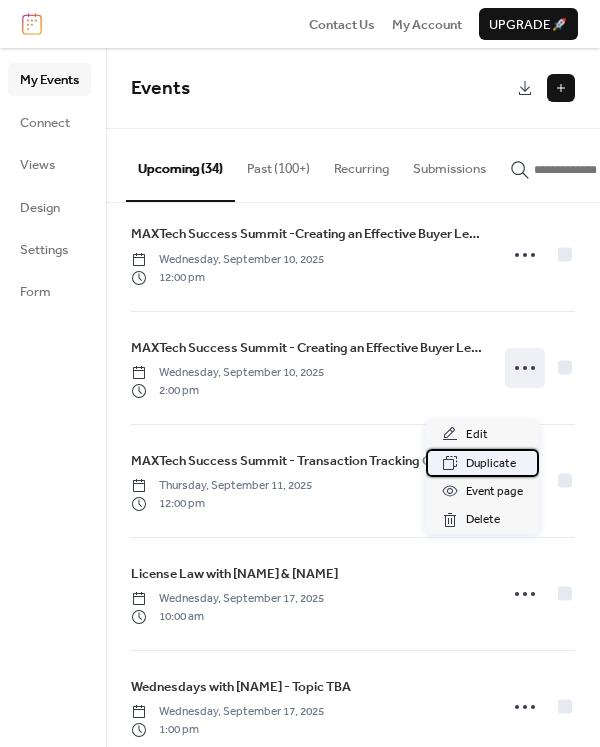 click on "Duplicate" at bounding box center [491, 464] 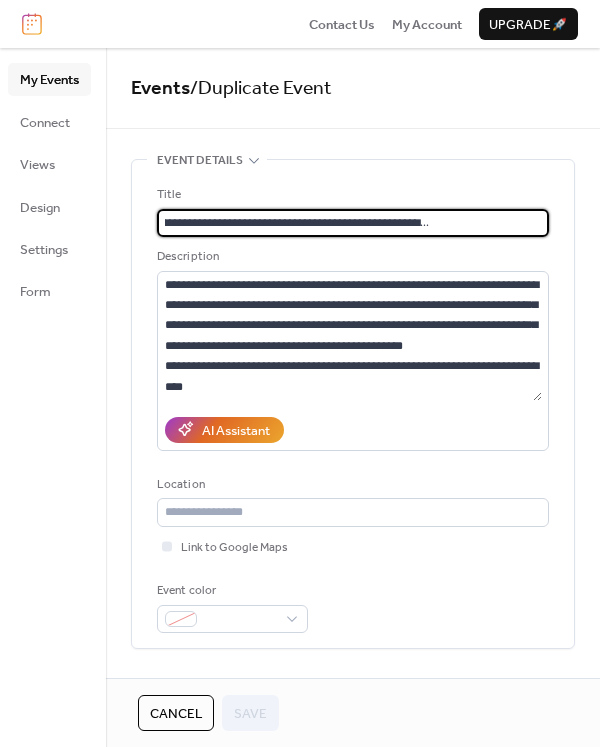scroll, scrollTop: 0, scrollLeft: 0, axis: both 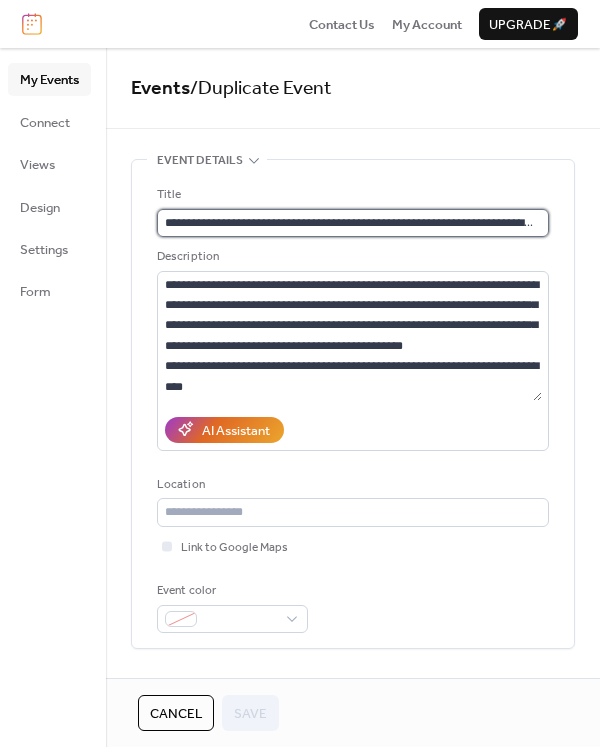 click on "**********" at bounding box center [349, 223] 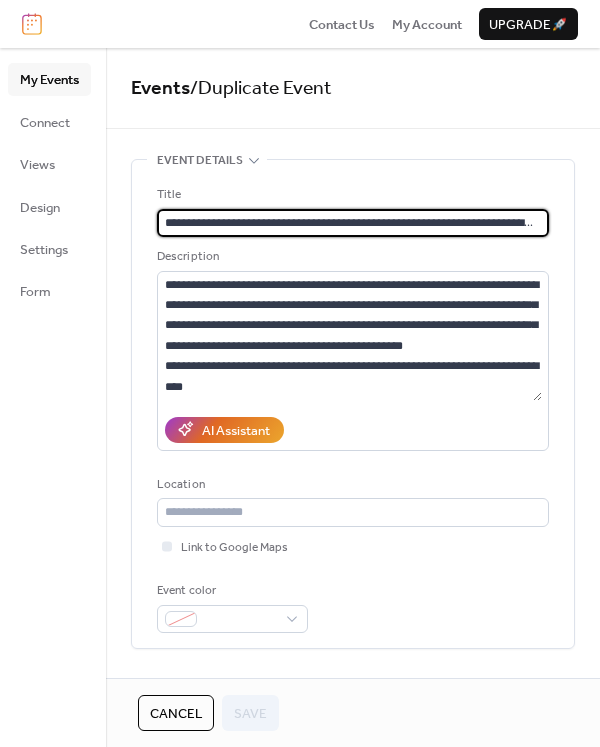 click on "**********" at bounding box center [349, 223] 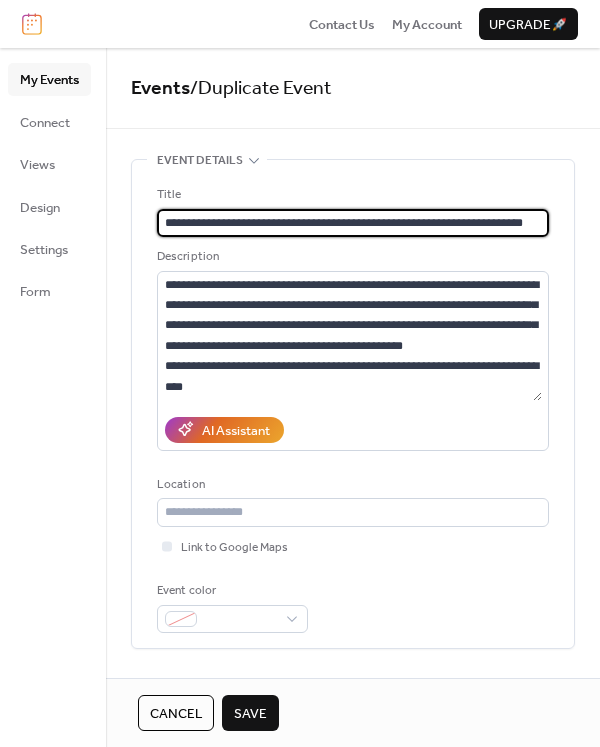 scroll, scrollTop: 0, scrollLeft: 28, axis: horizontal 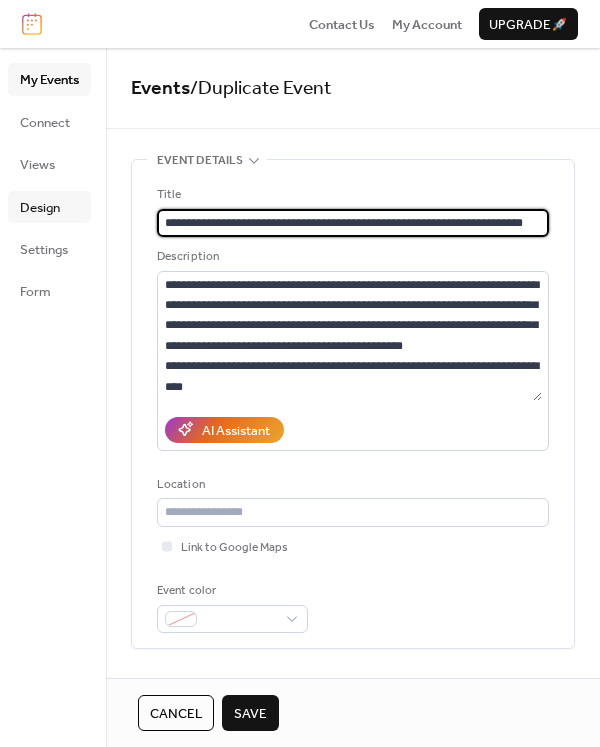 type on "**********" 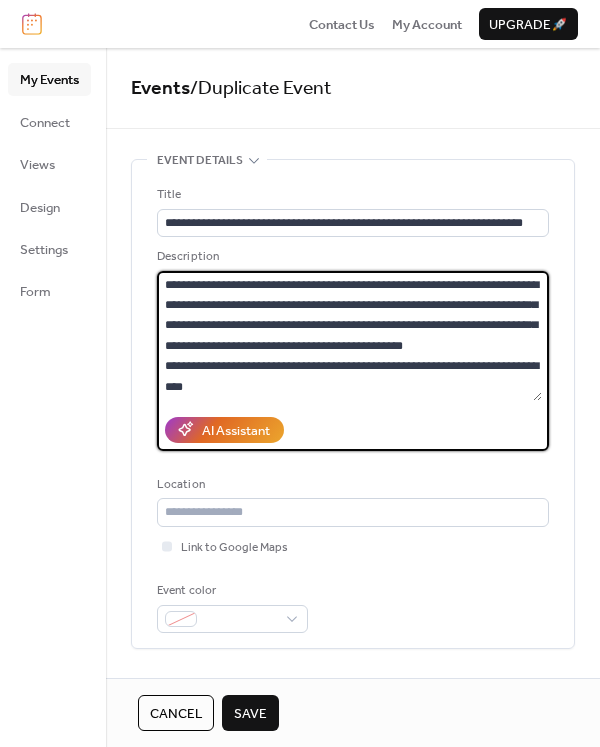 drag, startPoint x: 257, startPoint y: 390, endPoint x: 162, endPoint y: 294, distance: 135.05925 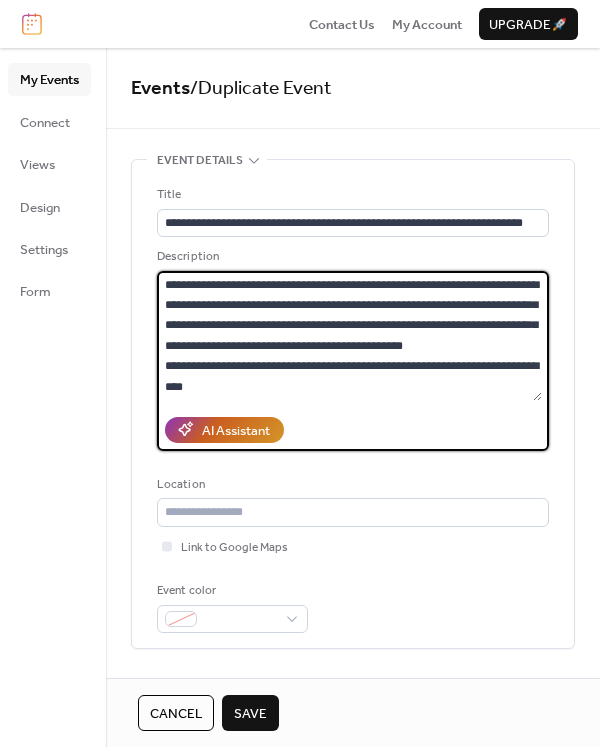 scroll, scrollTop: 21, scrollLeft: 0, axis: vertical 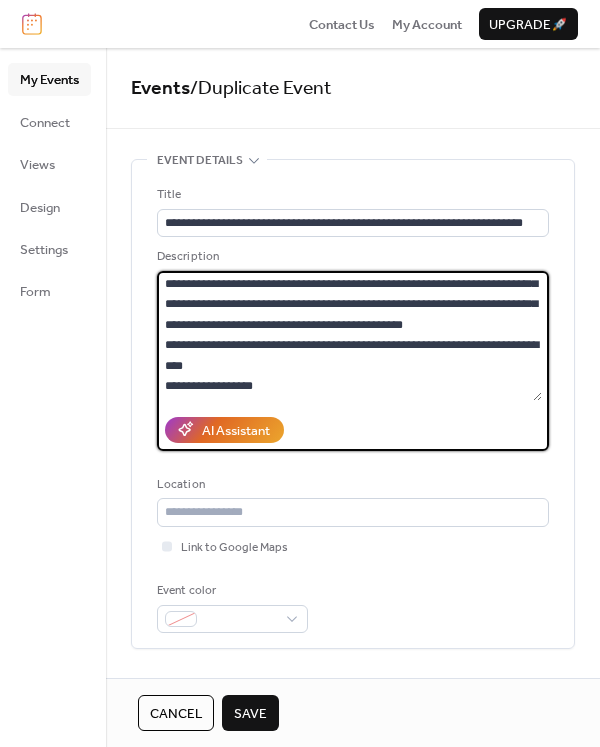 drag, startPoint x: 162, startPoint y: 279, endPoint x: 417, endPoint y: 400, distance: 282.25165 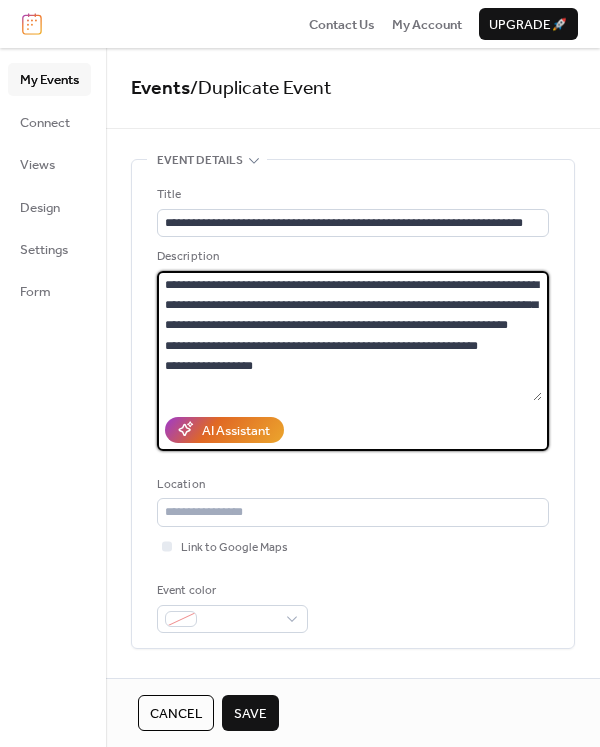 scroll, scrollTop: 0, scrollLeft: 0, axis: both 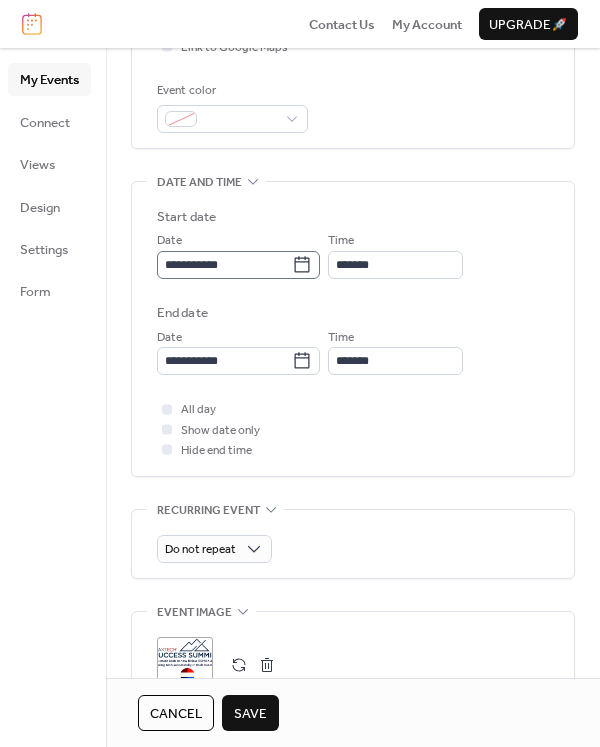 type on "**********" 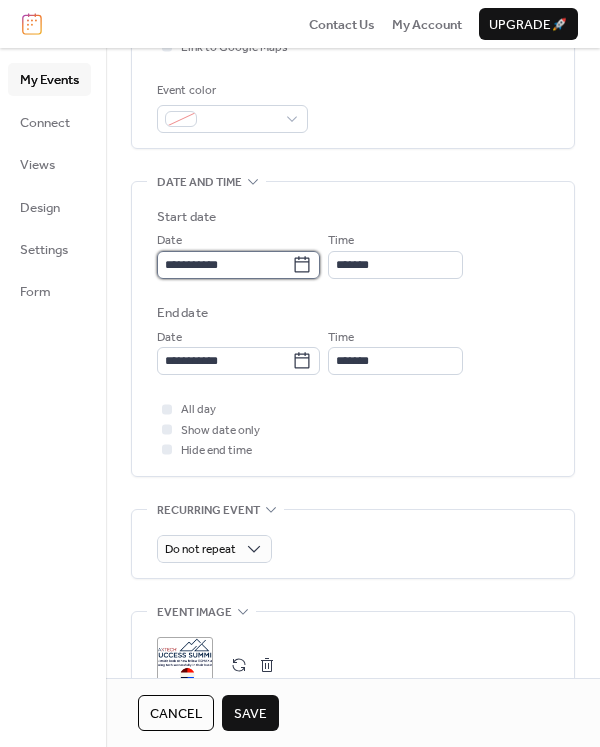click on "**********" at bounding box center [224, 265] 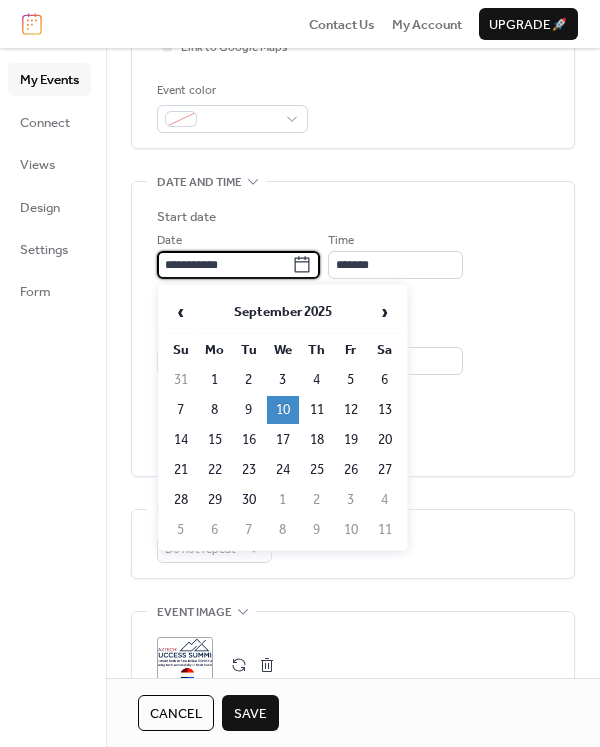 click on "11" at bounding box center (317, 410) 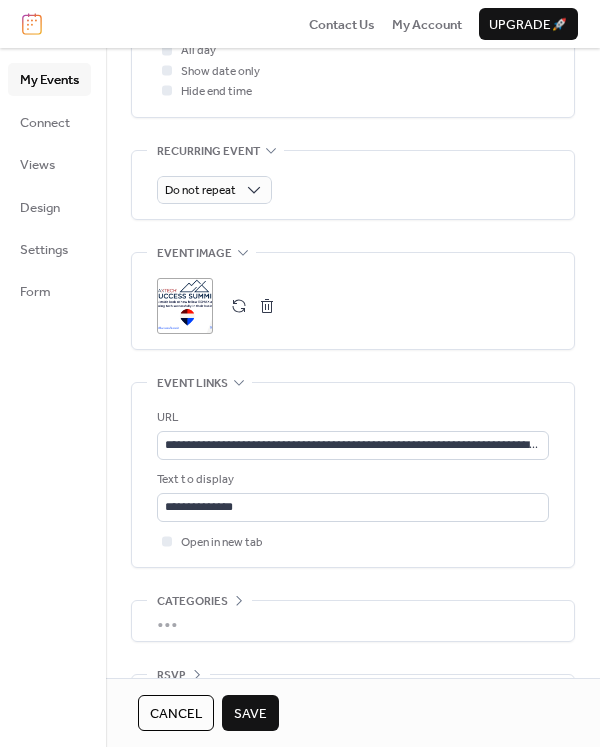 scroll, scrollTop: 923, scrollLeft: 0, axis: vertical 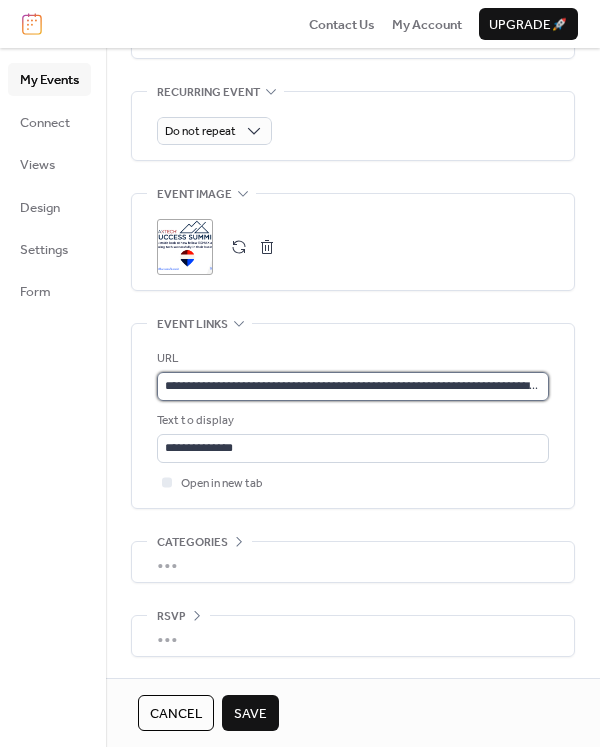 click on "**********" at bounding box center (353, 386) 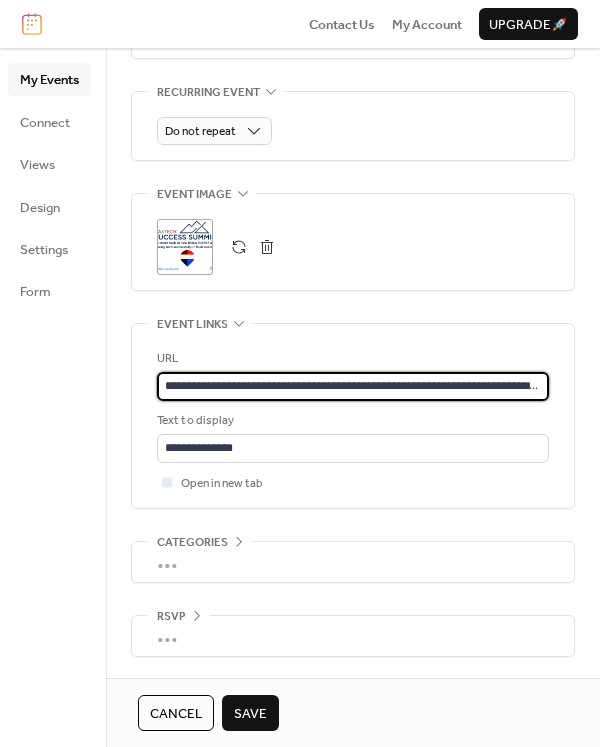 click on "**********" at bounding box center [353, 386] 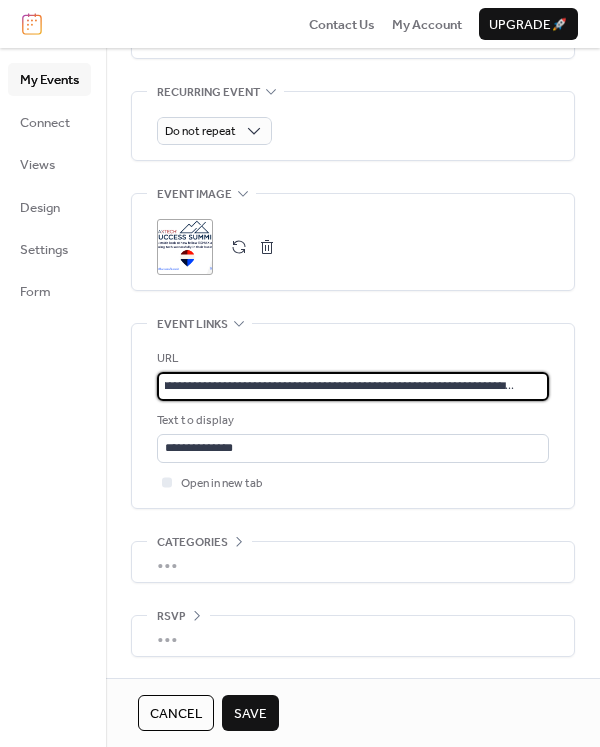 type on "**********" 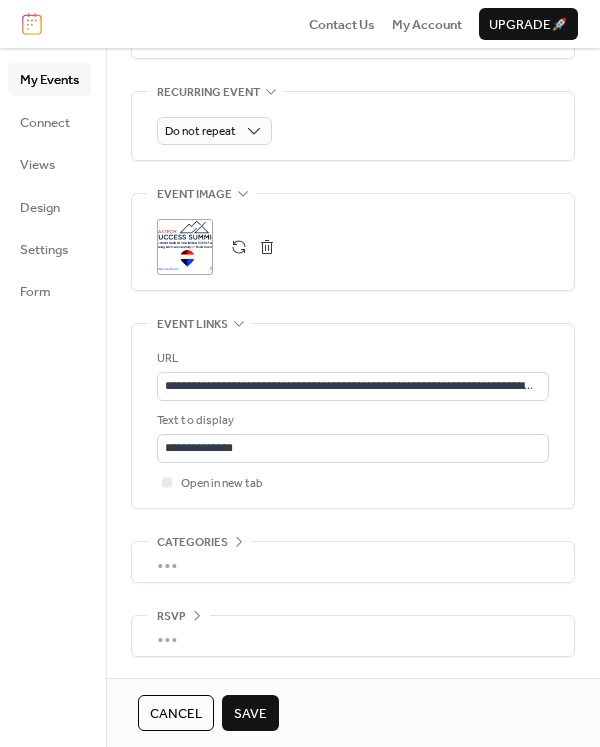 click on "Save" at bounding box center [250, 714] 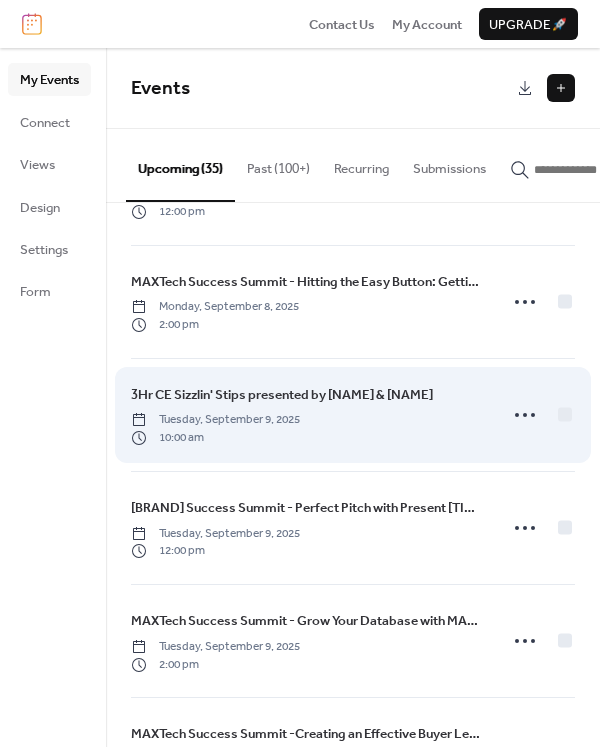 scroll, scrollTop: 2400, scrollLeft: 0, axis: vertical 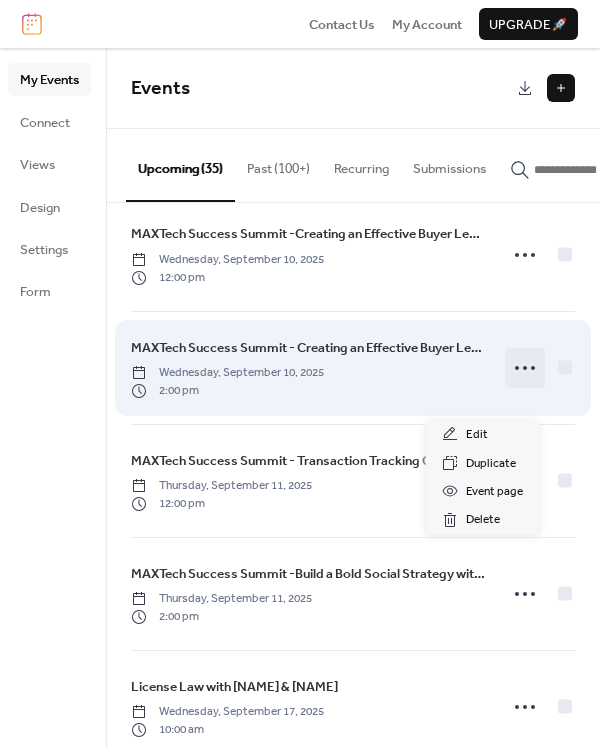 click 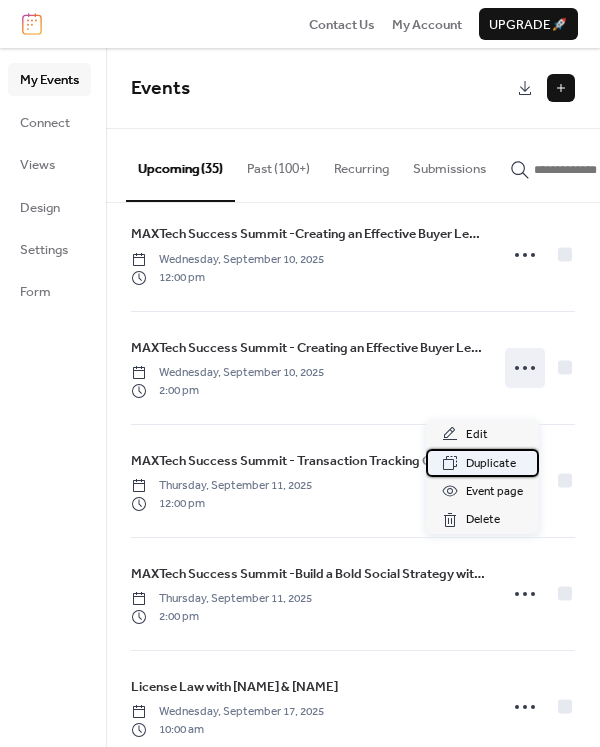 click on "Duplicate" at bounding box center (491, 464) 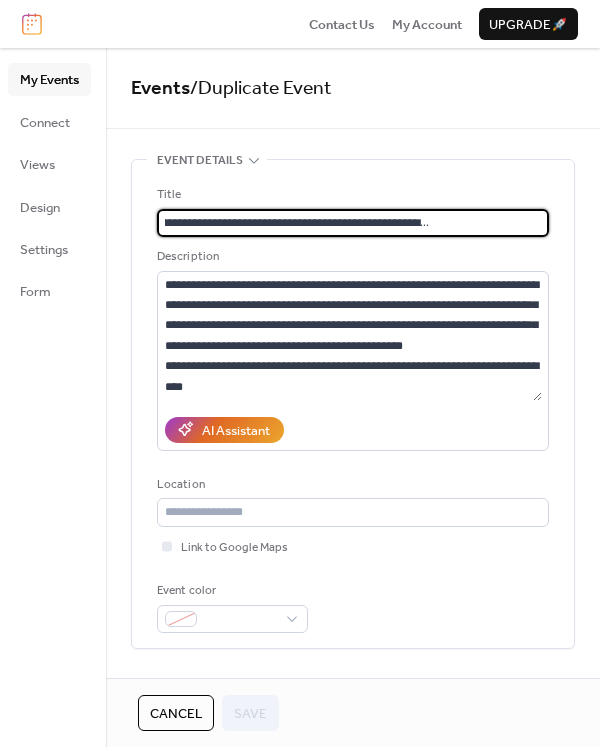 scroll, scrollTop: 0, scrollLeft: 0, axis: both 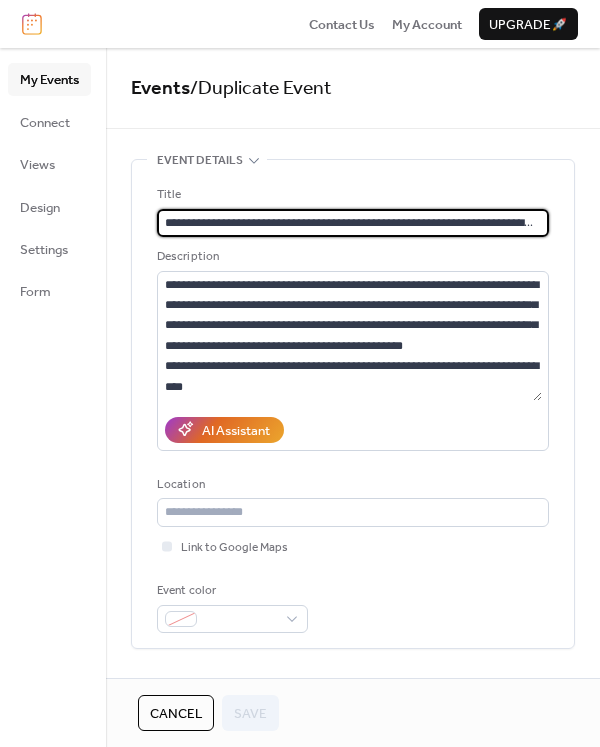 click on "**********" at bounding box center (349, 223) 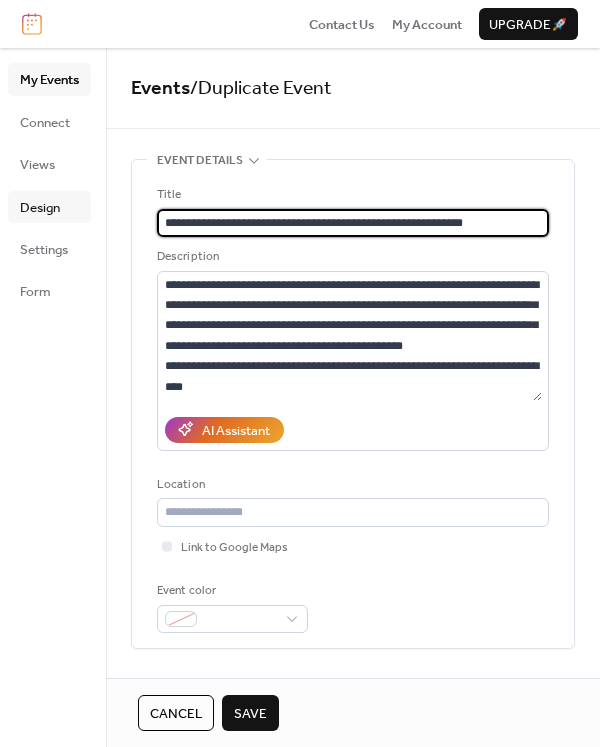 type on "**********" 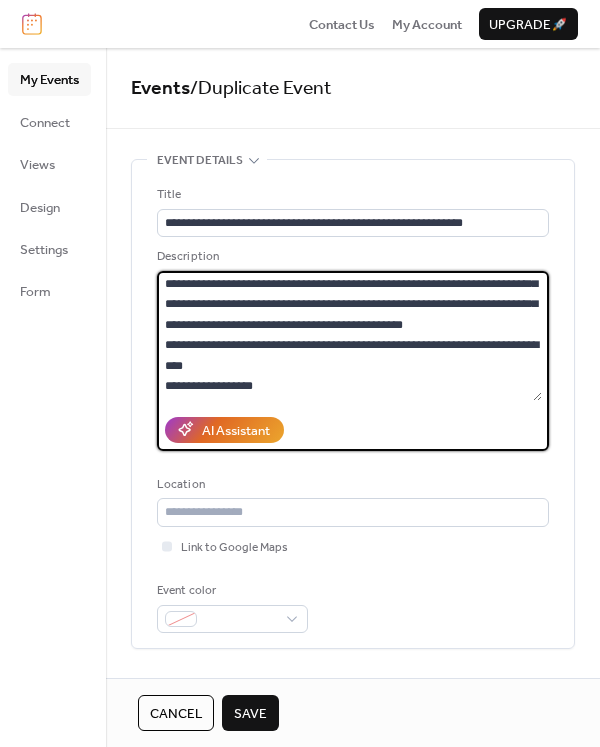 drag, startPoint x: 160, startPoint y: 278, endPoint x: 405, endPoint y: 452, distance: 300.50125 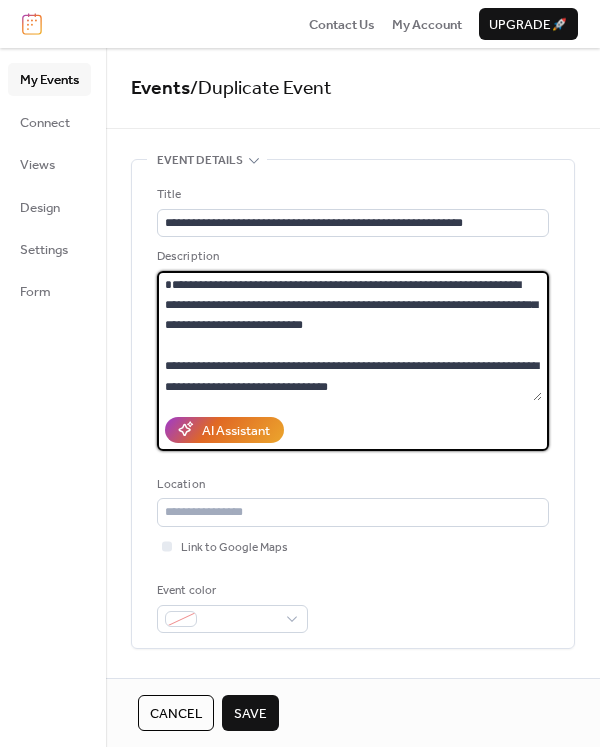scroll, scrollTop: 18, scrollLeft: 0, axis: vertical 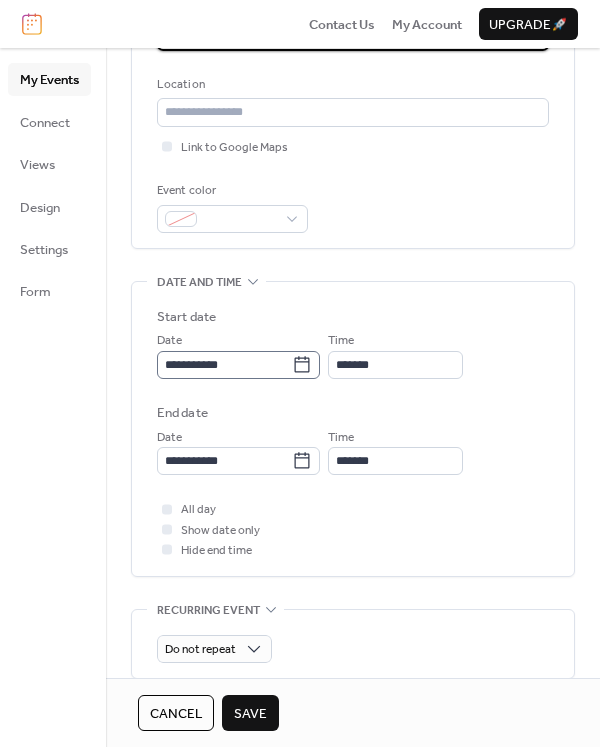 type on "**********" 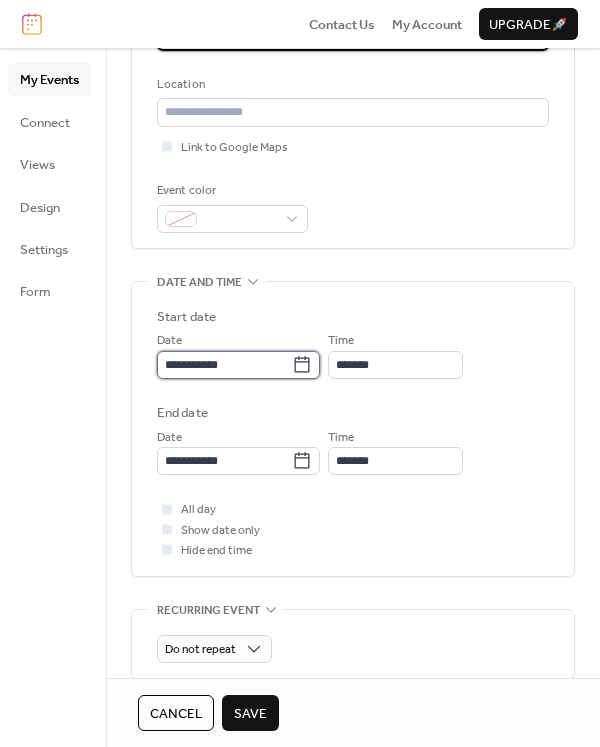 click on "**********" at bounding box center (224, 365) 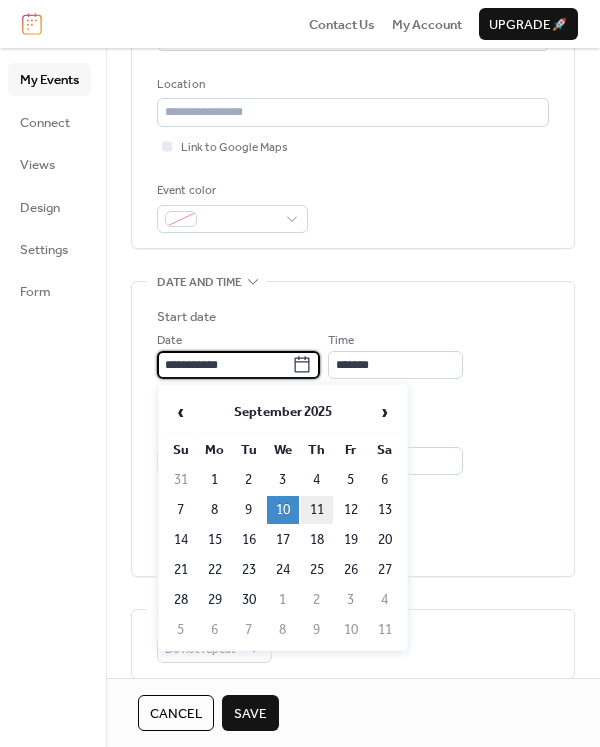 click on "11" at bounding box center [317, 510] 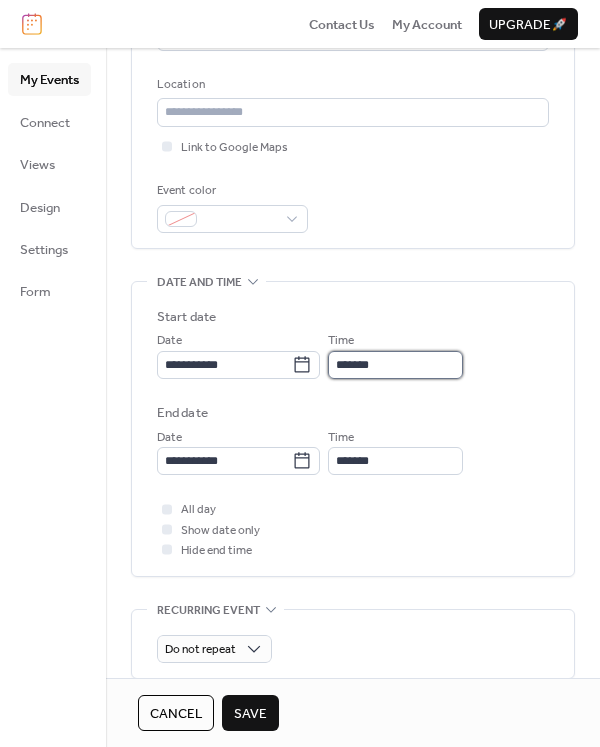 click on "*******" at bounding box center [395, 365] 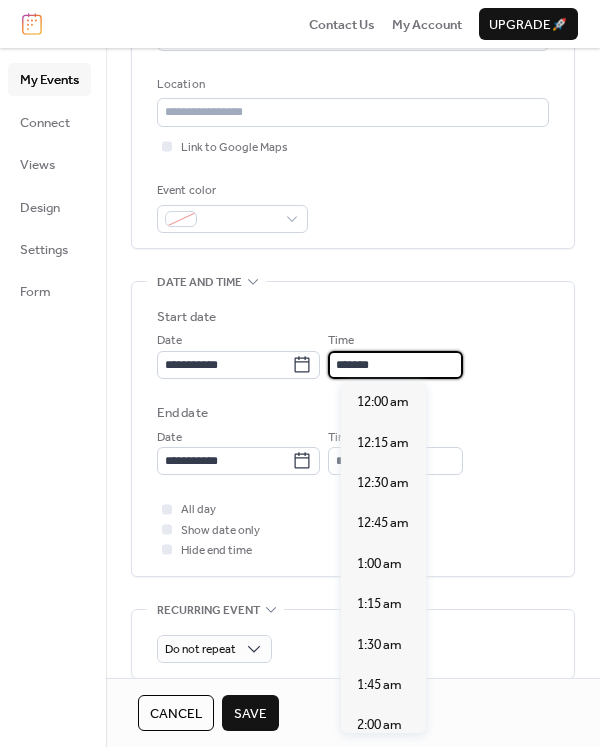 scroll, scrollTop: 2263, scrollLeft: 0, axis: vertical 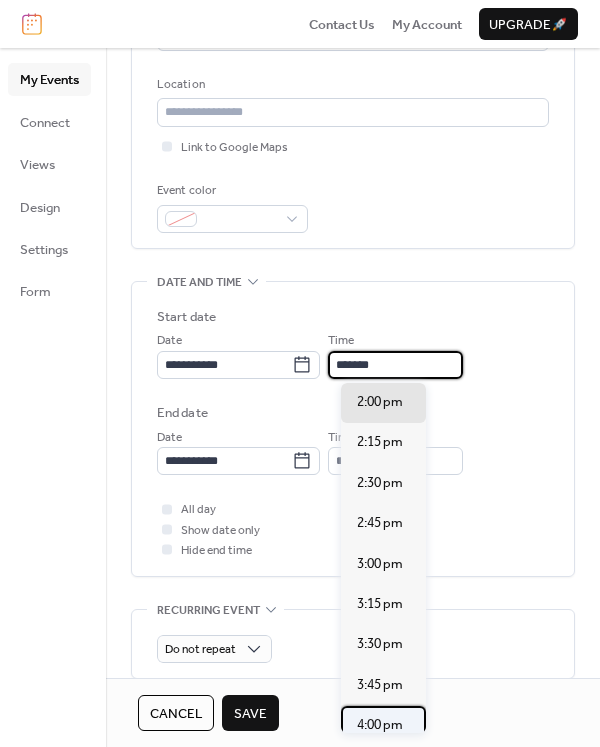 click on "4:00 pm" at bounding box center (380, 725) 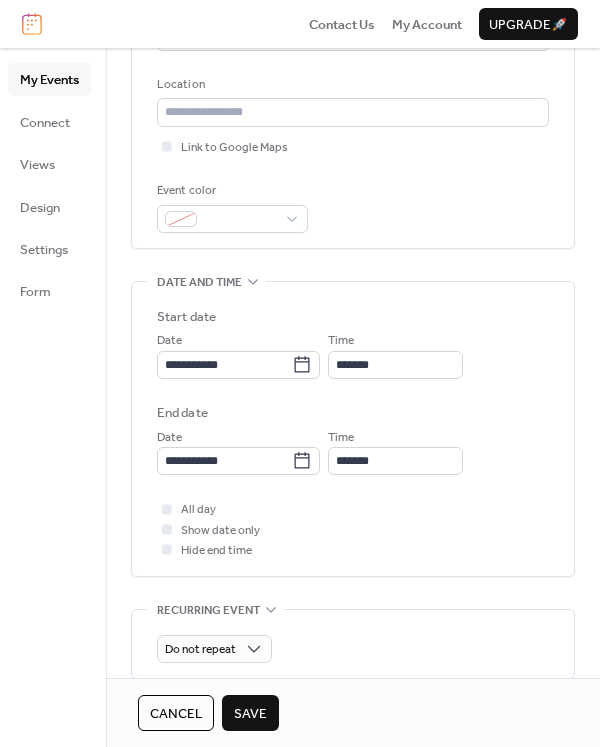 type on "*******" 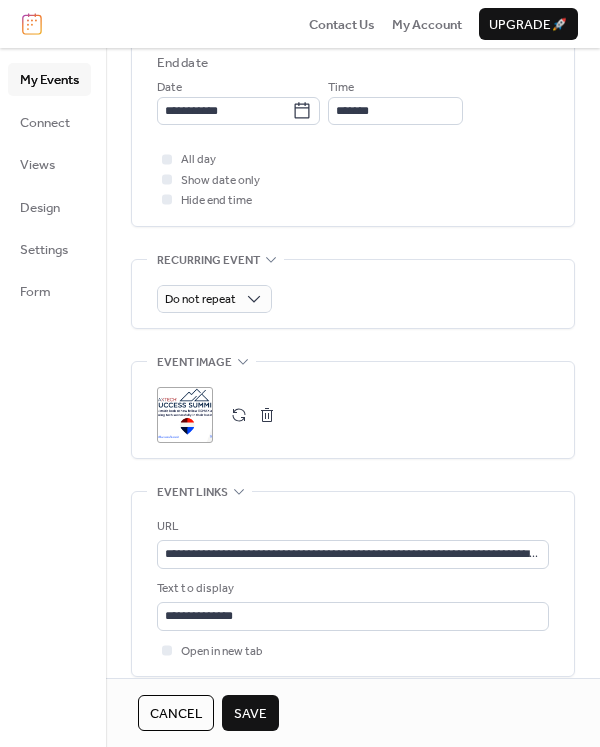 scroll, scrollTop: 800, scrollLeft: 0, axis: vertical 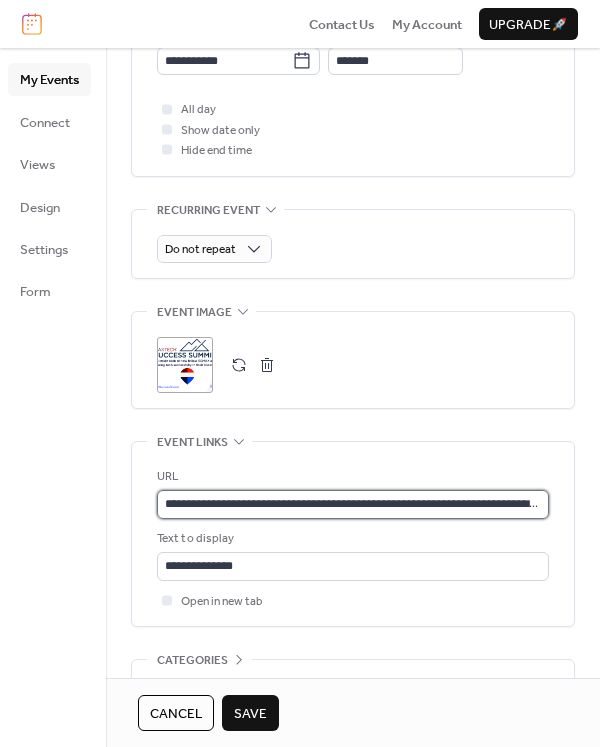 click on "**********" at bounding box center [353, 504] 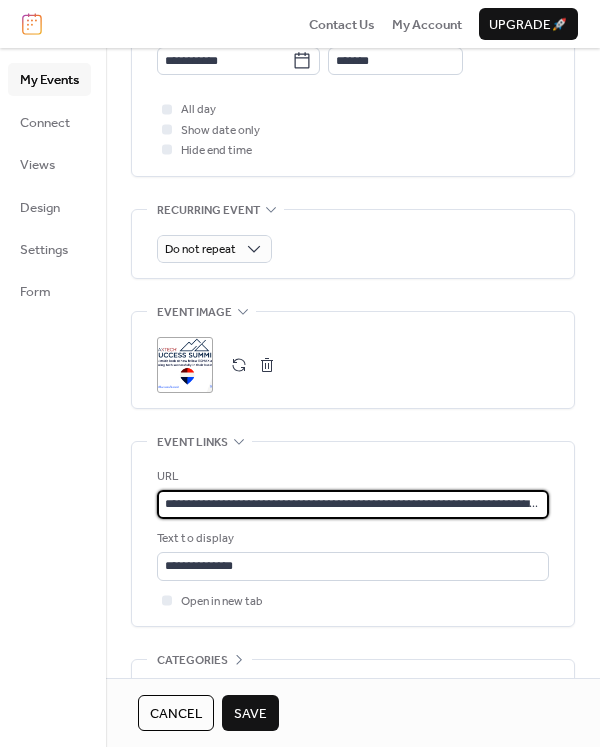 click on "**********" at bounding box center (353, 504) 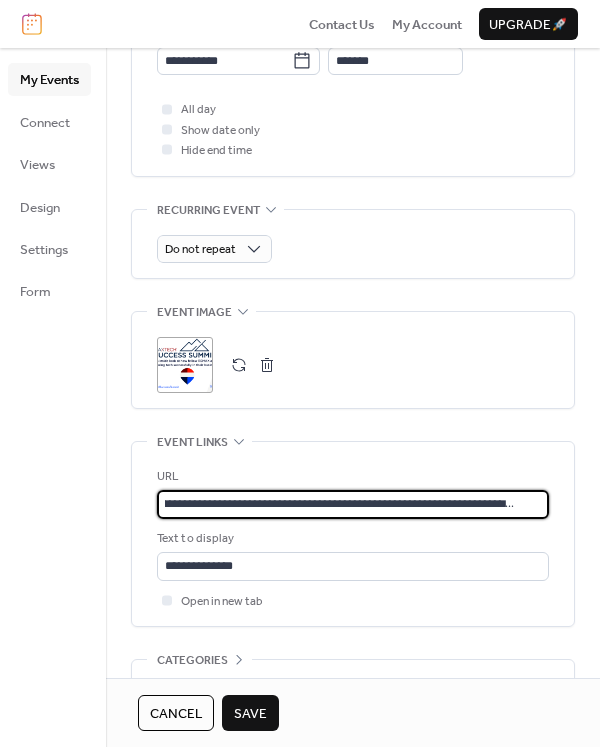 type on "**********" 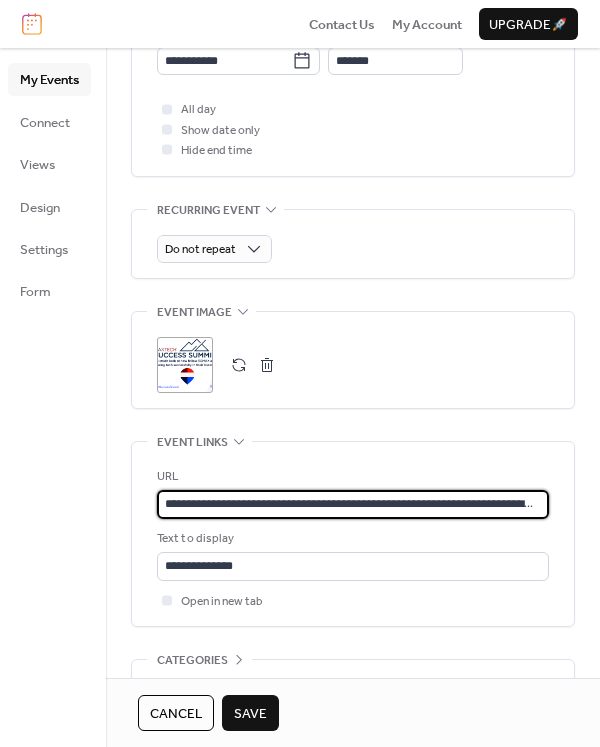 click on "Save" at bounding box center (250, 714) 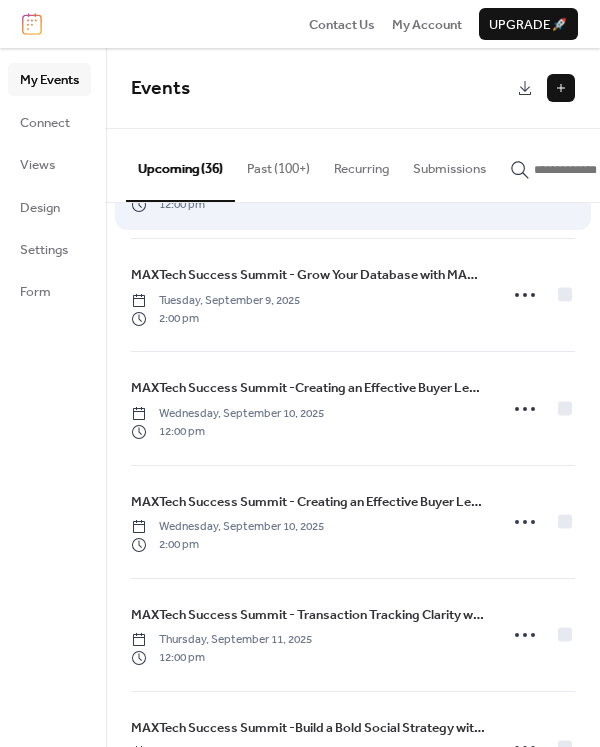 scroll, scrollTop: 2500, scrollLeft: 0, axis: vertical 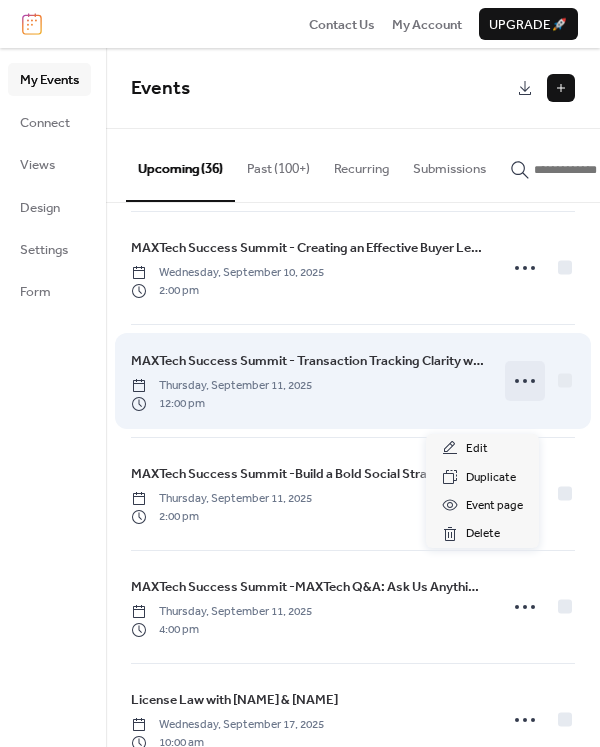 click 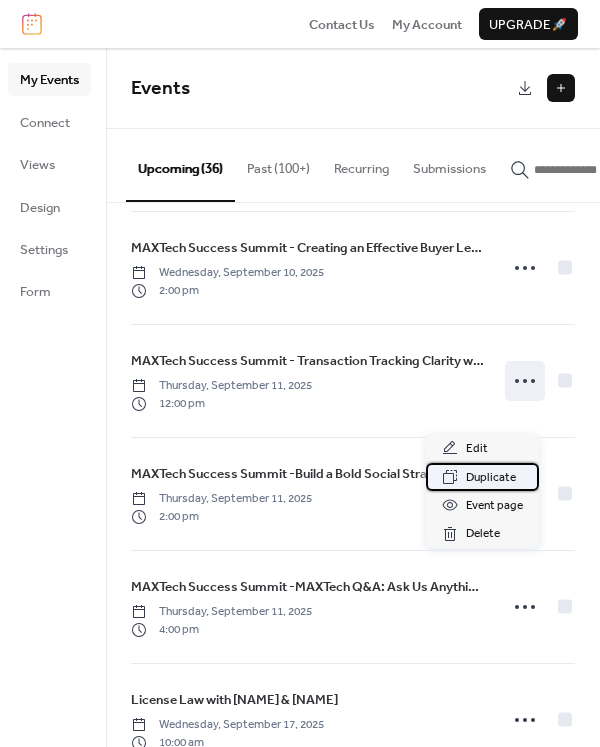 click on "Duplicate" at bounding box center (491, 478) 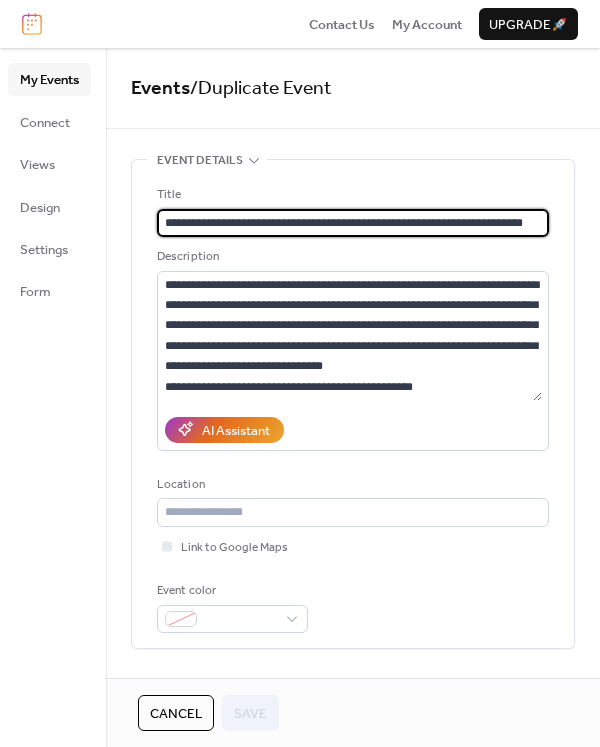 scroll, scrollTop: 0, scrollLeft: 0, axis: both 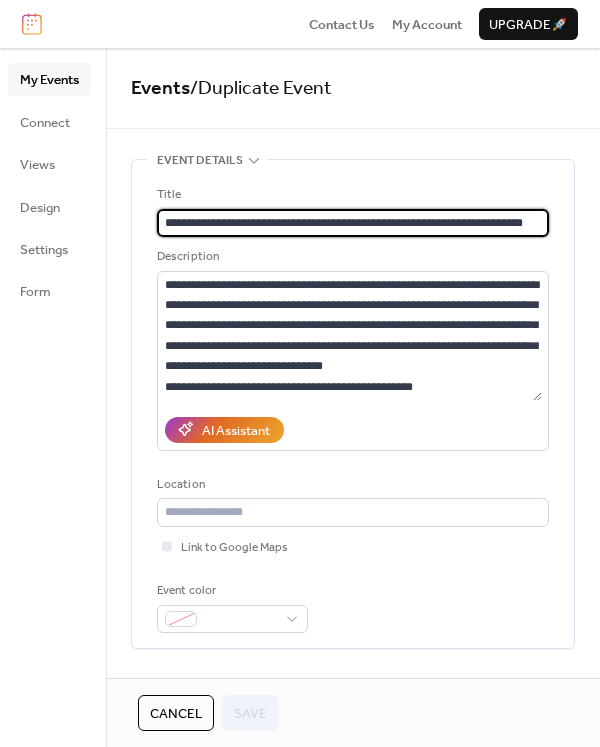 click on "**********" at bounding box center [349, 223] 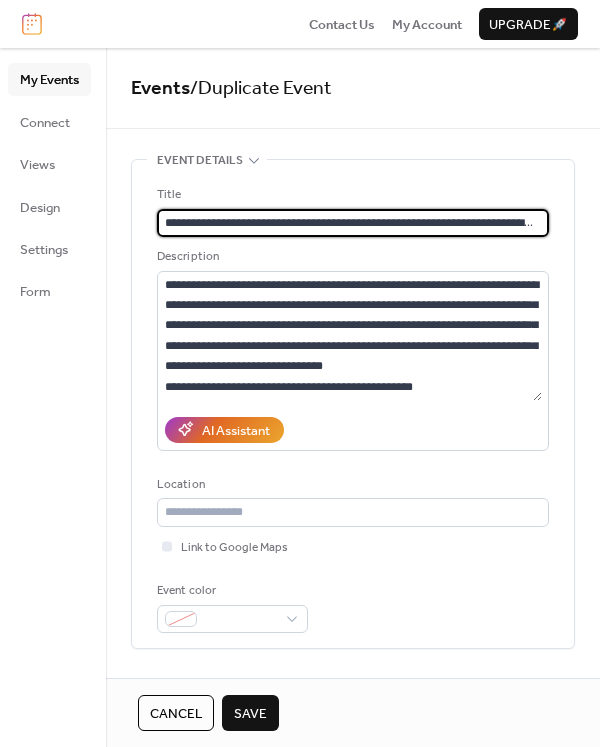 scroll, scrollTop: 0, scrollLeft: 103, axis: horizontal 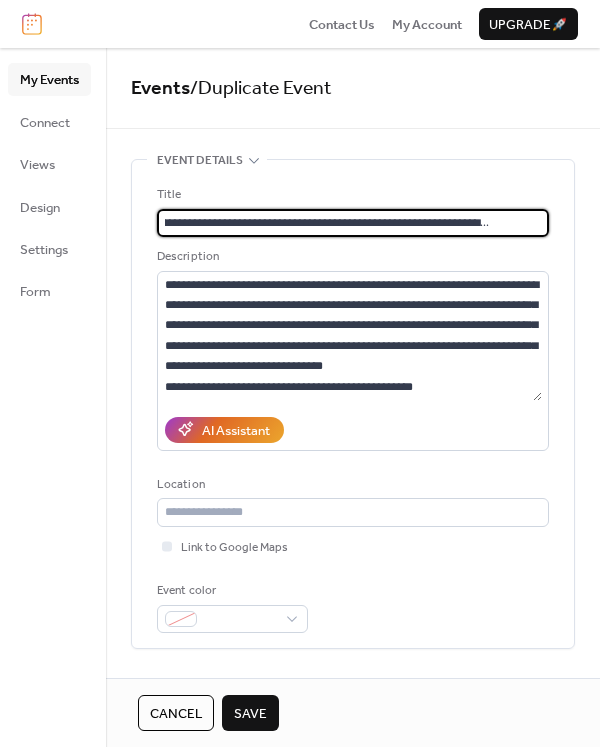 type on "**********" 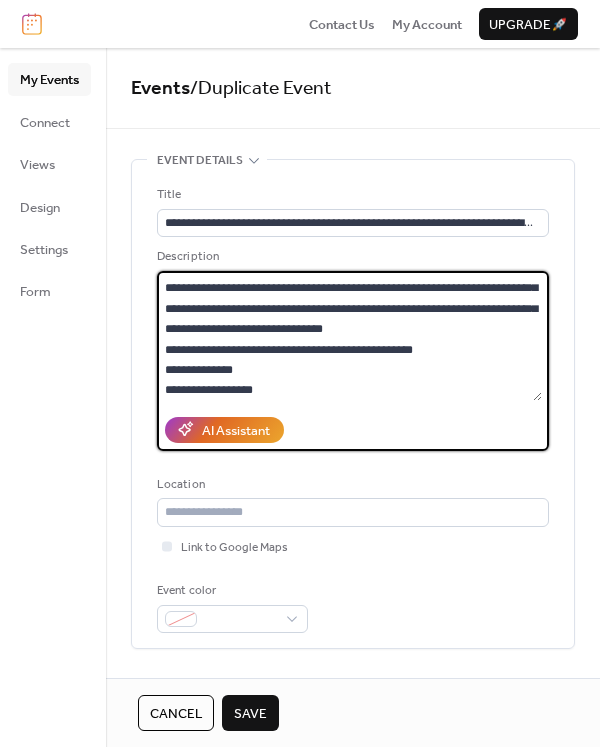 scroll, scrollTop: 62, scrollLeft: 0, axis: vertical 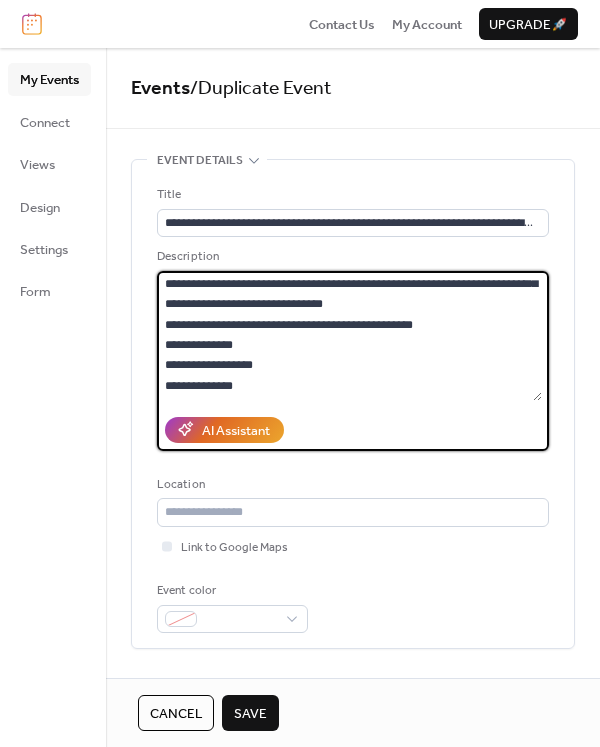 drag, startPoint x: 166, startPoint y: 281, endPoint x: 608, endPoint y: 397, distance: 456.96826 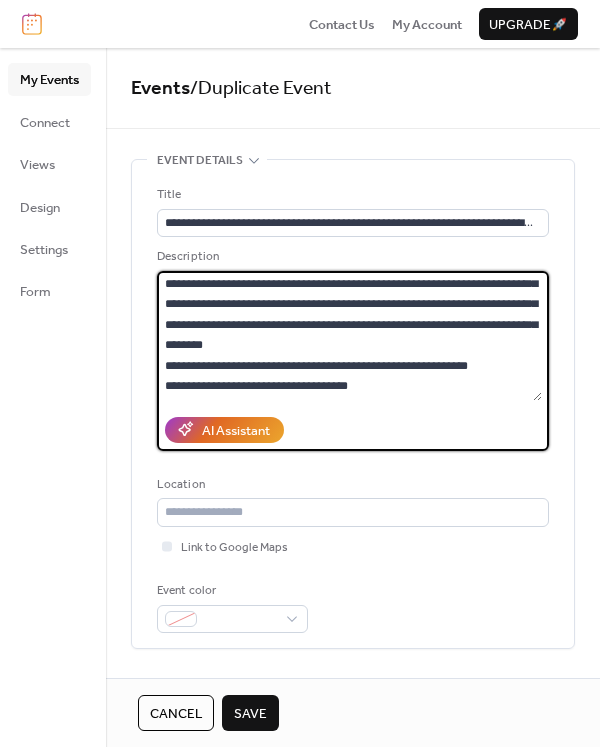 scroll, scrollTop: 18, scrollLeft: 0, axis: vertical 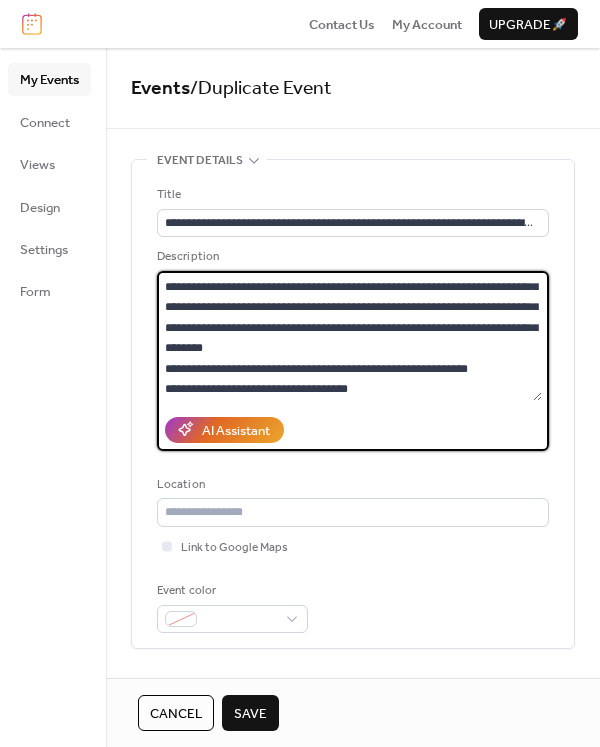 type on "**********" 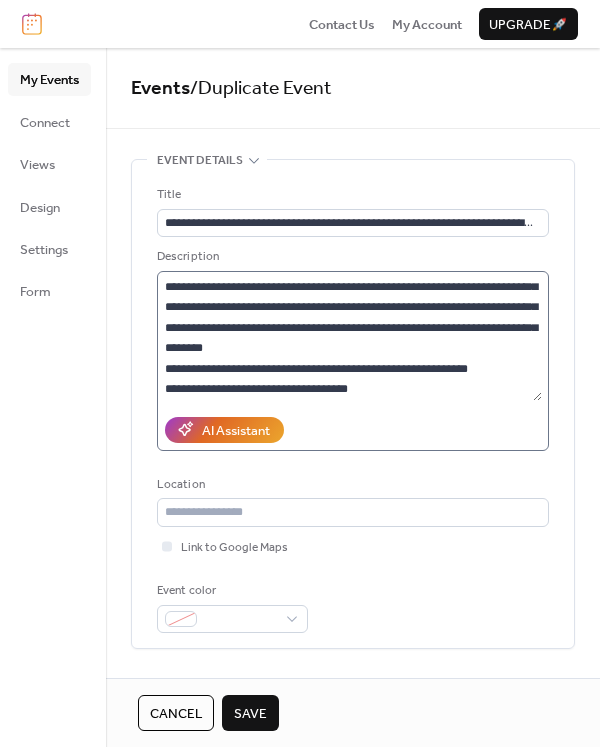 scroll, scrollTop: 20, scrollLeft: 0, axis: vertical 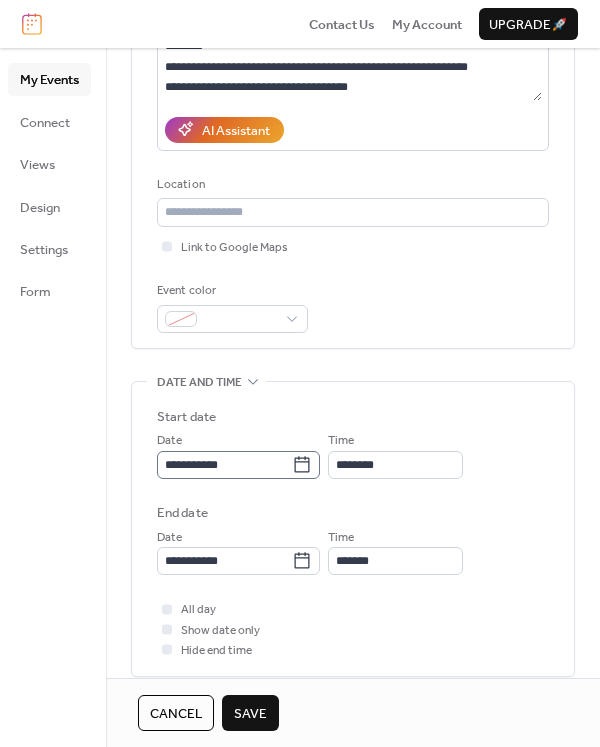 click 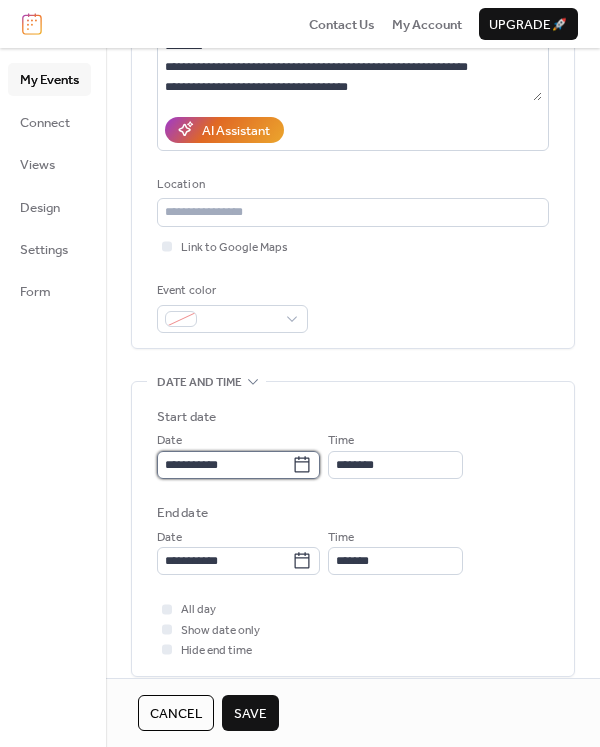 click on "**********" at bounding box center (224, 465) 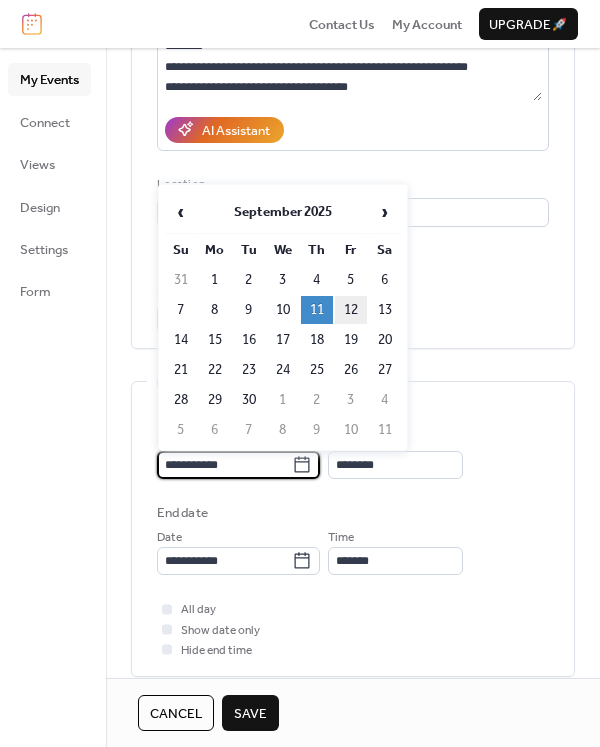 click on "12" at bounding box center (351, 310) 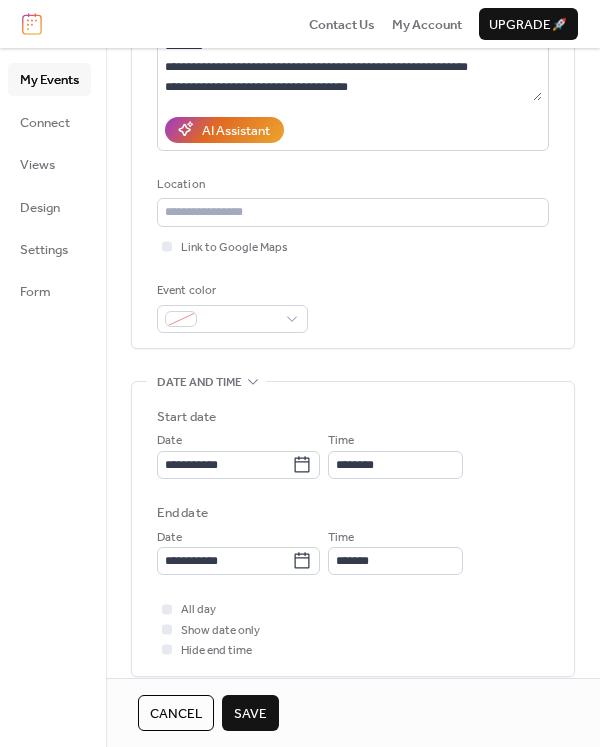 scroll, scrollTop: 700, scrollLeft: 0, axis: vertical 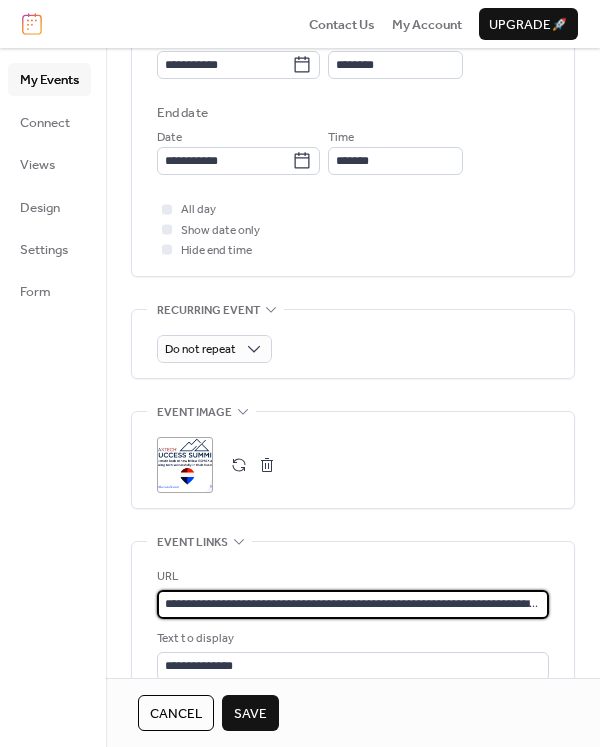 click on "**********" at bounding box center [353, 604] 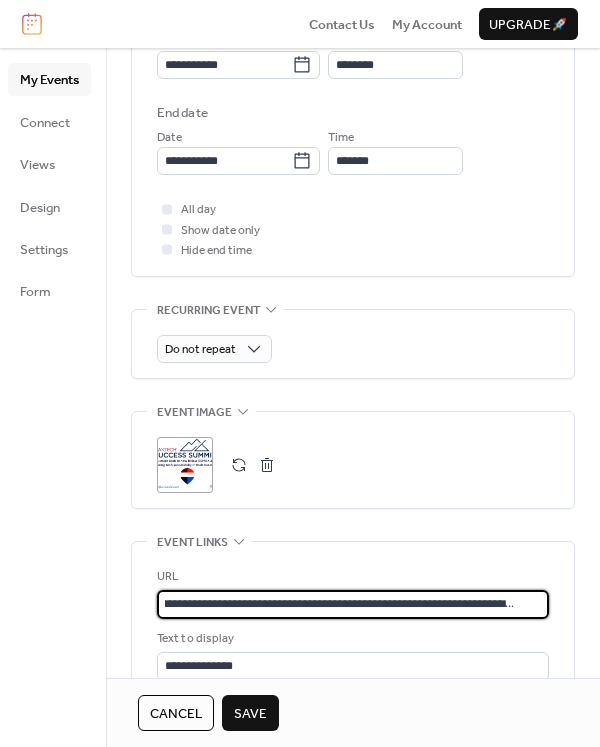 type on "**********" 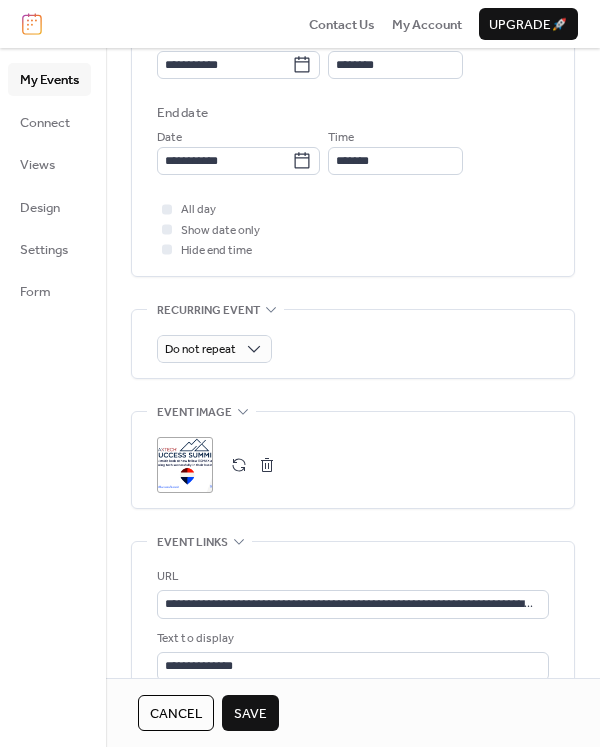 click on "Save" at bounding box center [250, 714] 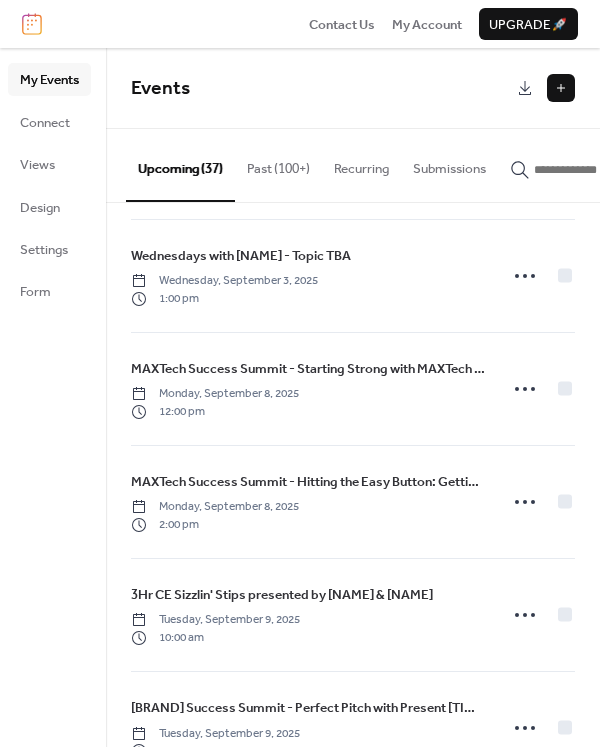 scroll, scrollTop: 2400, scrollLeft: 0, axis: vertical 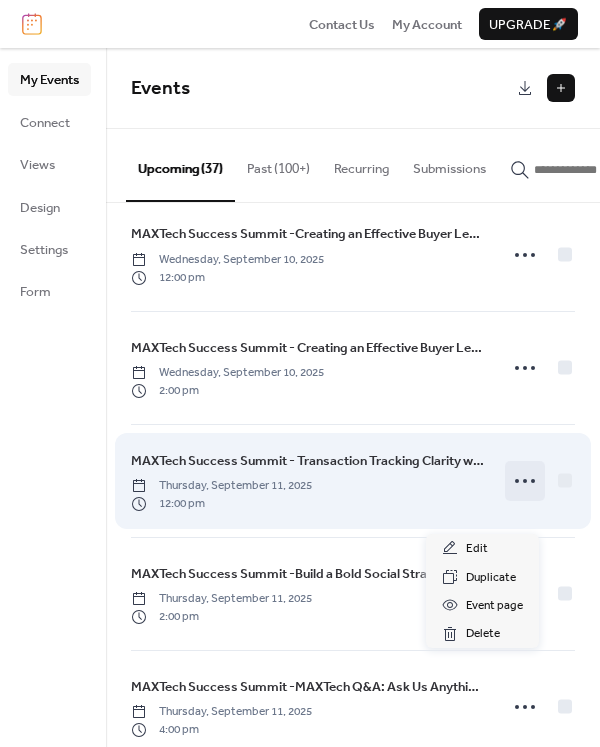 click 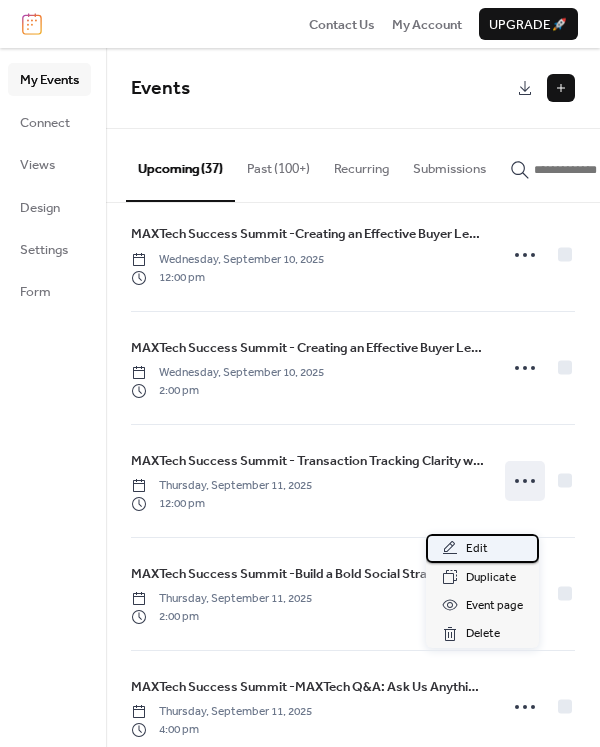 click on "Edit" at bounding box center (477, 549) 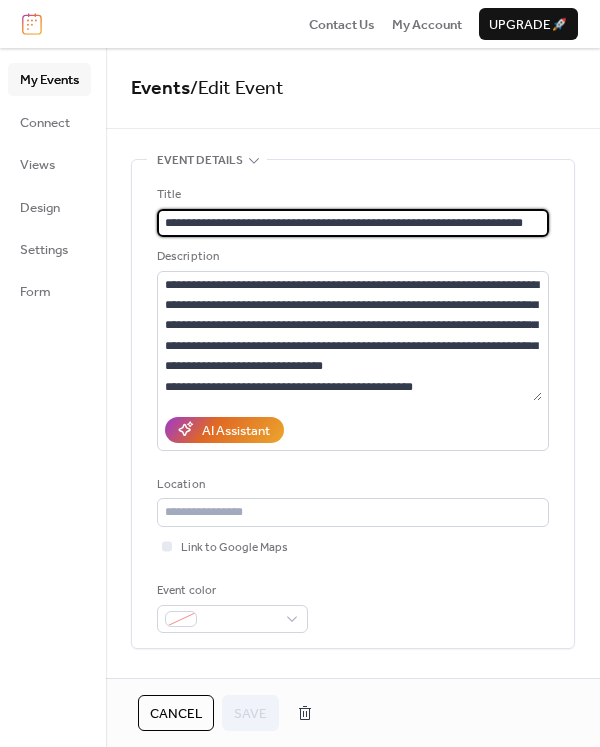 scroll, scrollTop: 0, scrollLeft: 16, axis: horizontal 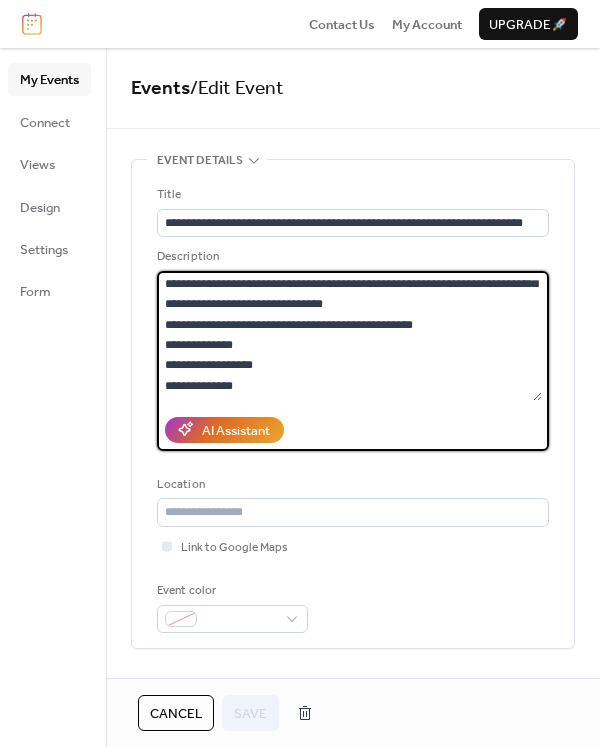 drag, startPoint x: 253, startPoint y: 392, endPoint x: 129, endPoint y: 371, distance: 125.765656 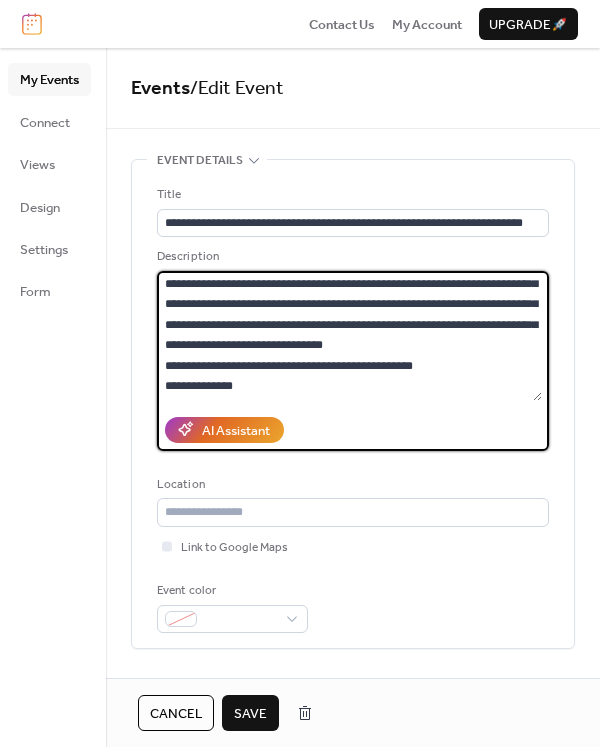 scroll, scrollTop: 21, scrollLeft: 0, axis: vertical 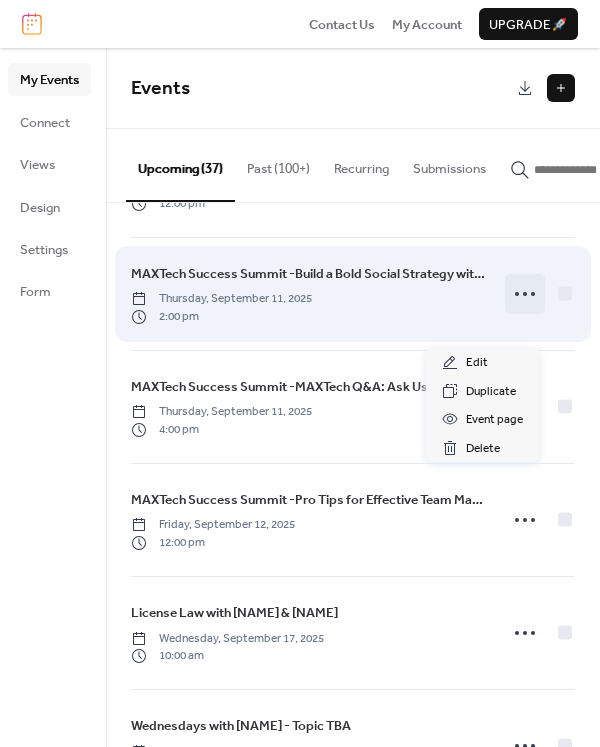 click 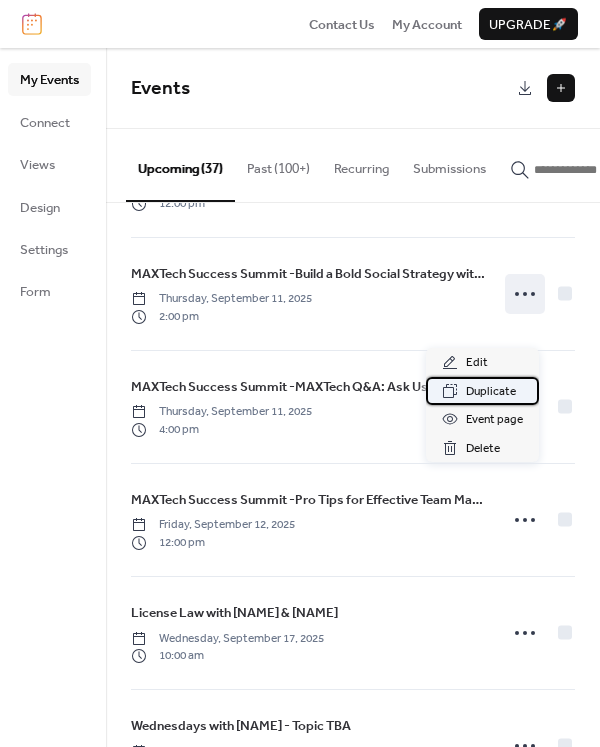 click on "Duplicate" at bounding box center (491, 392) 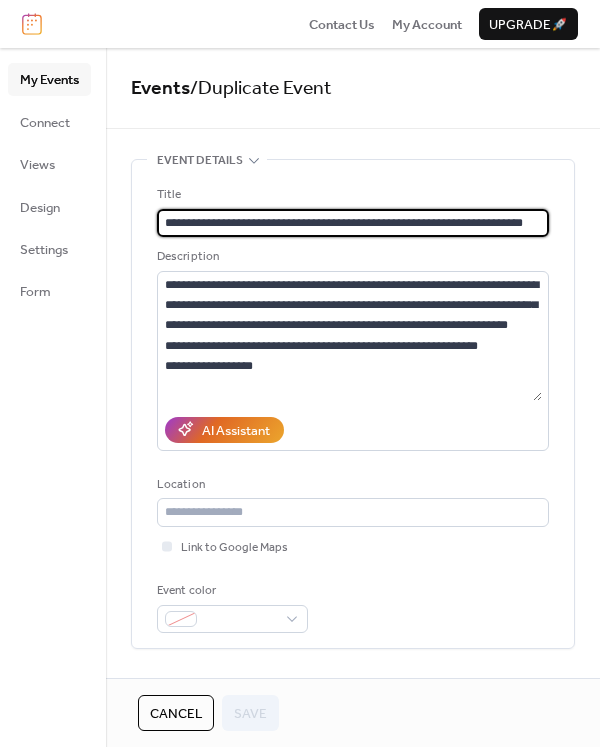 scroll, scrollTop: 0, scrollLeft: 28, axis: horizontal 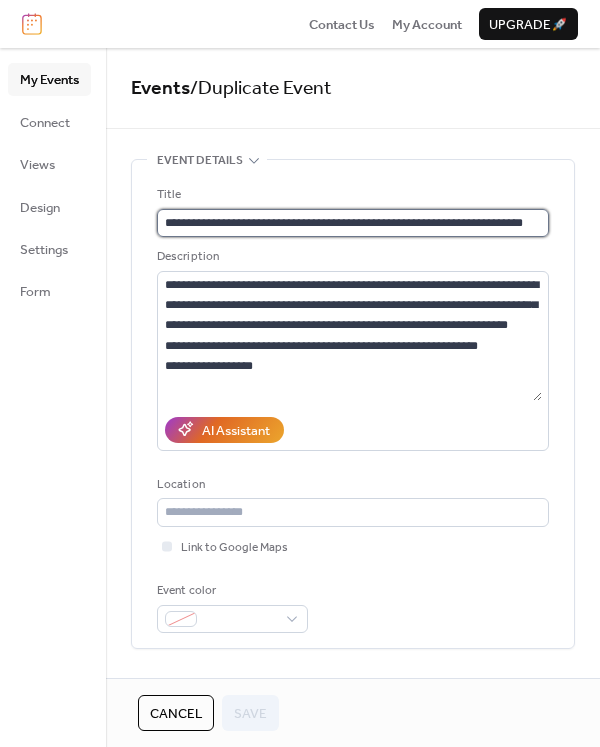 click on "**********" at bounding box center [349, 223] 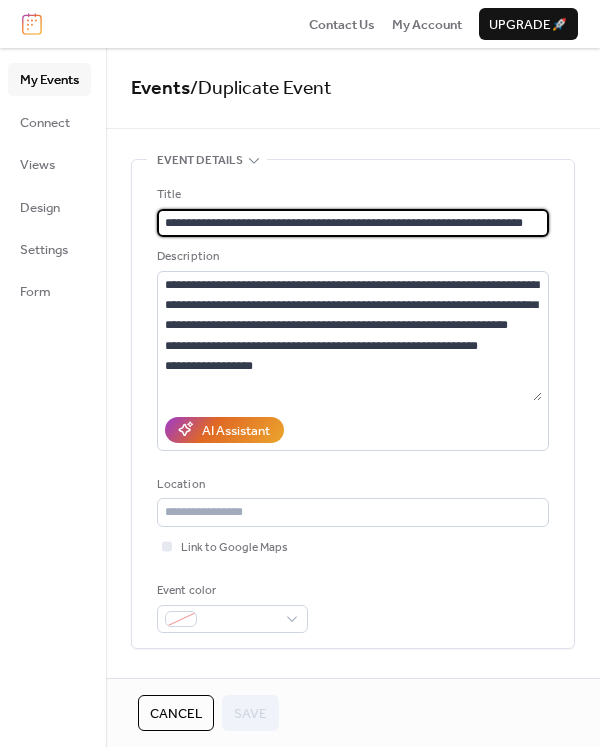 click on "**********" at bounding box center (349, 223) 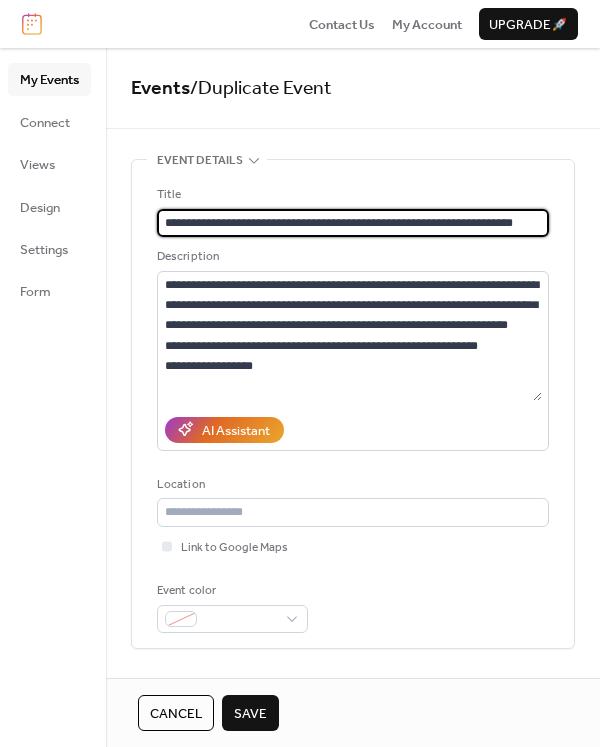 scroll, scrollTop: 0, scrollLeft: 36, axis: horizontal 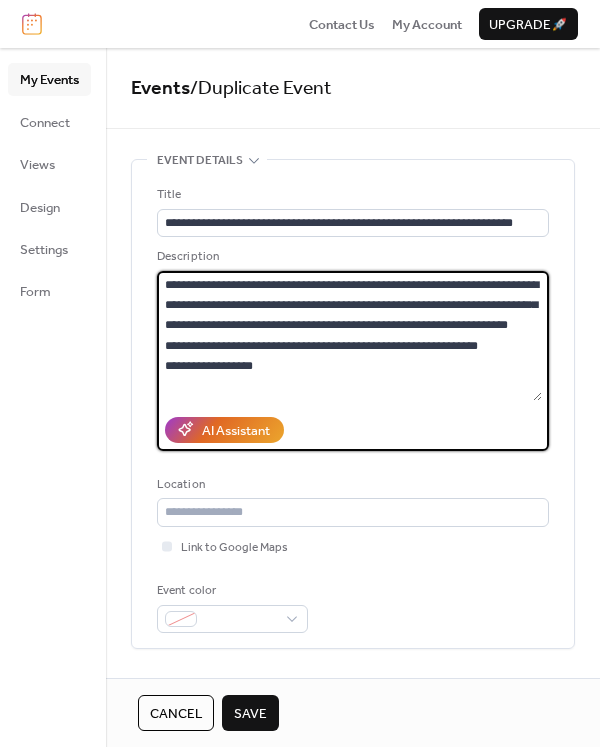 click on "**********" at bounding box center (349, 336) 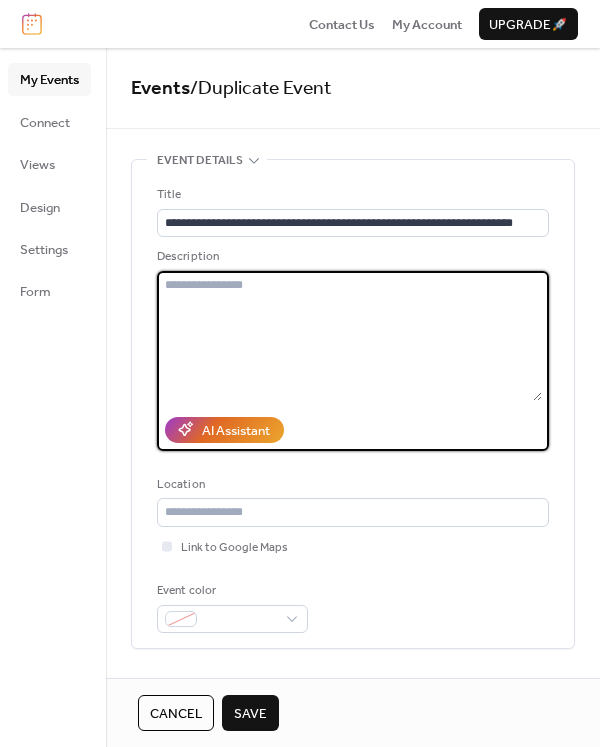 paste on "**********" 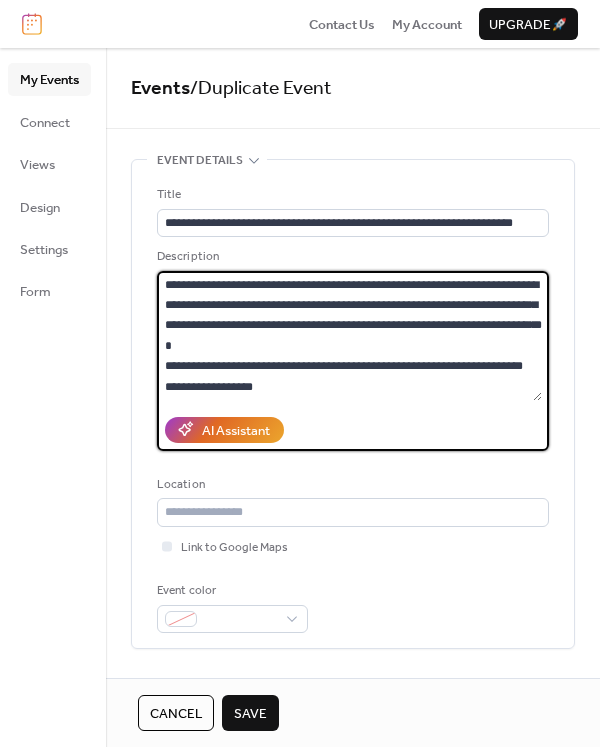 scroll, scrollTop: 18, scrollLeft: 0, axis: vertical 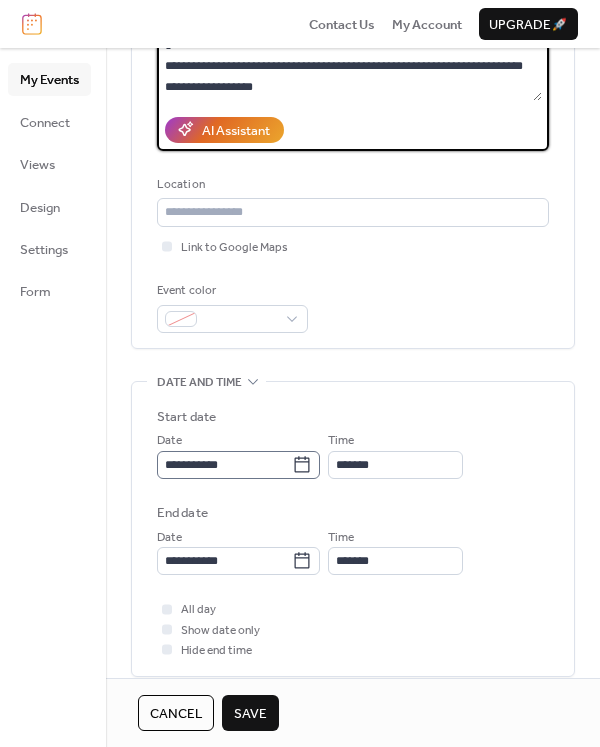 type on "**********" 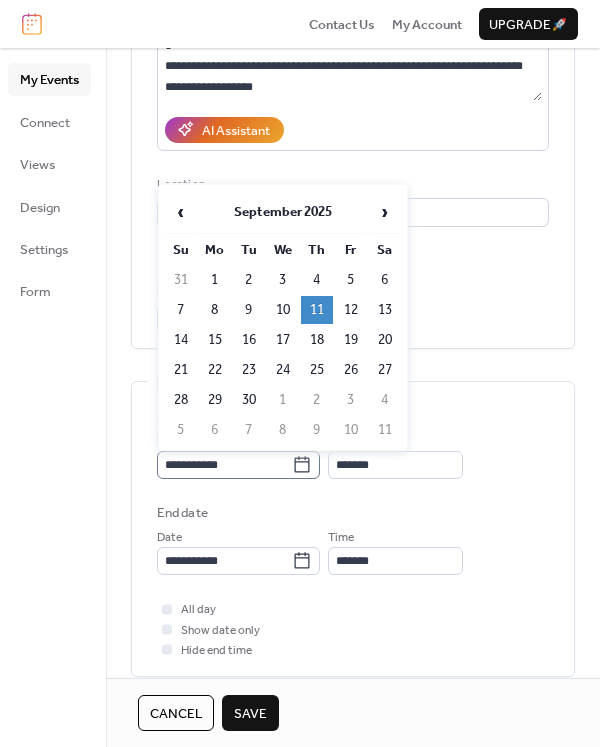 click 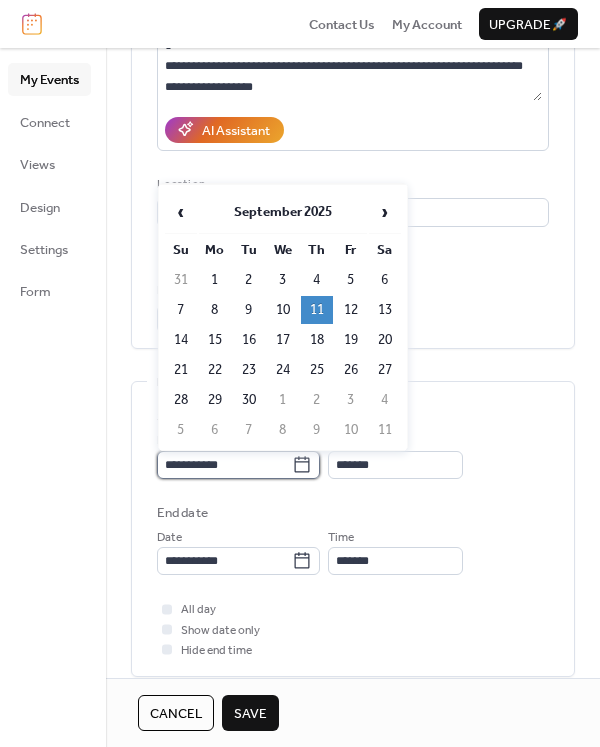 click on "**********" at bounding box center [224, 465] 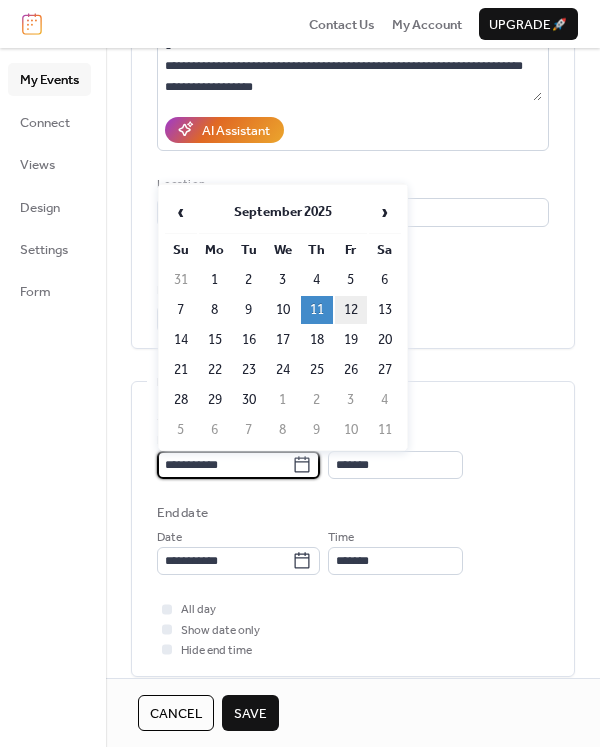 click on "12" at bounding box center (351, 310) 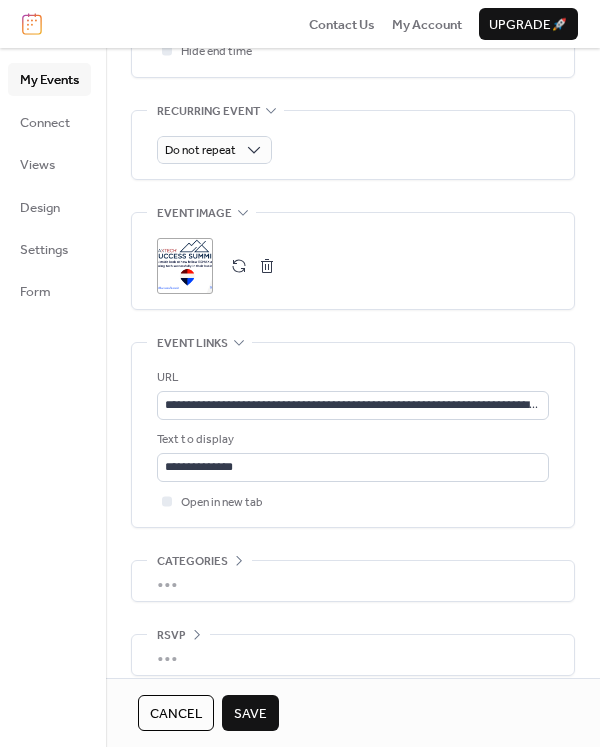 scroll, scrollTop: 900, scrollLeft: 0, axis: vertical 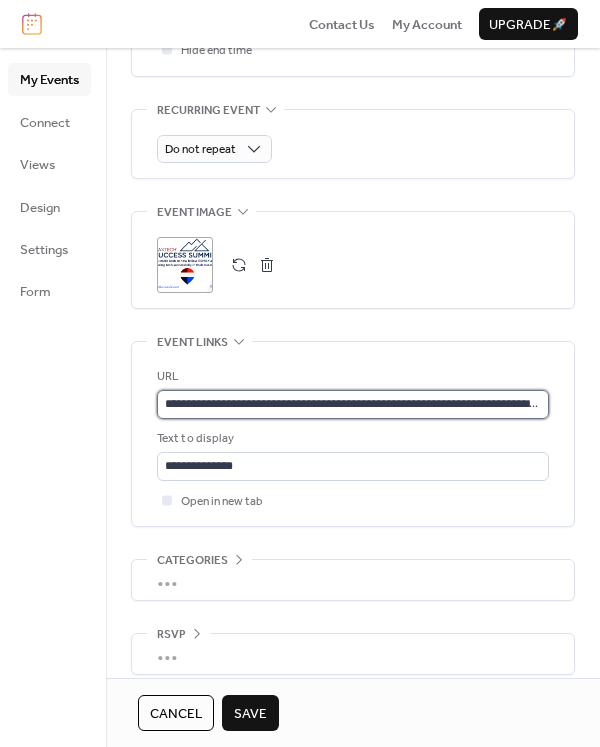 click on "**********" at bounding box center [353, 404] 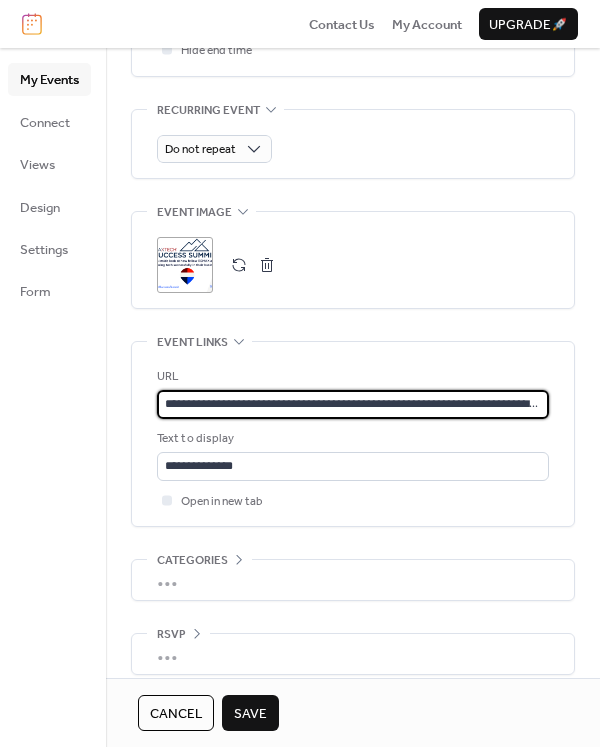 click on "**********" at bounding box center (353, 404) 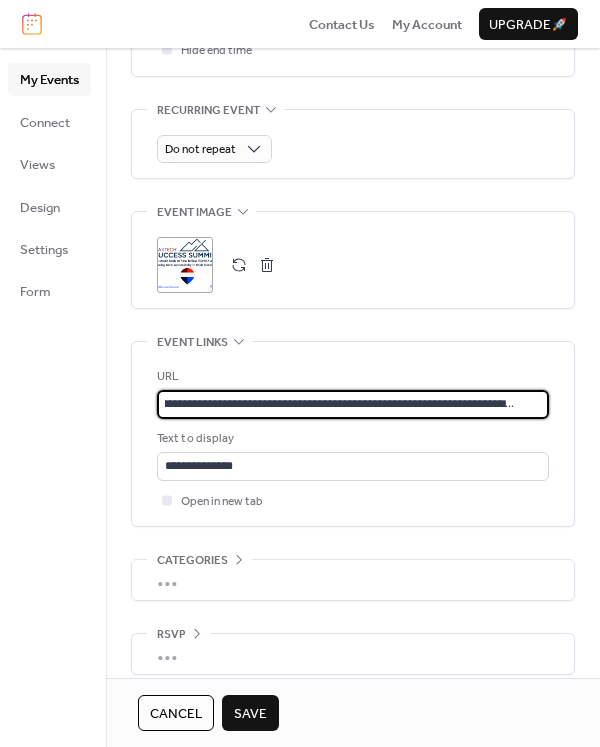 type on "**********" 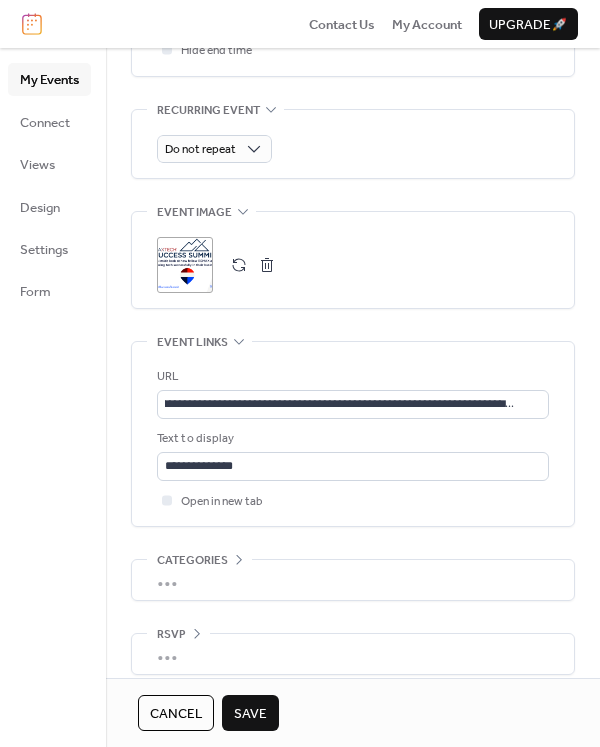 scroll, scrollTop: 0, scrollLeft: 0, axis: both 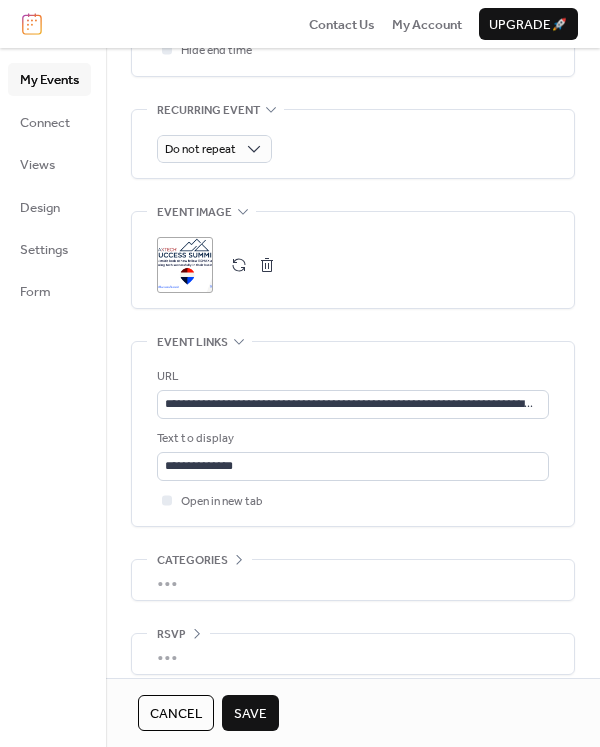click on "Save" at bounding box center [250, 714] 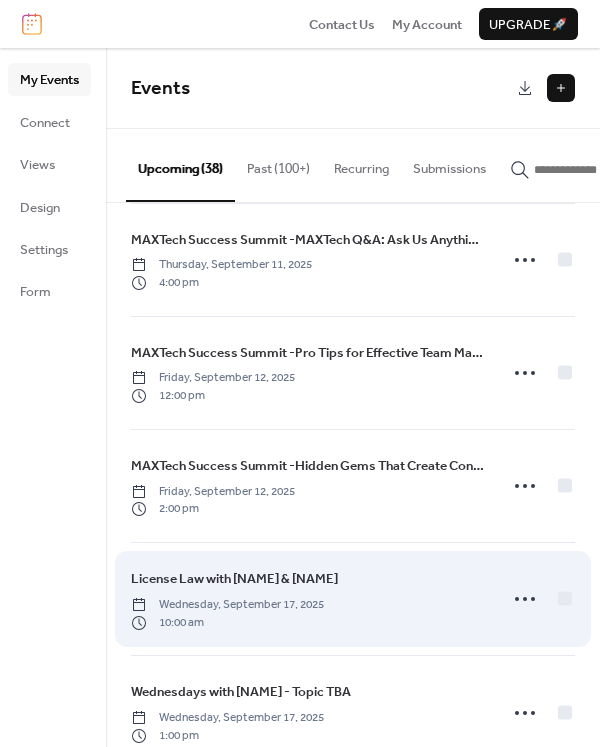 scroll, scrollTop: 2738, scrollLeft: 0, axis: vertical 